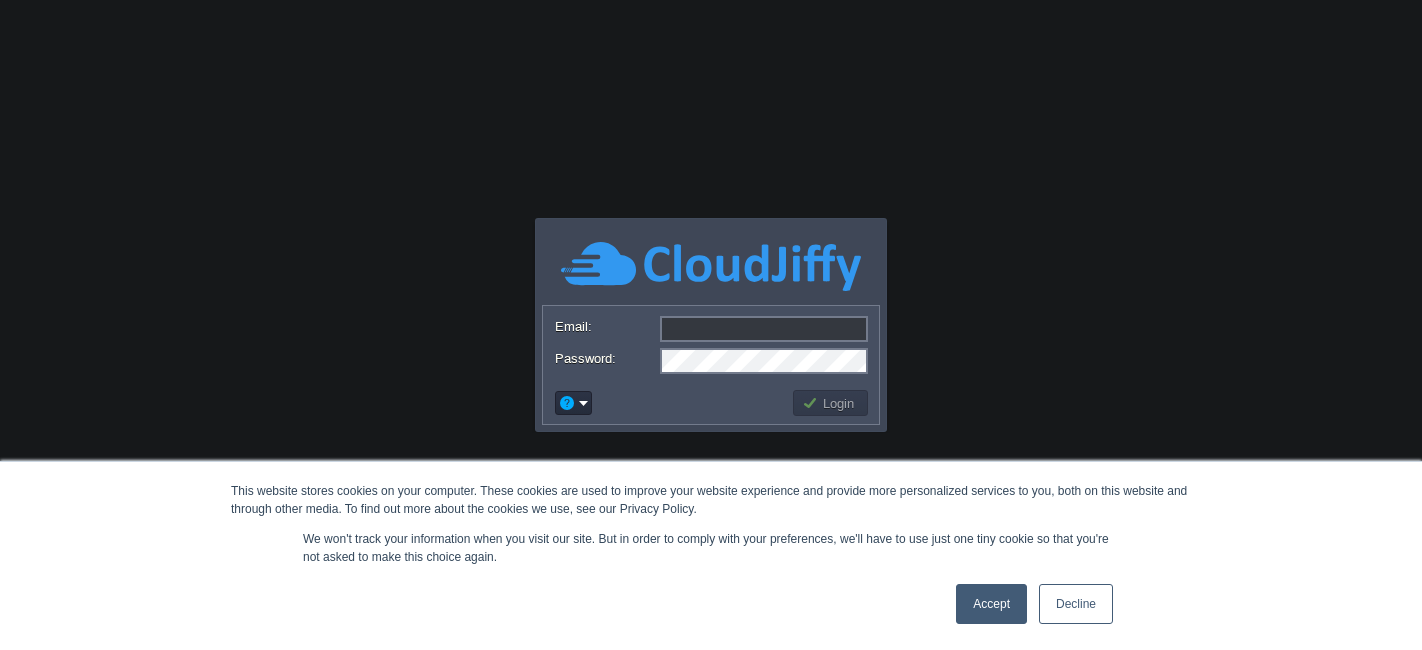 scroll, scrollTop: 0, scrollLeft: 0, axis: both 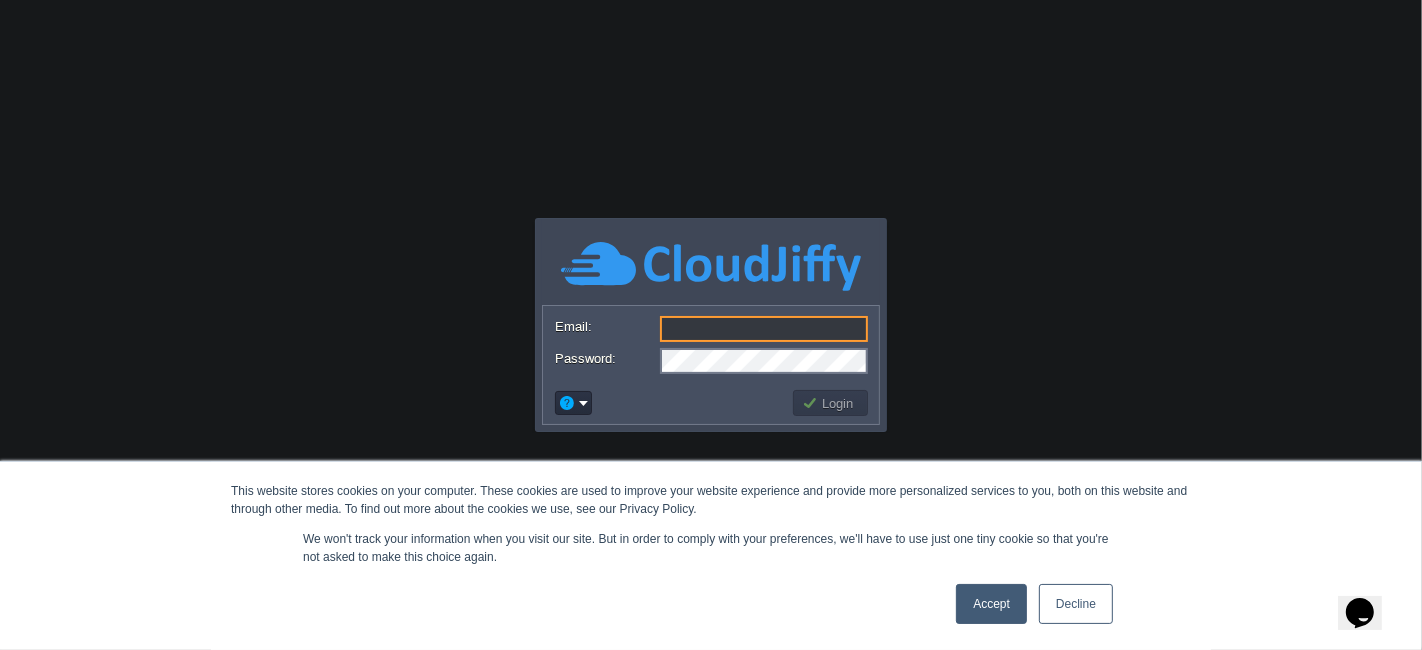 click on "Email:" at bounding box center [764, 329] 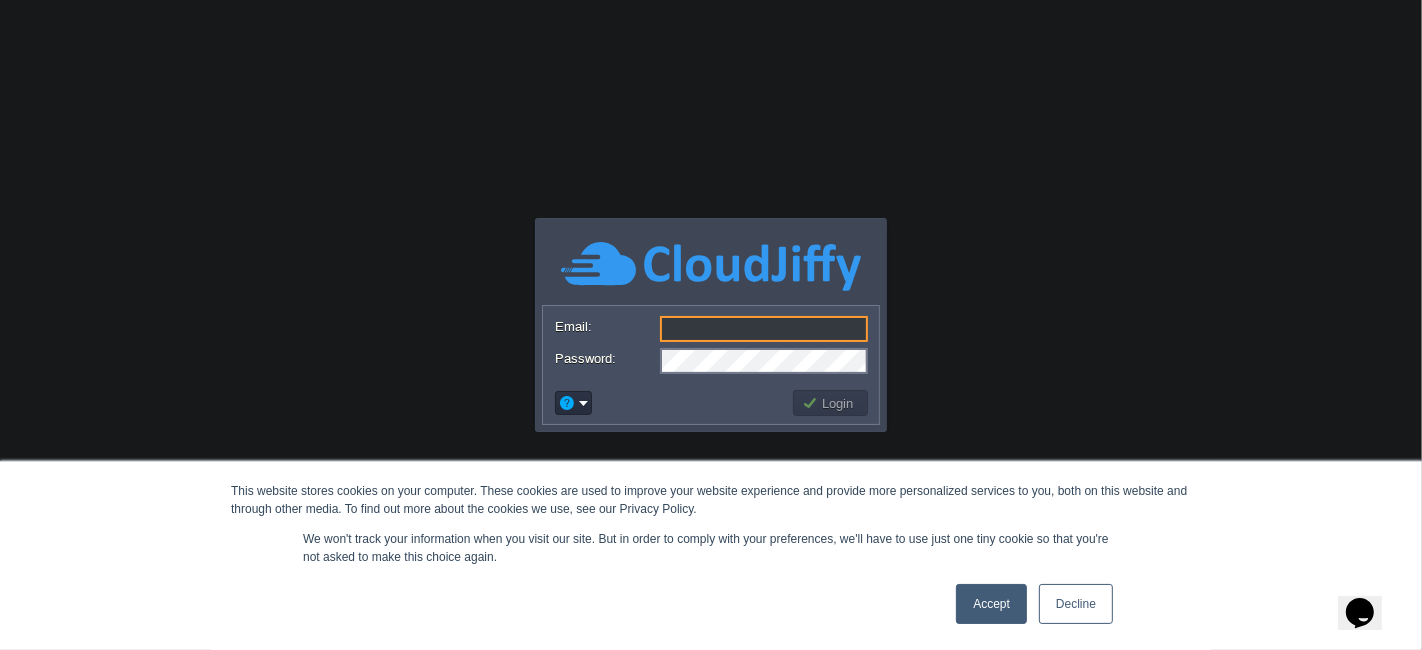 type on "[EMAIL_ADDRESS][DOMAIN_NAME]" 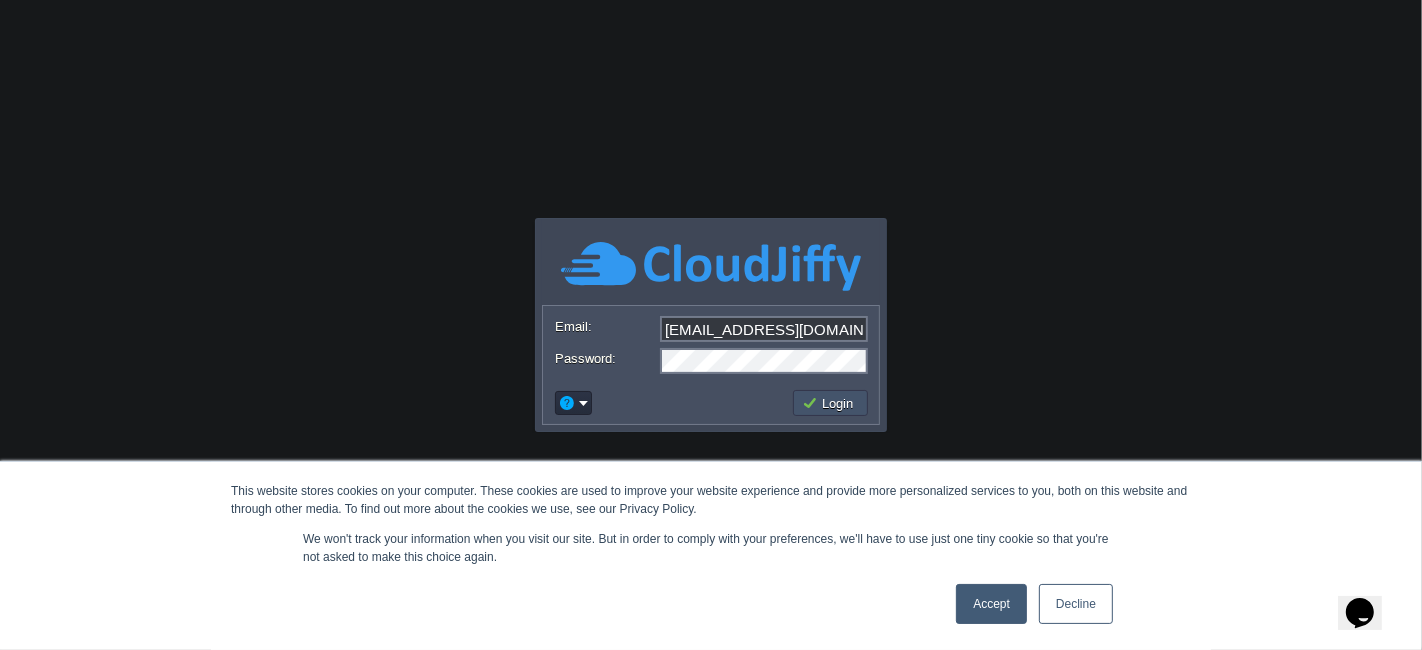 click on "Login" at bounding box center [831, 403] 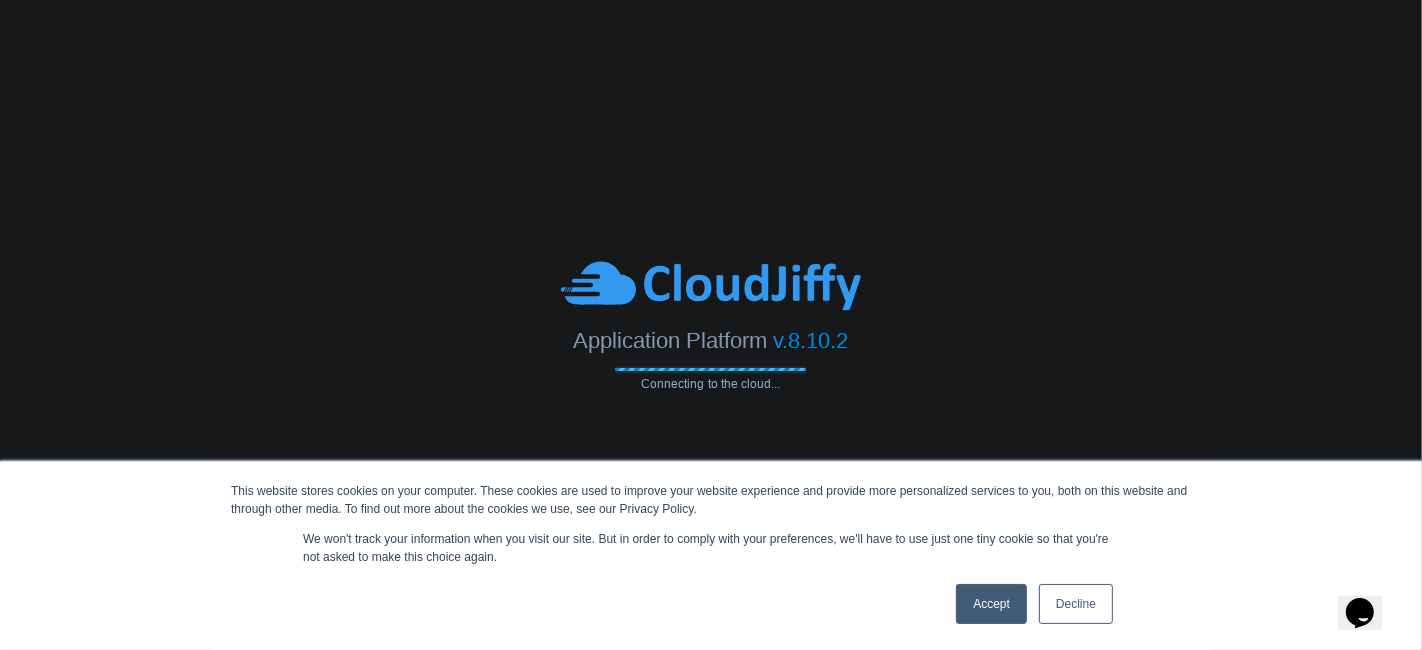 click on "Accept" at bounding box center [991, 604] 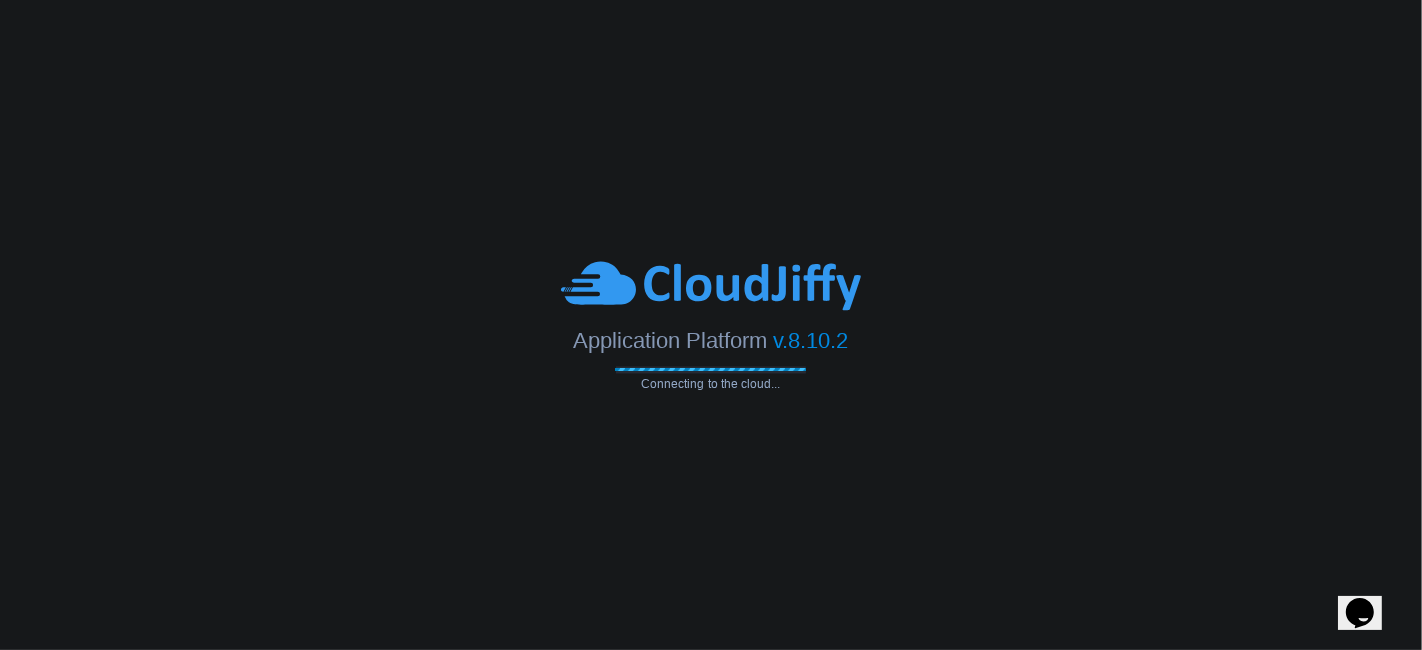 scroll, scrollTop: 0, scrollLeft: 0, axis: both 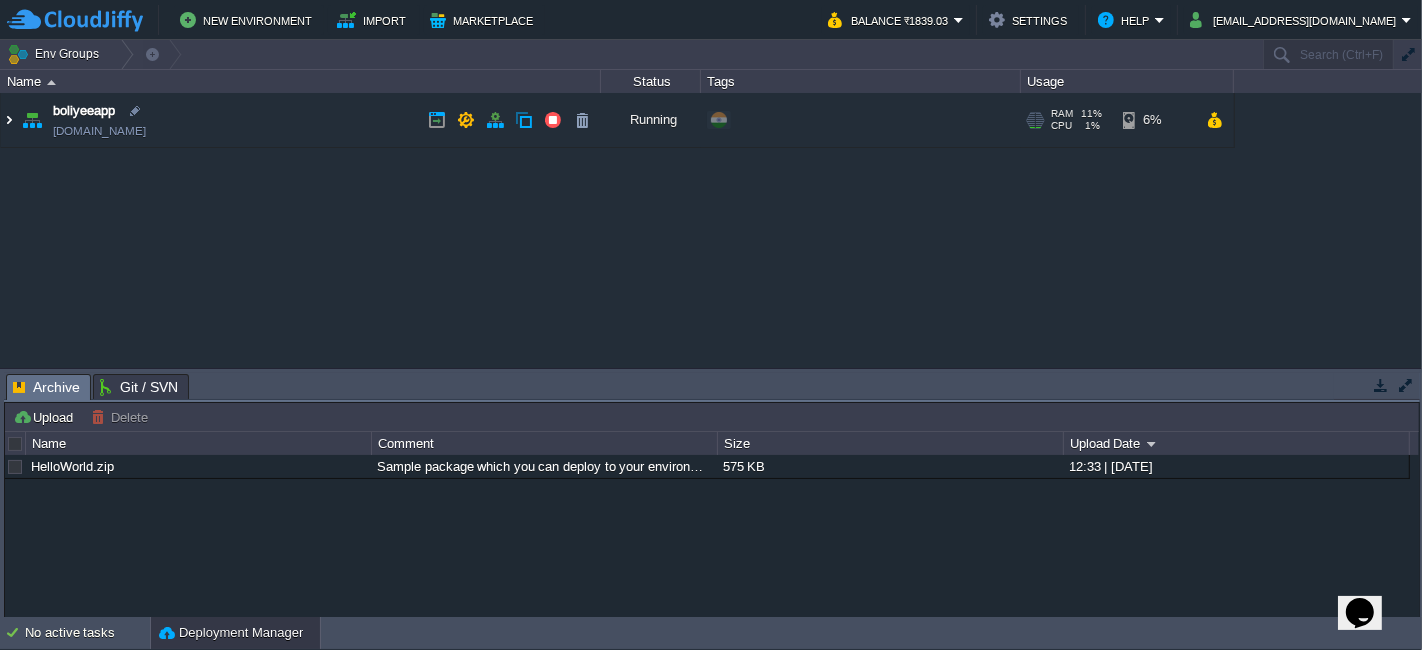 click at bounding box center (9, 120) 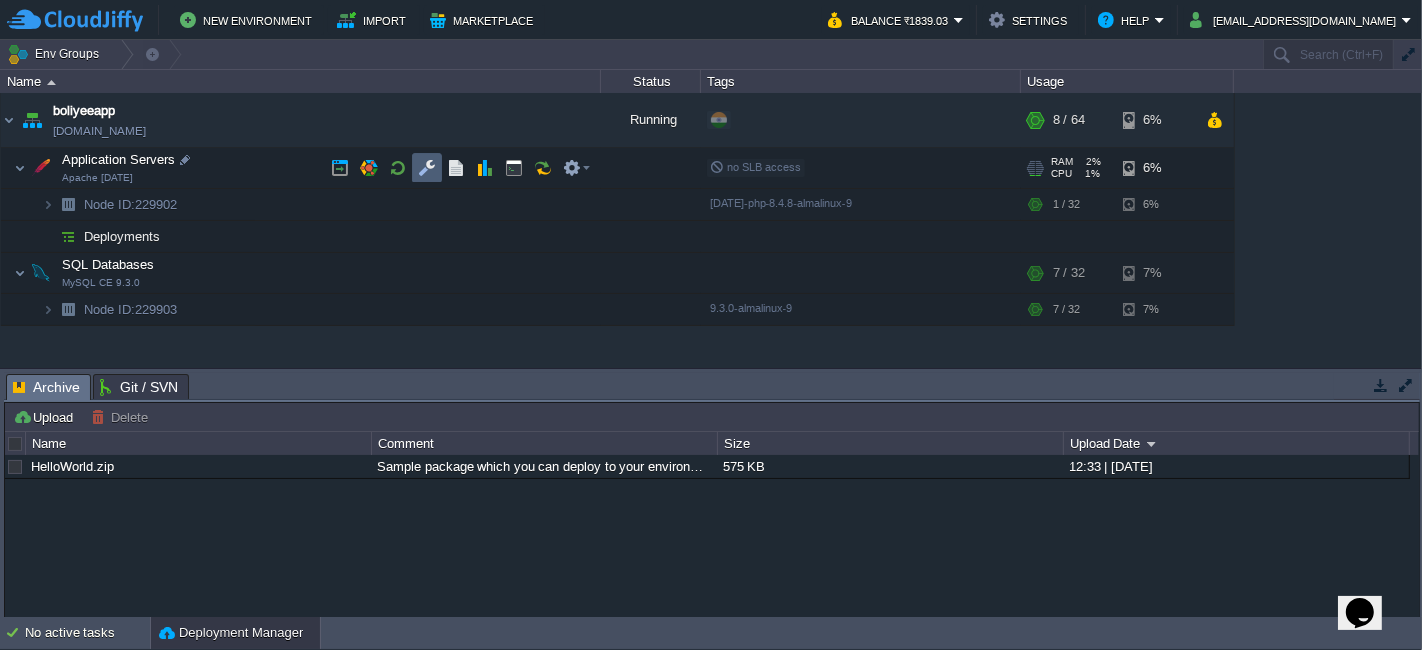 drag, startPoint x: 428, startPoint y: 160, endPoint x: 460, endPoint y: 219, distance: 67.11929 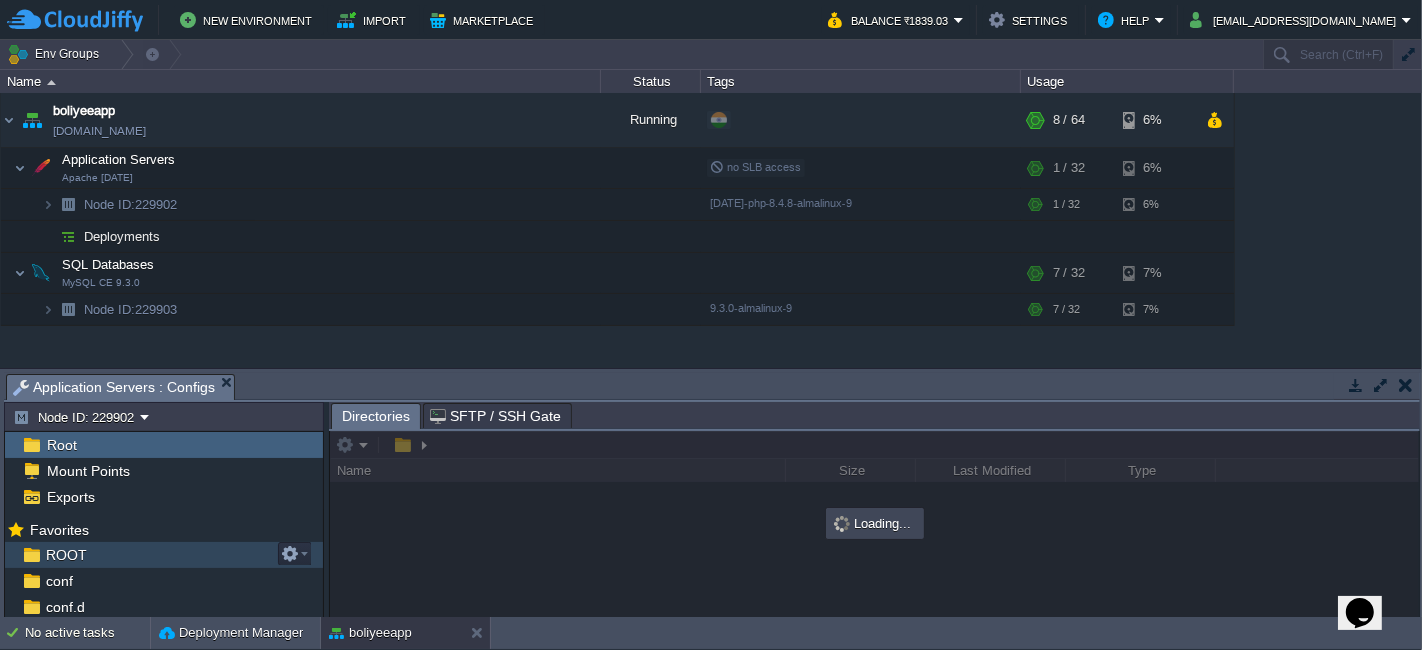 click on "ROOT" at bounding box center [66, 555] 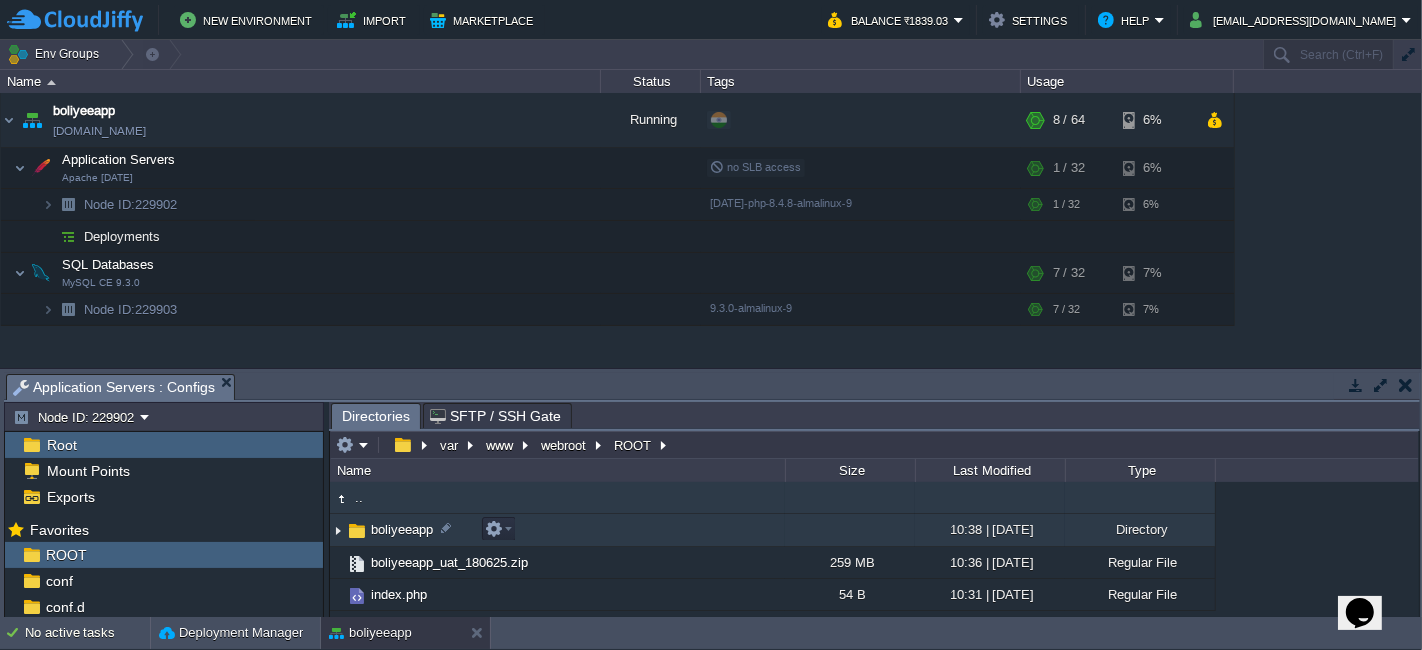 click on "boliyeeapp" at bounding box center [557, 530] 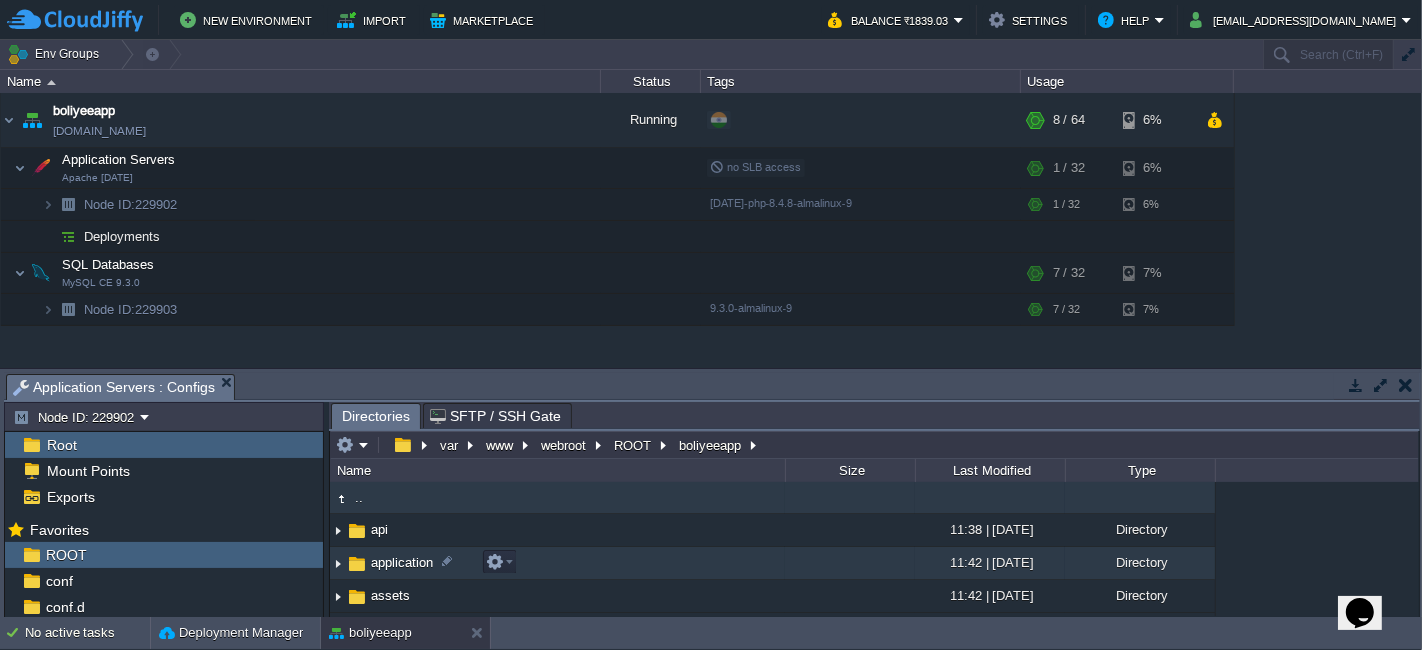 click on "application" at bounding box center [557, 563] 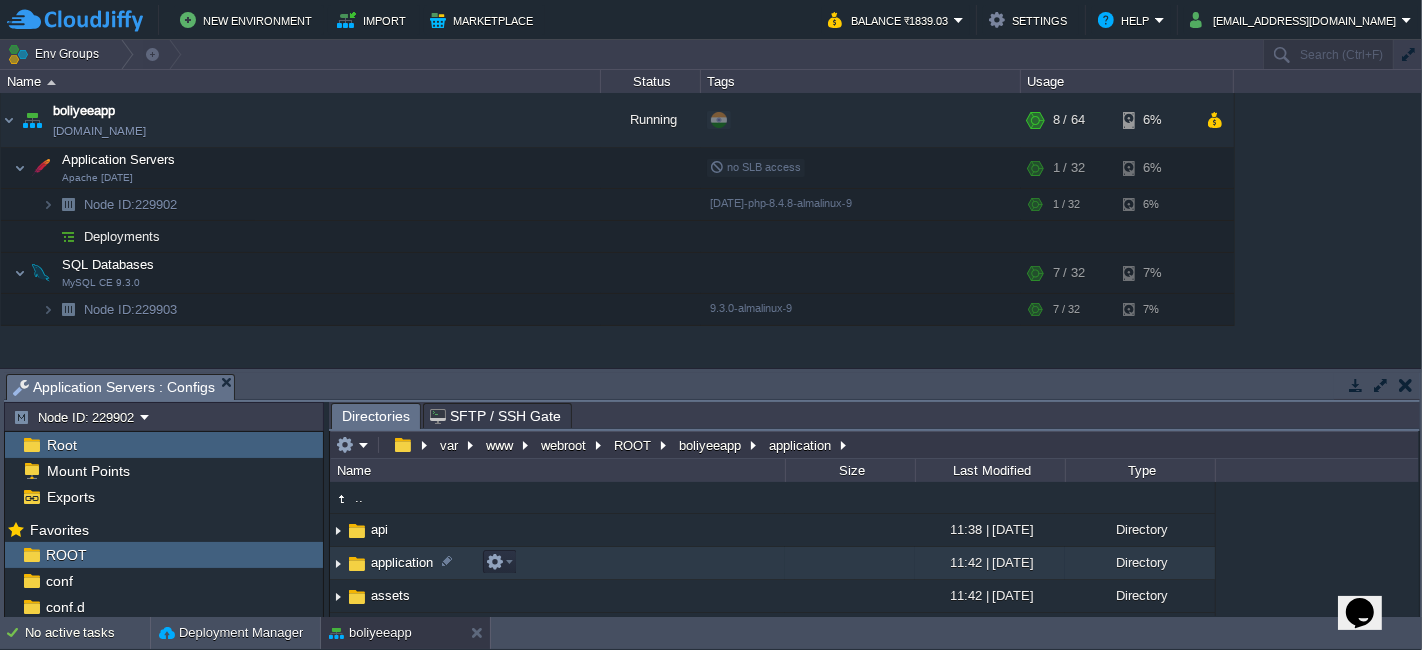 click on "application" at bounding box center (557, 563) 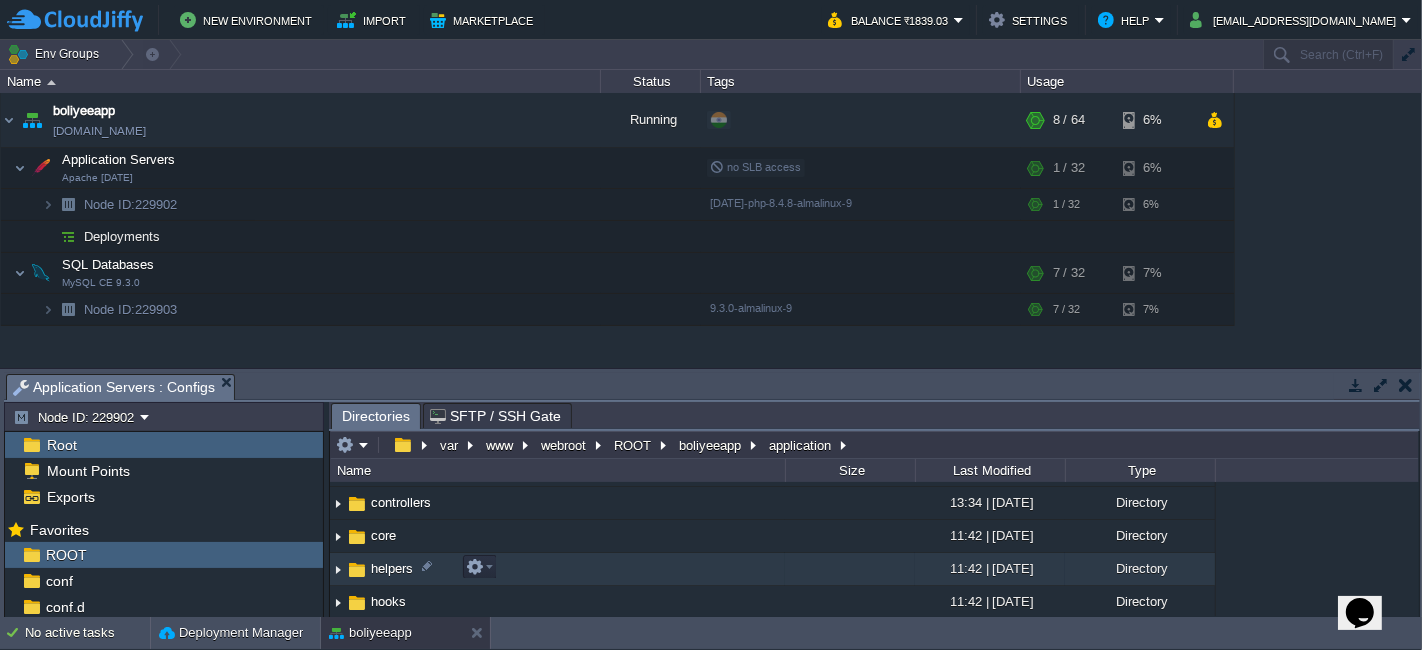 scroll, scrollTop: 111, scrollLeft: 0, axis: vertical 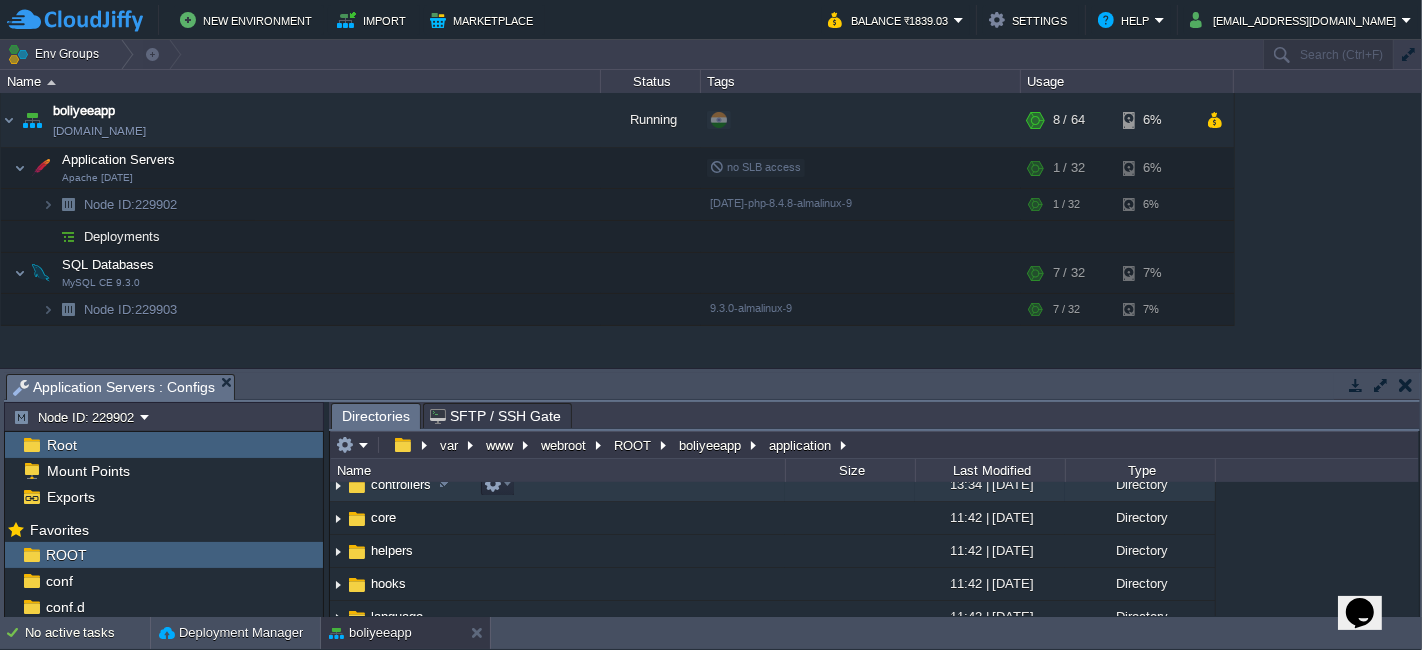 click on "controllers" at bounding box center (557, 485) 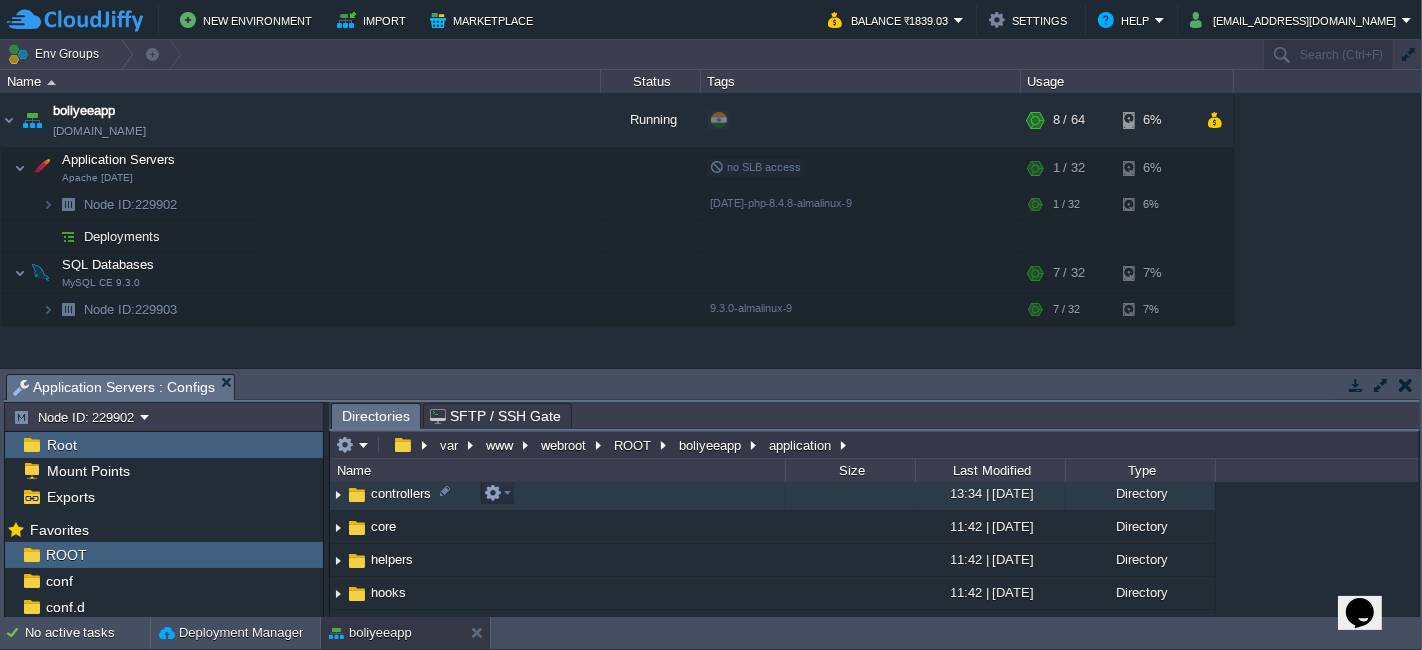 click on "controllers" at bounding box center [557, 494] 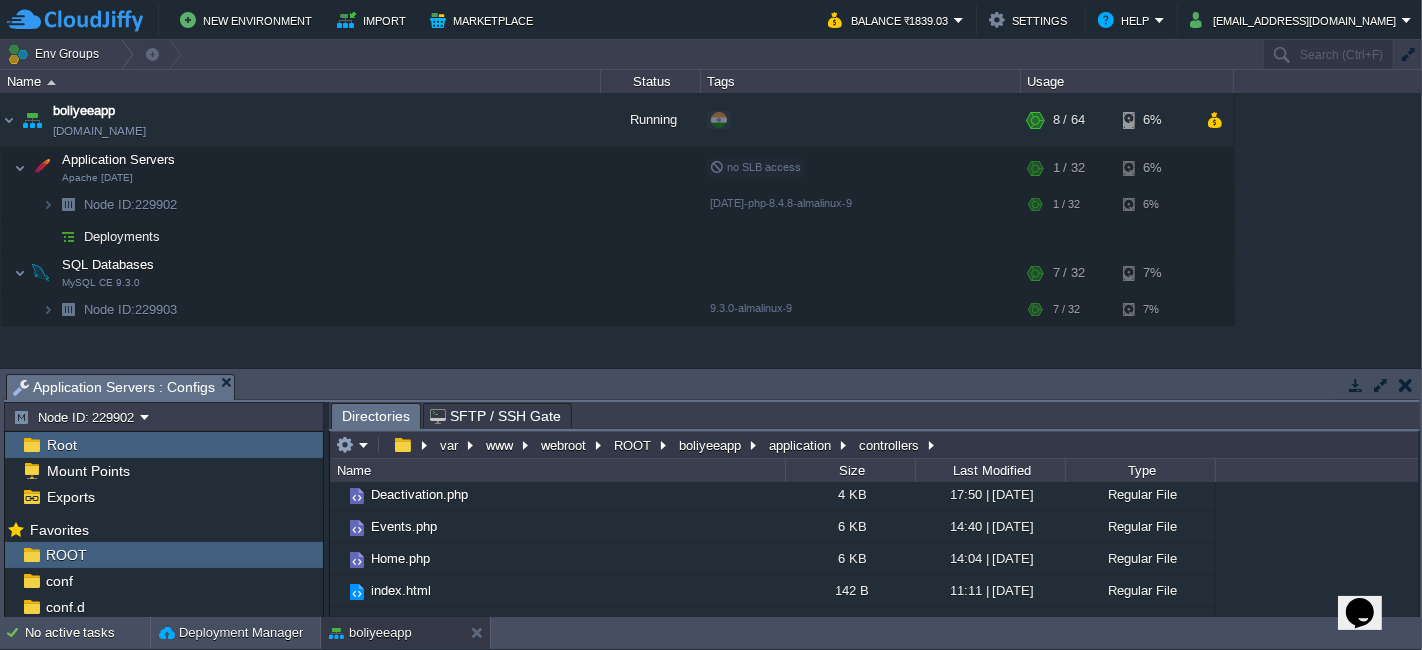 scroll, scrollTop: 311, scrollLeft: 0, axis: vertical 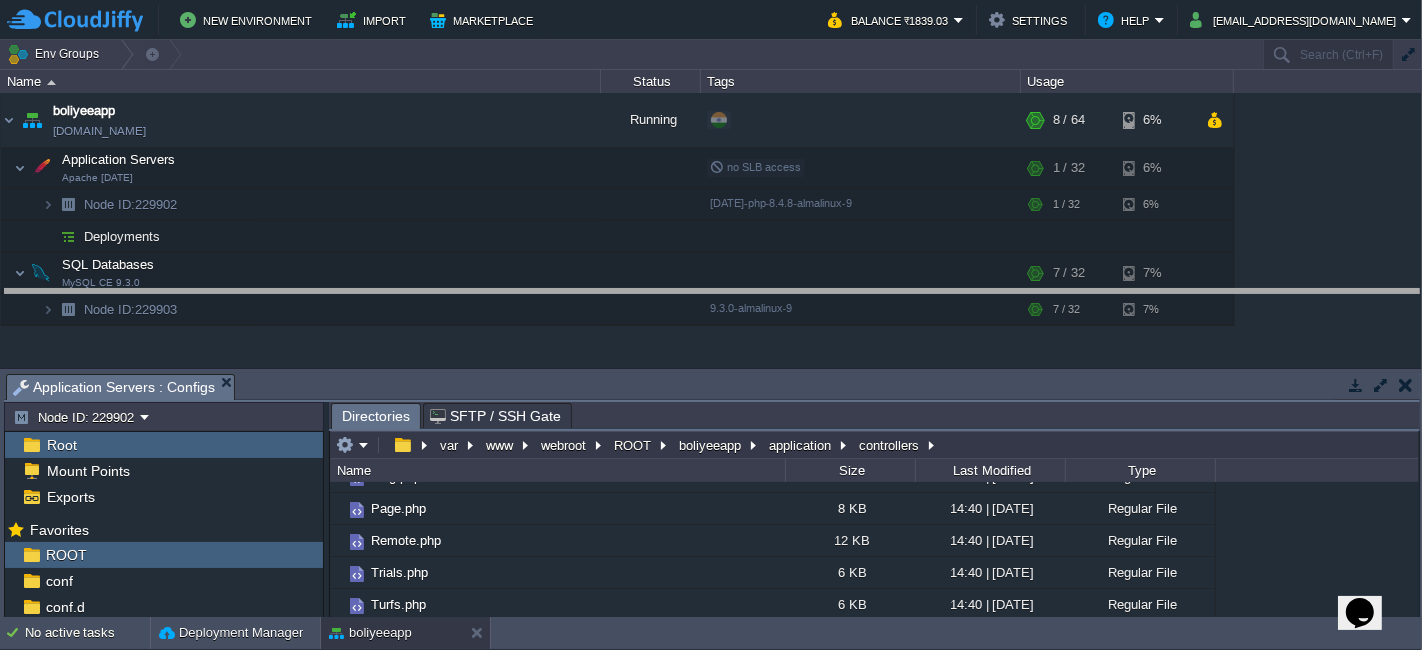 drag, startPoint x: 751, startPoint y: 395, endPoint x: 765, endPoint y: 311, distance: 85.158676 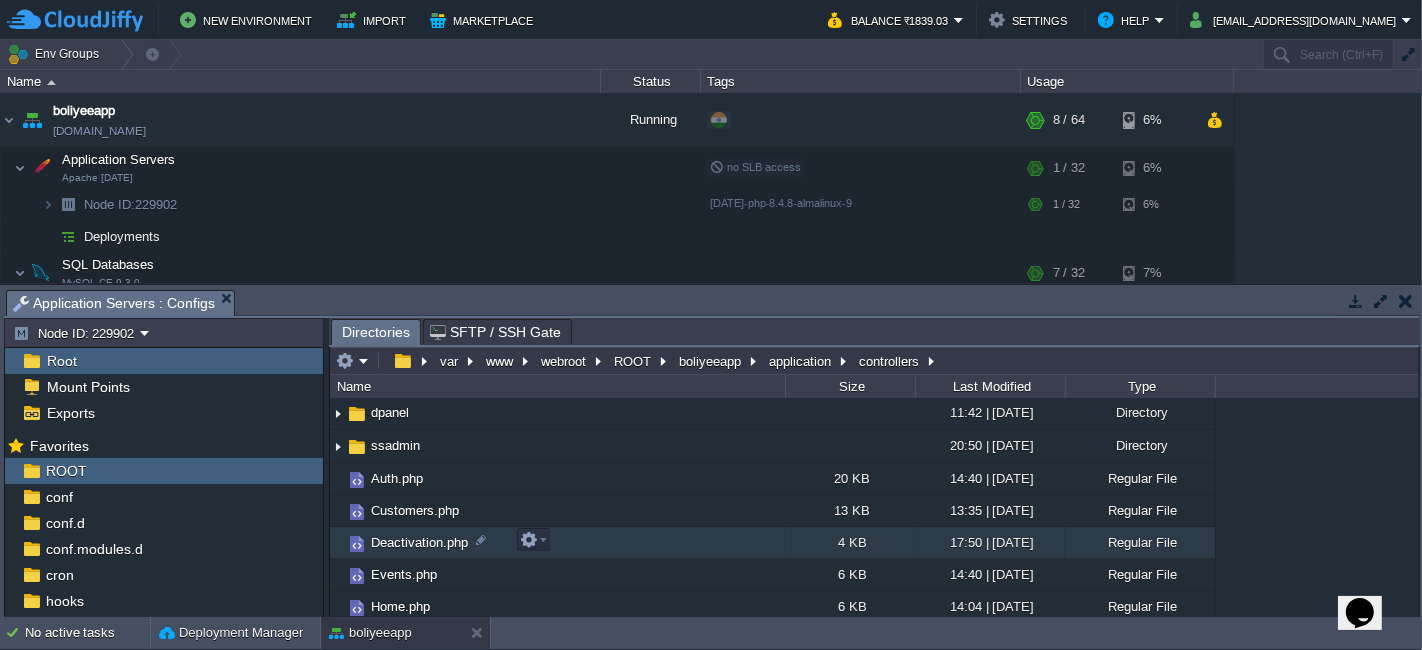scroll, scrollTop: 0, scrollLeft: 0, axis: both 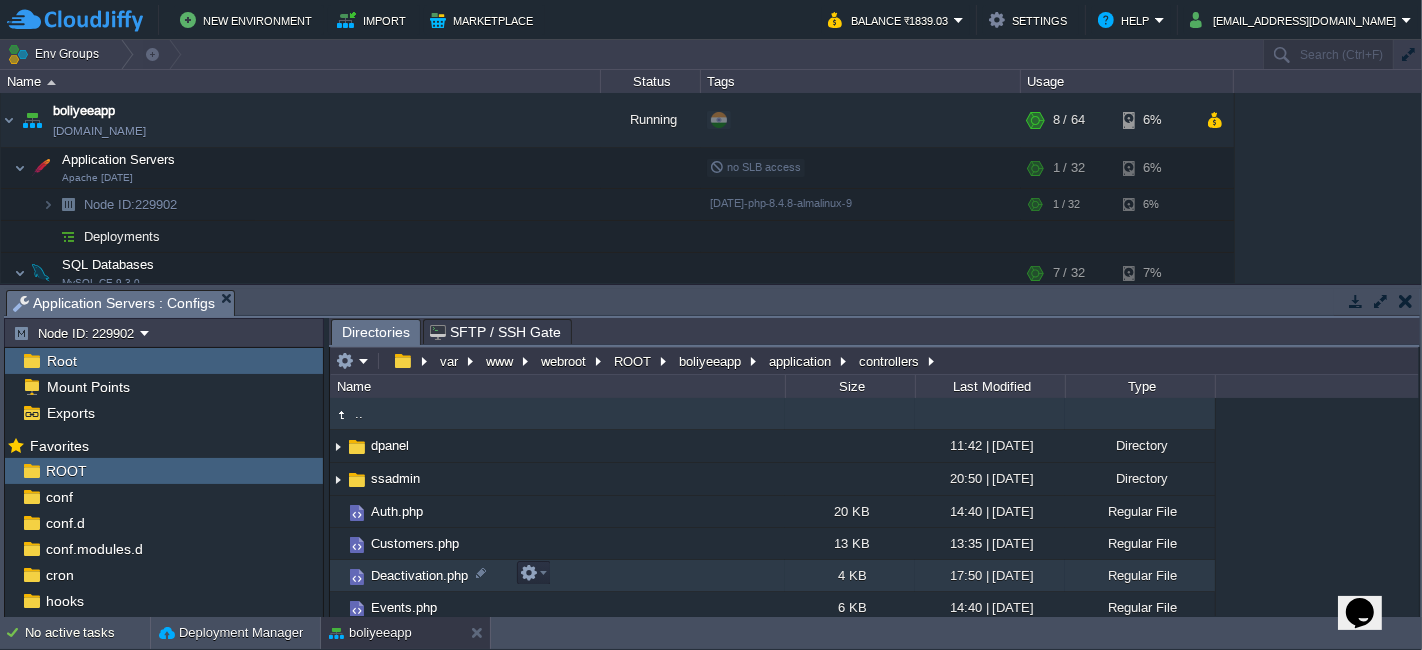 click on "Deactivation.php" at bounding box center [557, 576] 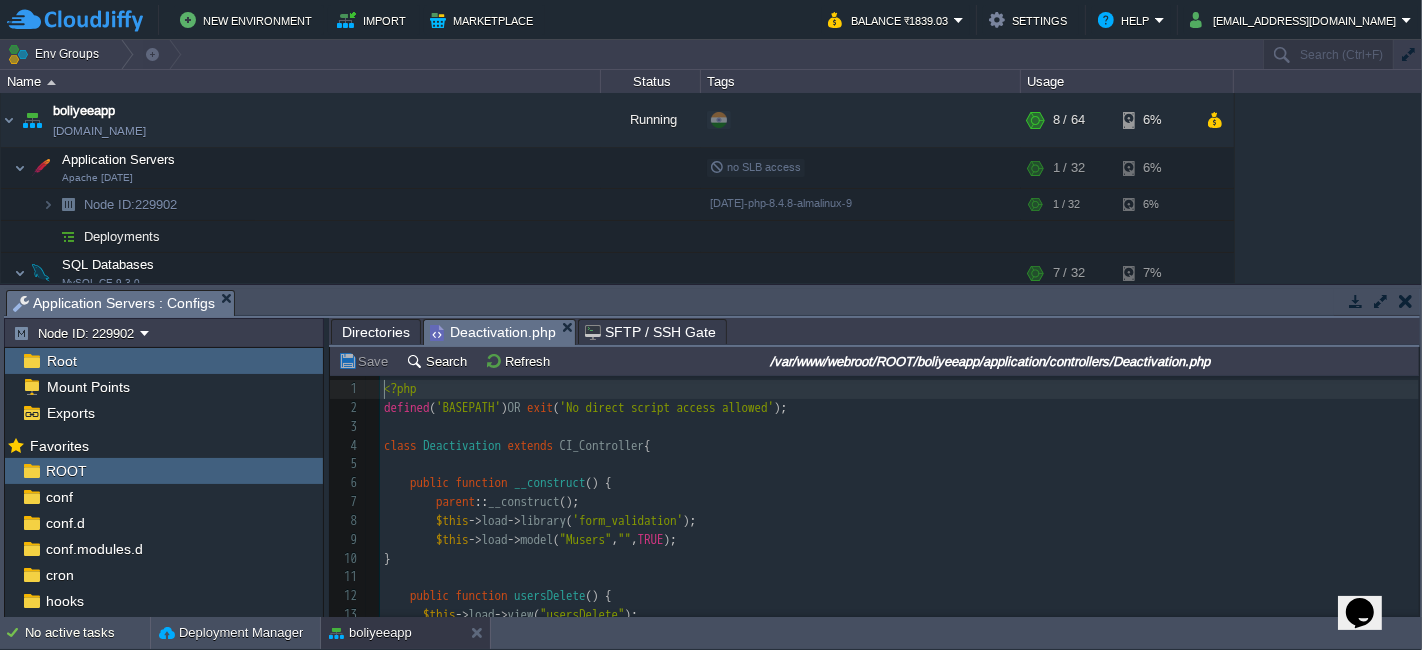 scroll, scrollTop: 6, scrollLeft: 0, axis: vertical 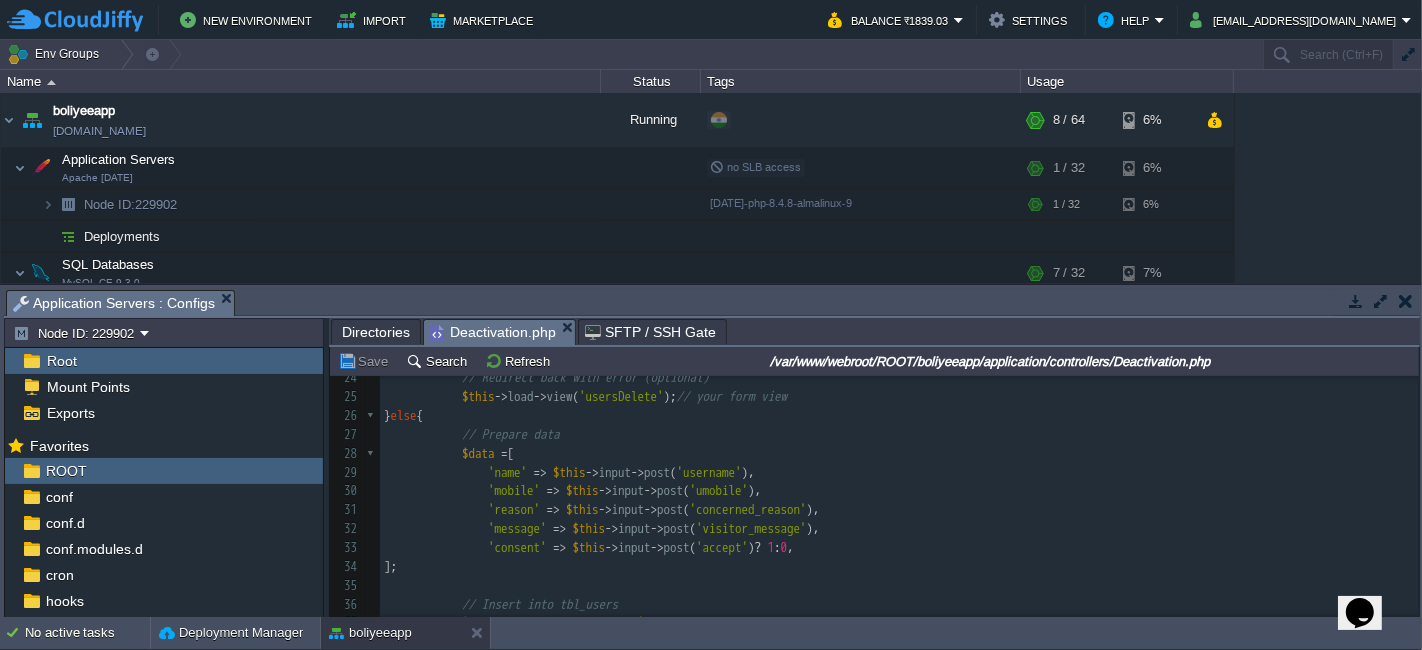 click on "'umobile'" at bounding box center (719, 490) 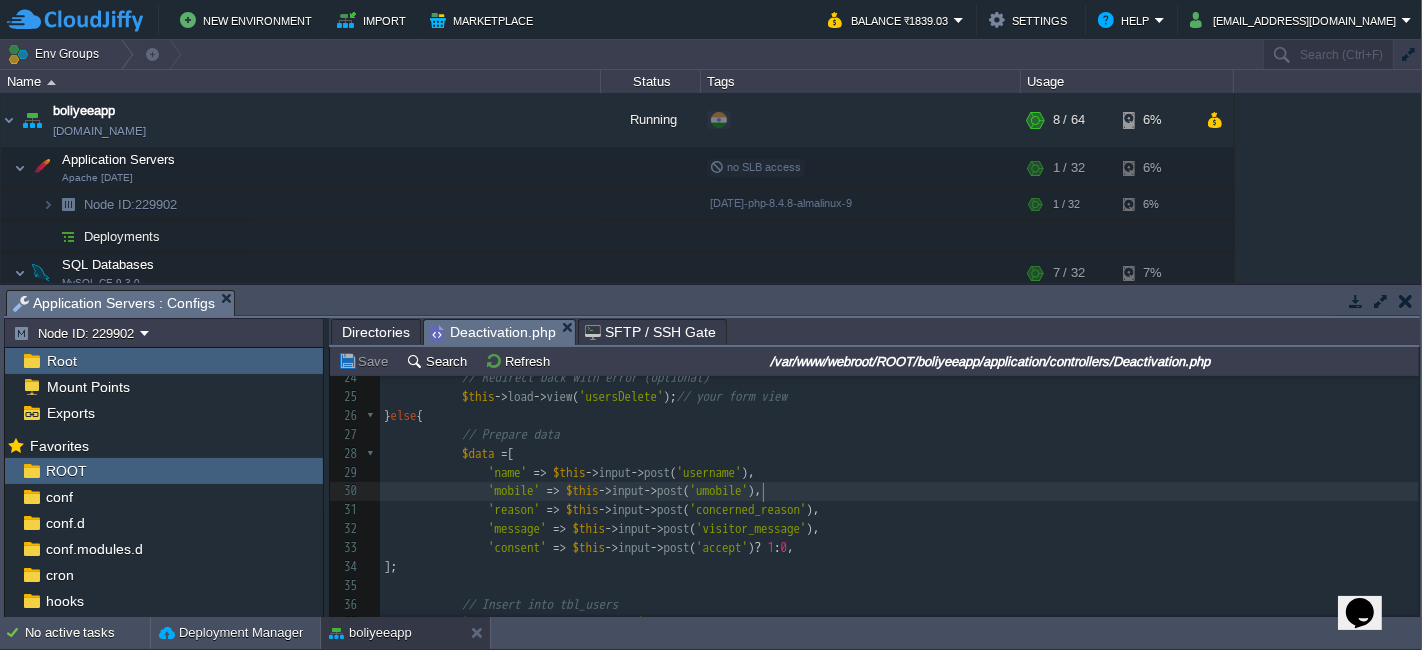 type on "umobile" 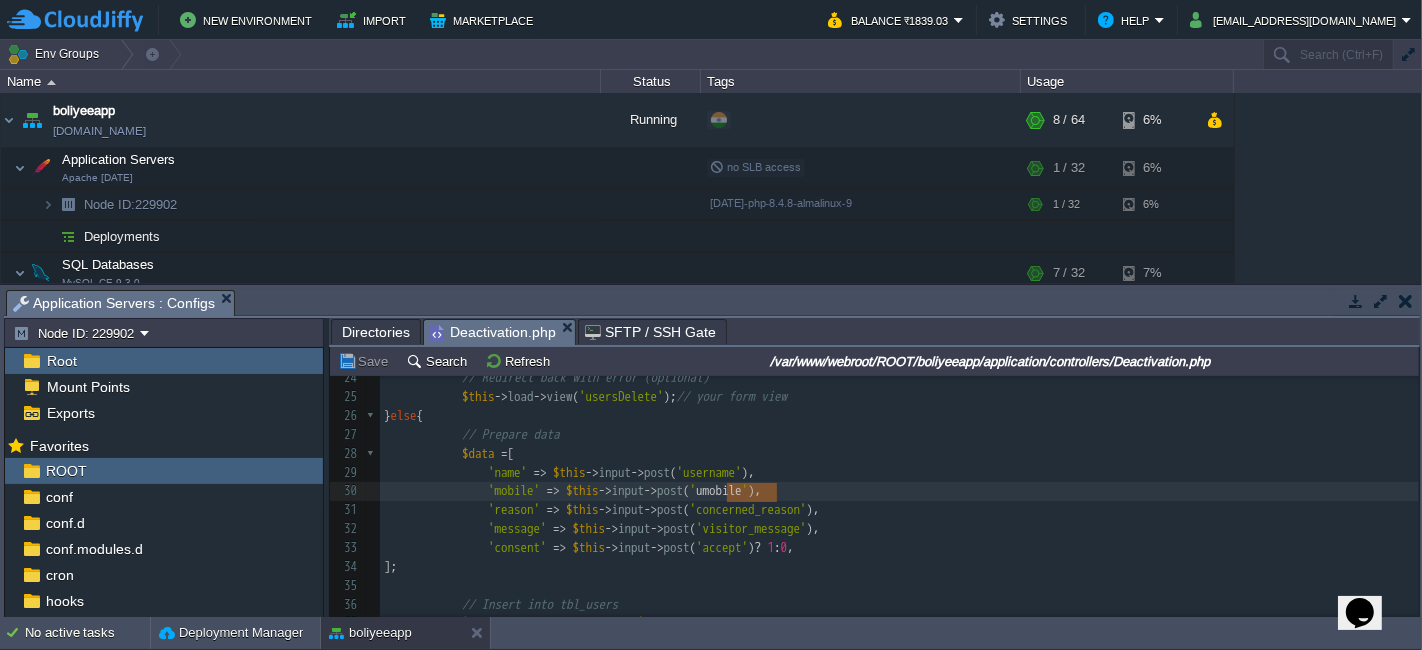 click on "Directories" at bounding box center [376, 332] 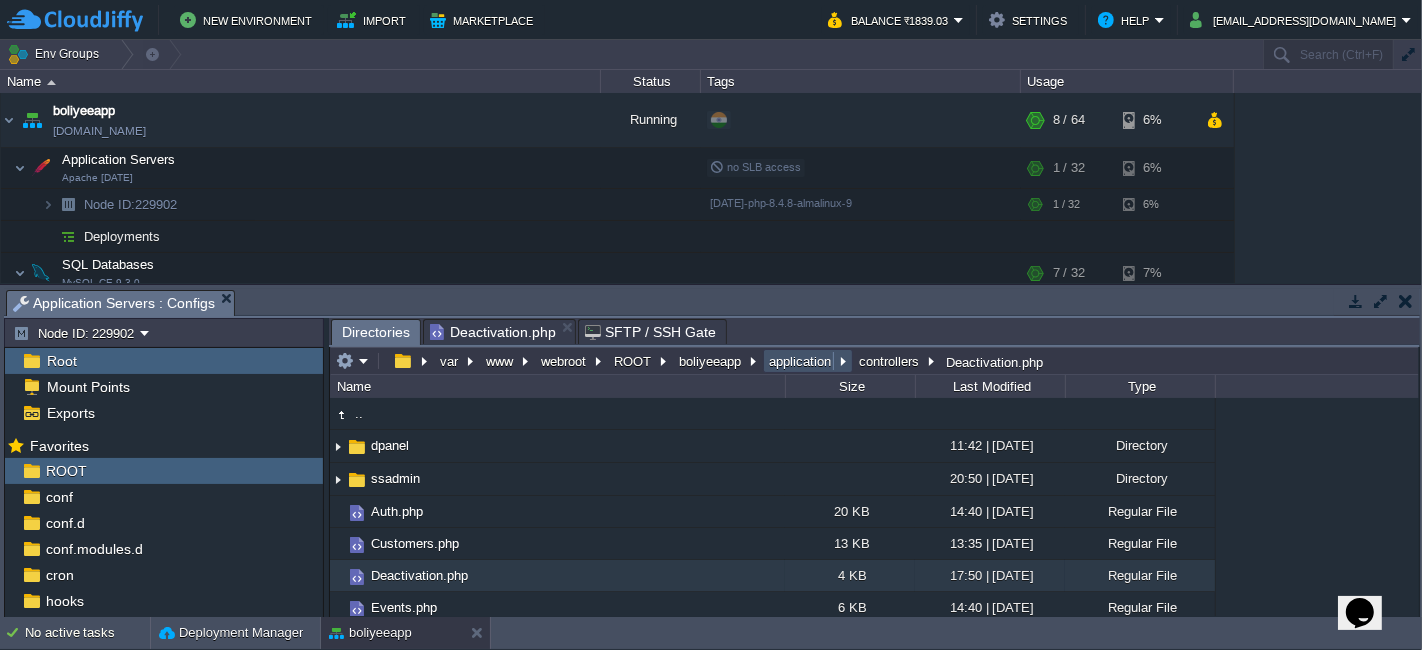 click on "application" at bounding box center [801, 361] 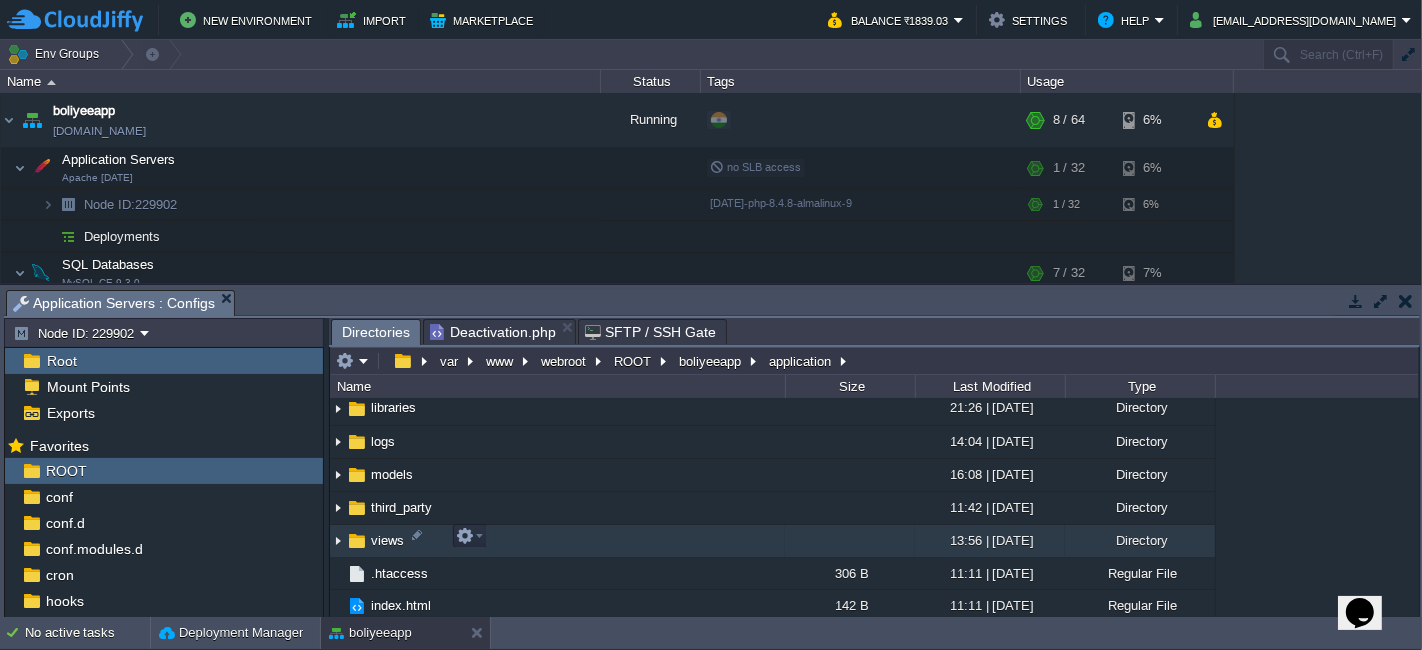 click on "views" at bounding box center (557, 541) 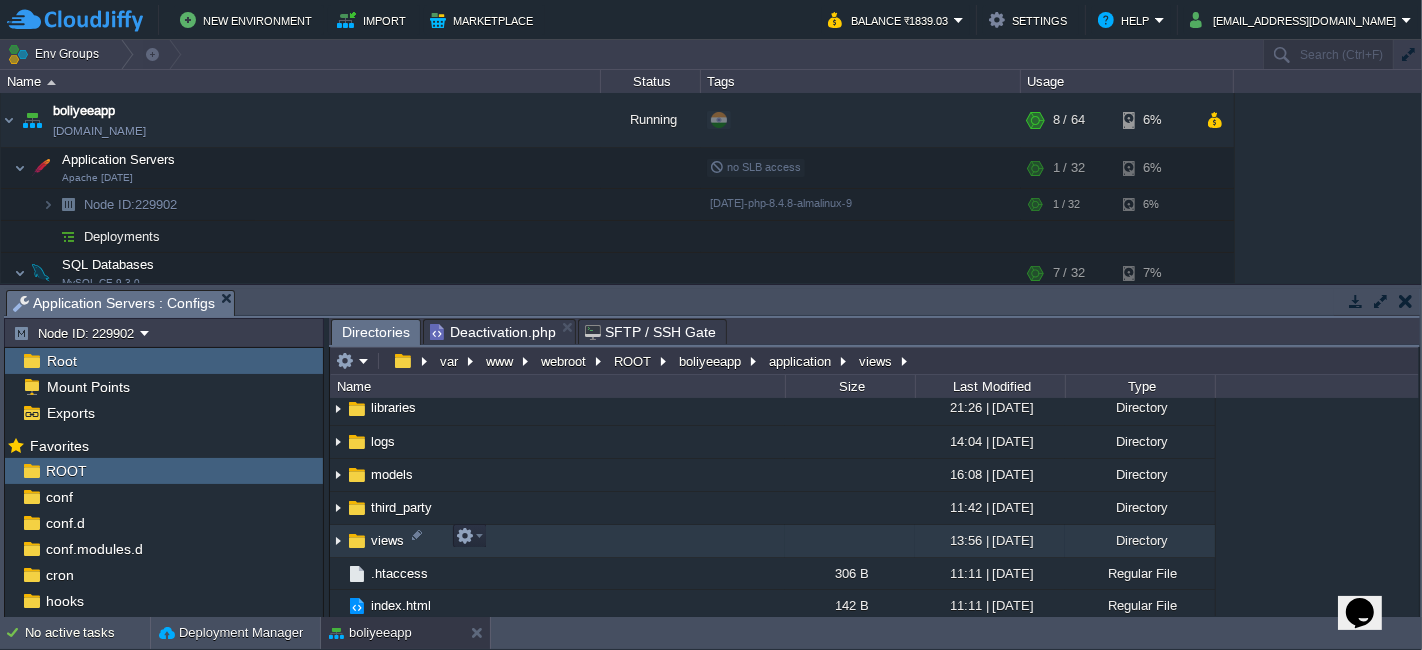 click on "views" at bounding box center (557, 541) 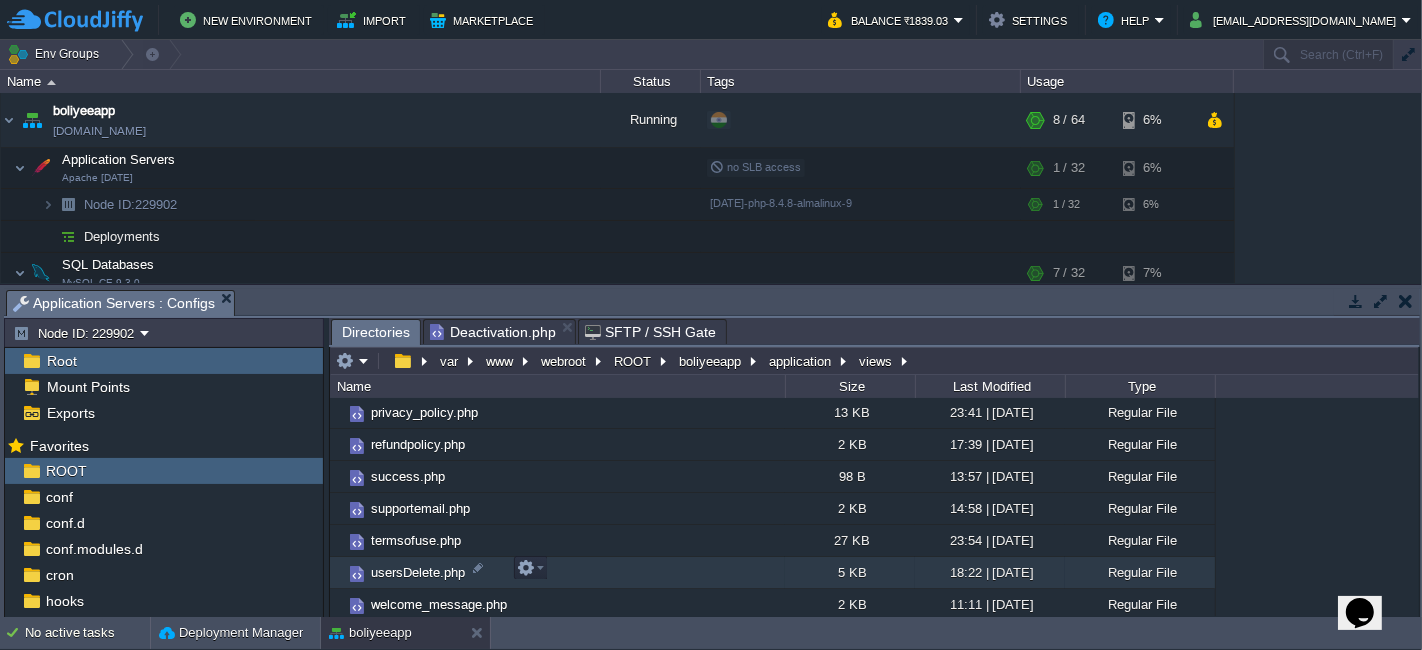 click on "usersDelete.php" at bounding box center (557, 573) 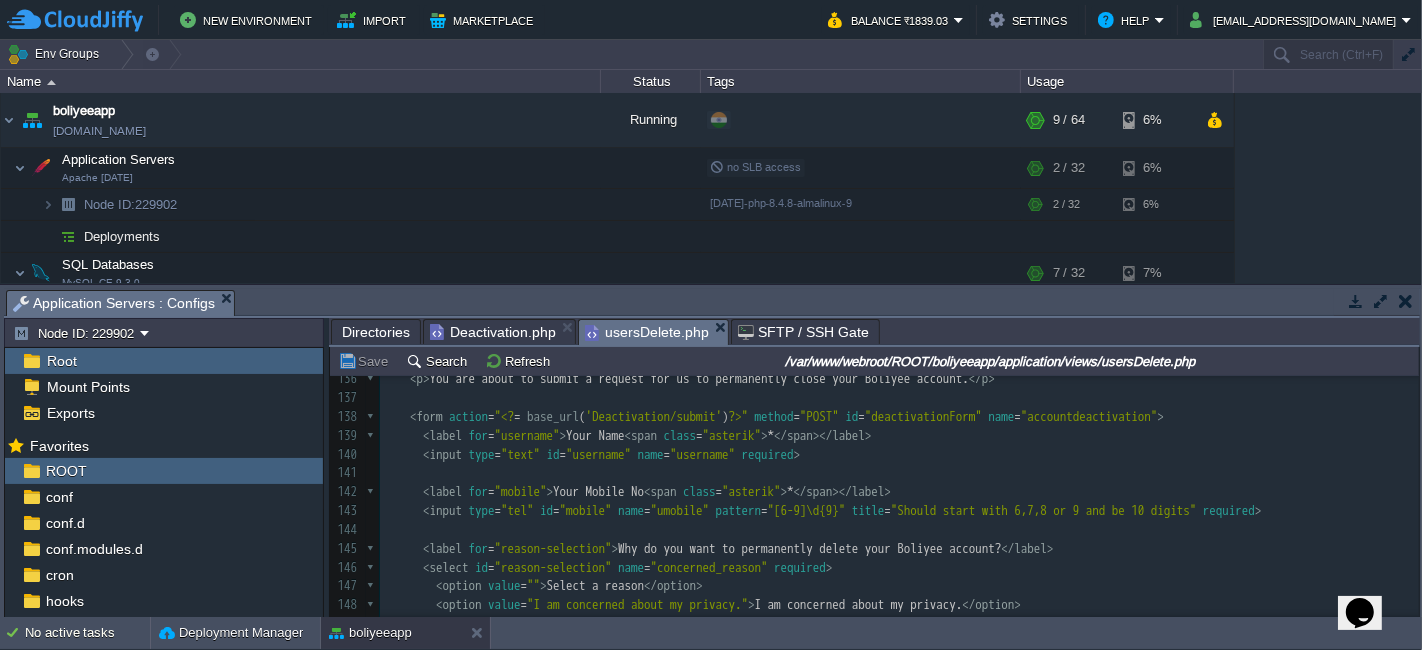 click on "Deactivation.php" at bounding box center (493, 332) 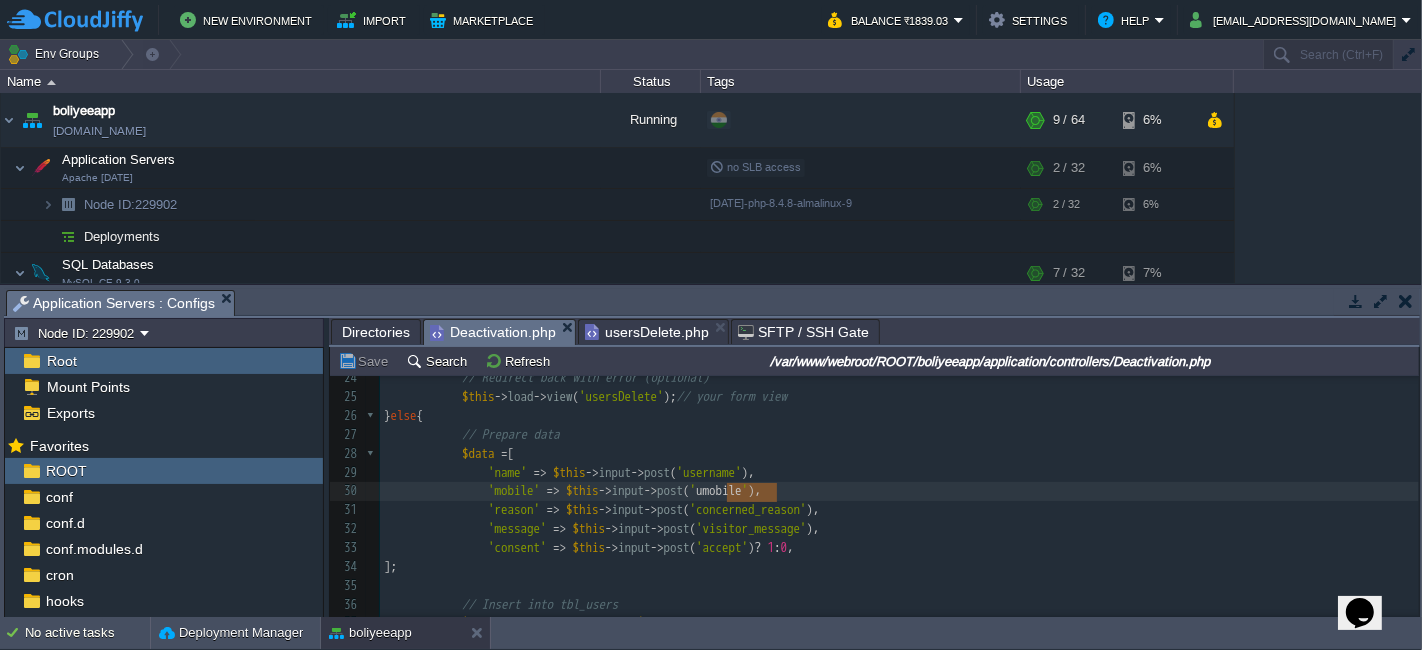 type 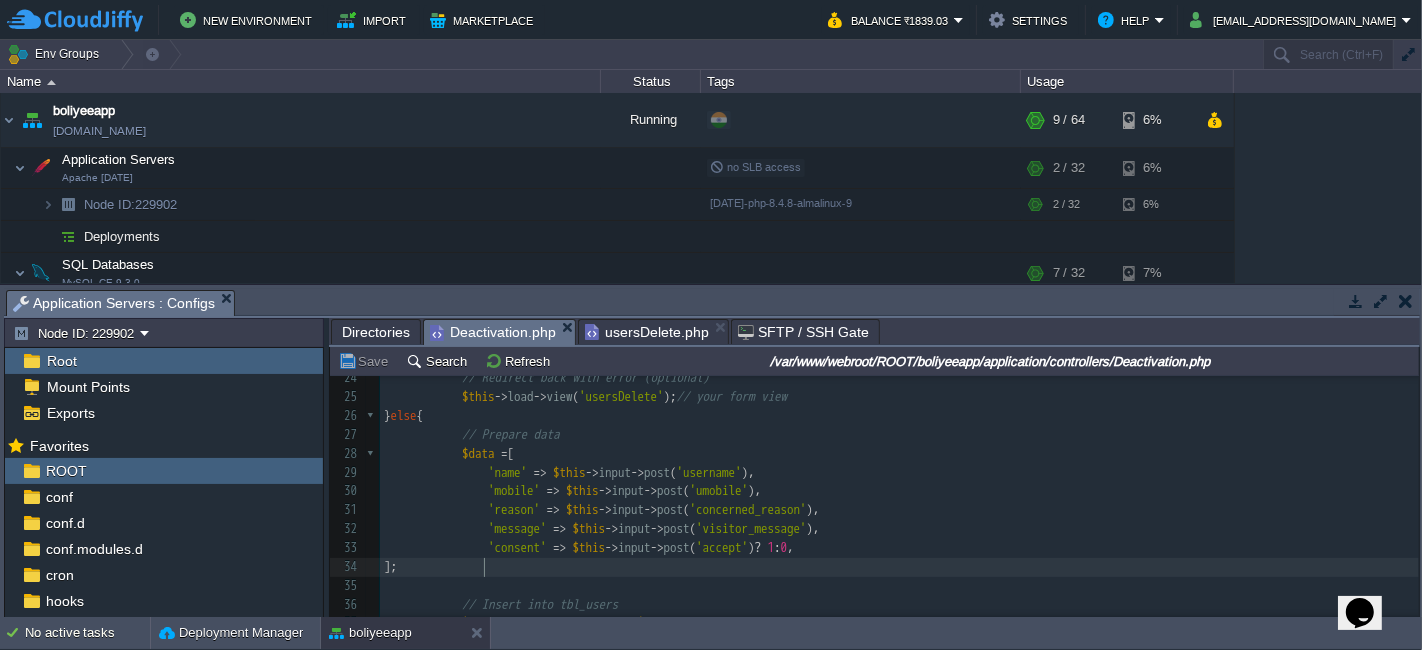 click on "];" at bounding box center (899, 567) 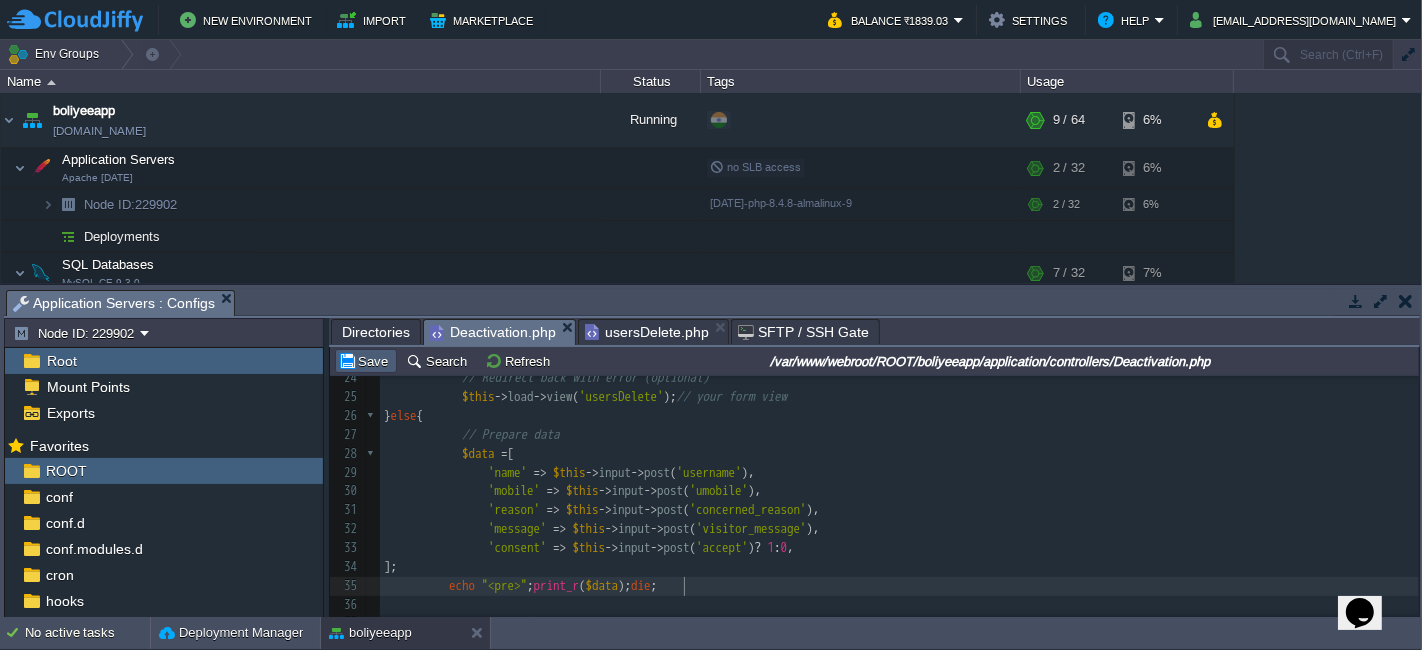 click on "Save" at bounding box center (366, 361) 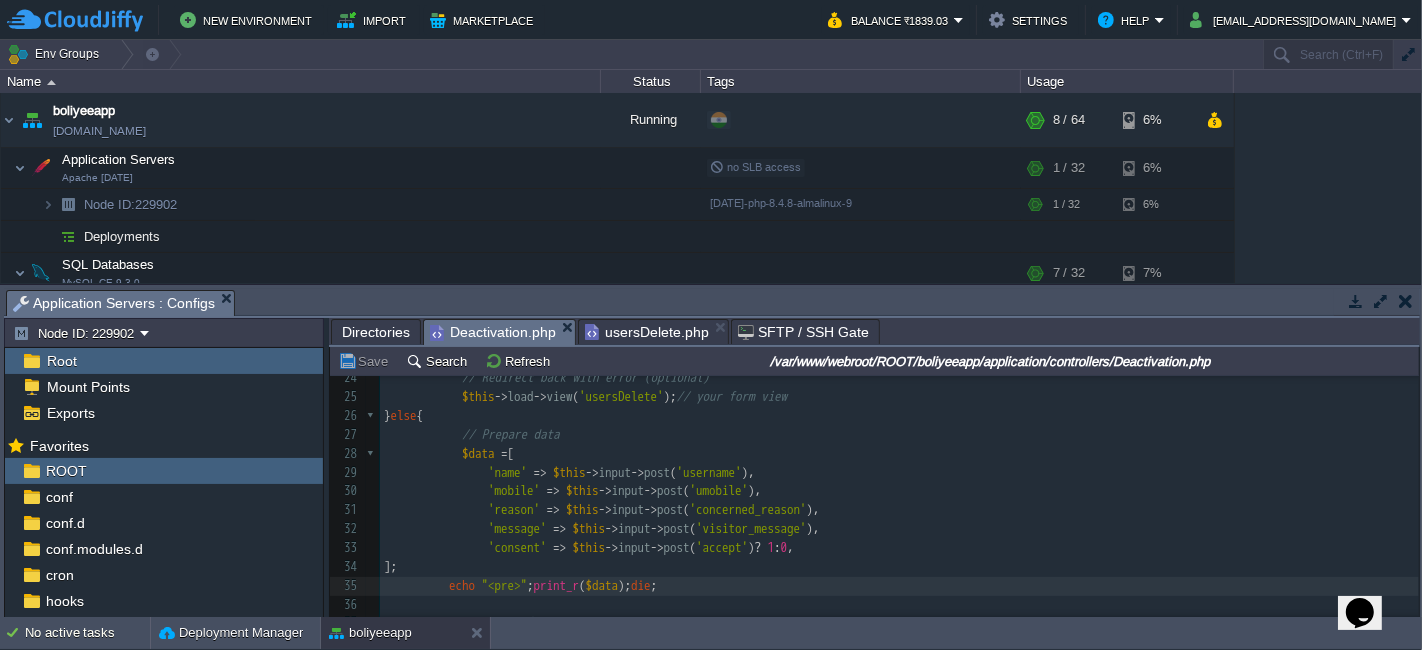 scroll, scrollTop: 586, scrollLeft: 0, axis: vertical 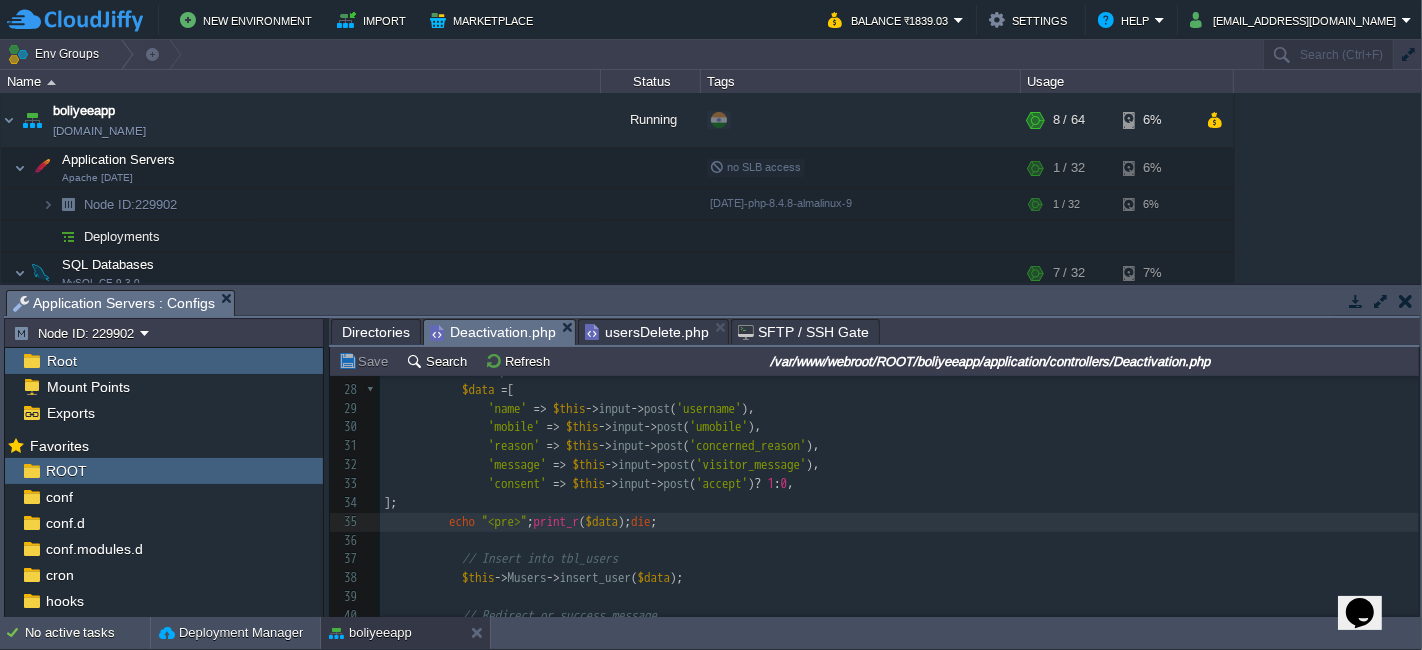 click on "​" at bounding box center [899, 597] 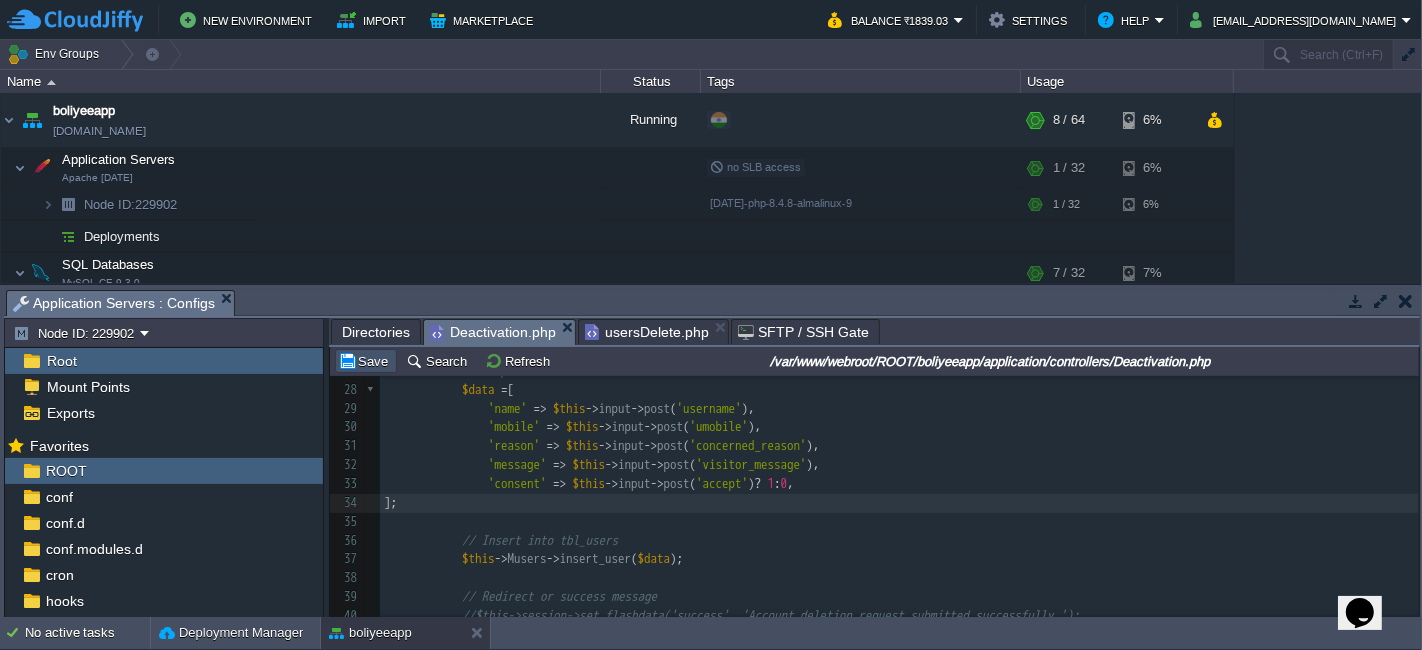 click on "Save" at bounding box center [366, 361] 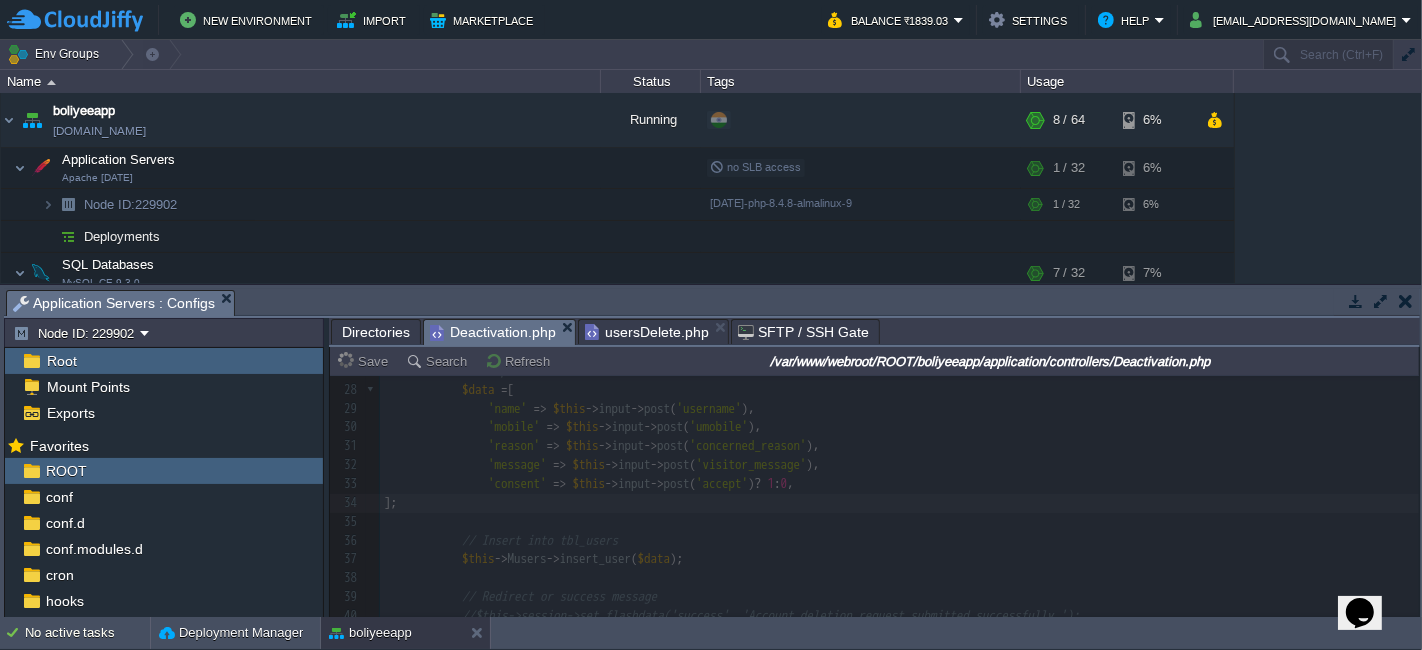 type 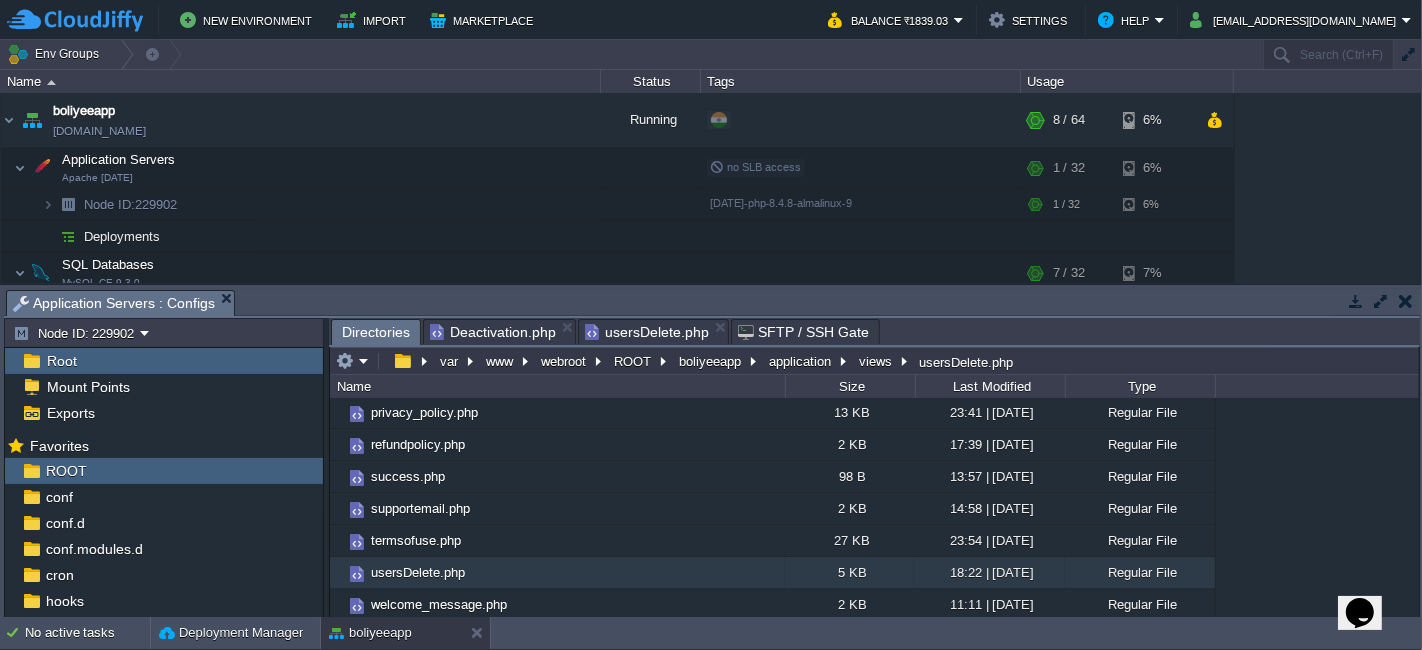 click on "Directories" at bounding box center [376, 332] 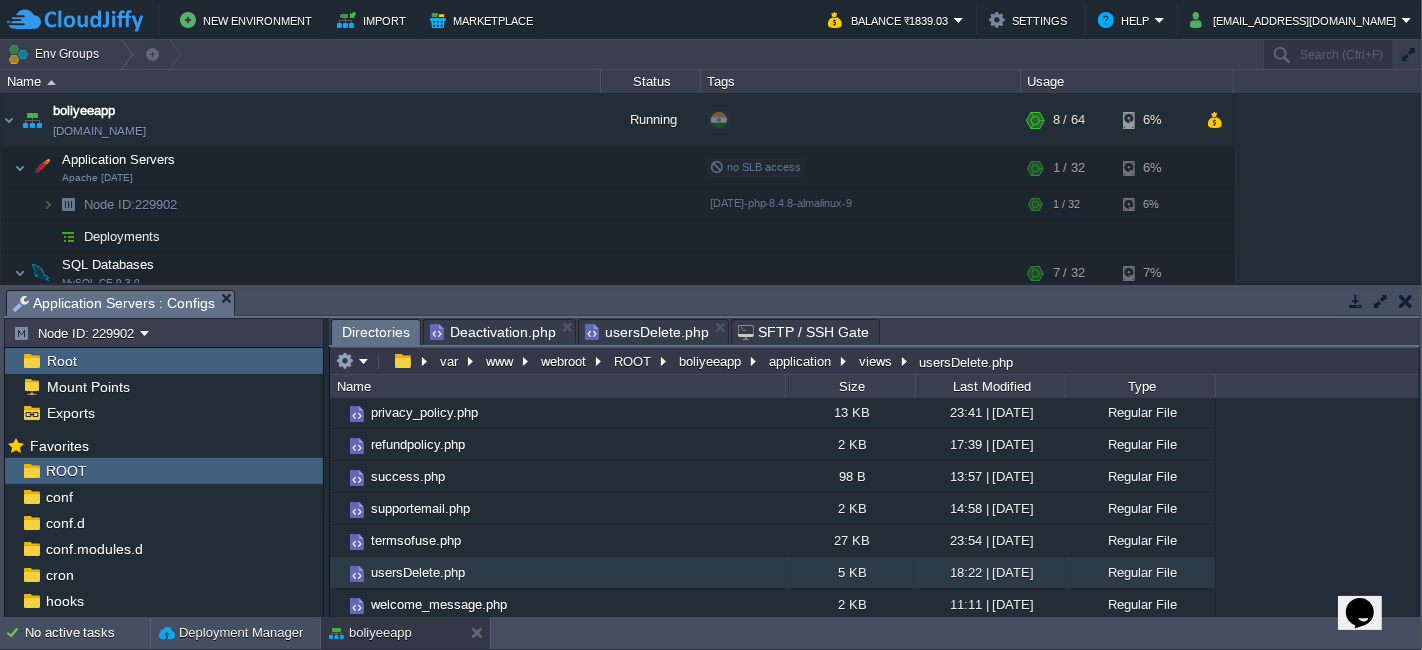 scroll, scrollTop: 0, scrollLeft: 0, axis: both 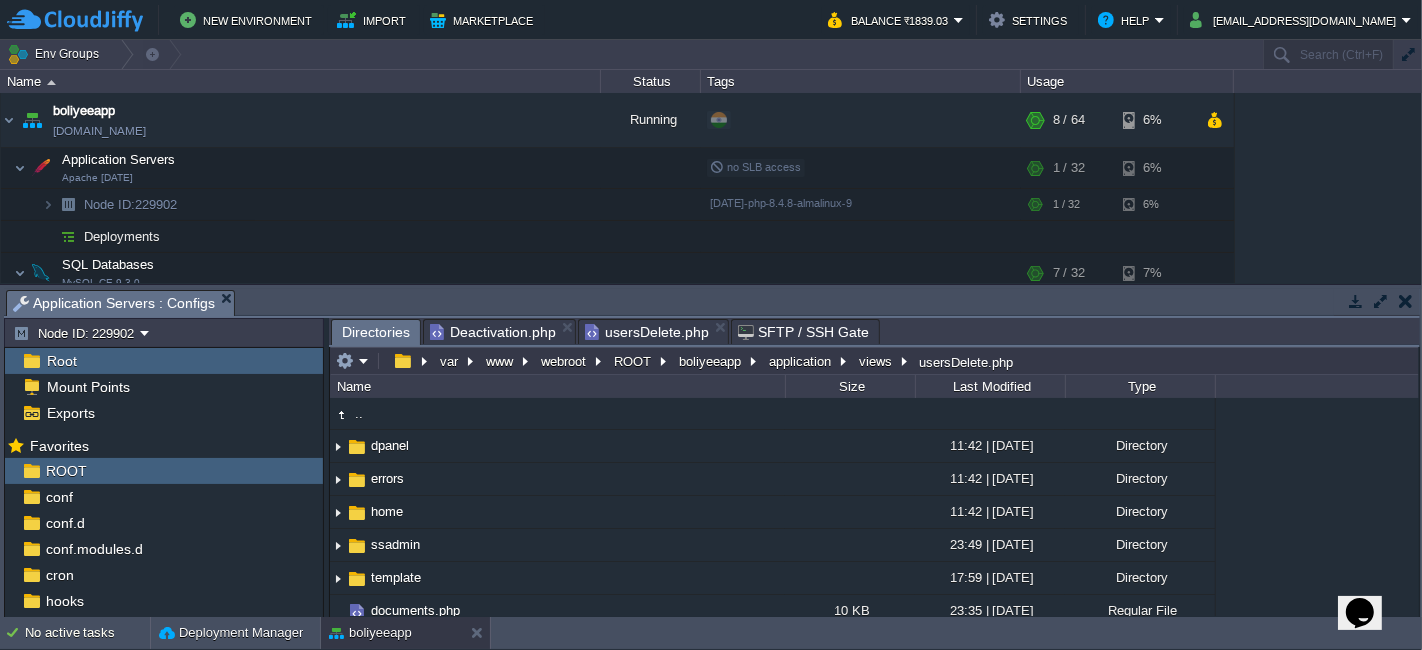 click on "var www webroot ROOT boliyeeapp application views usersDelete.php" at bounding box center [673, 361] 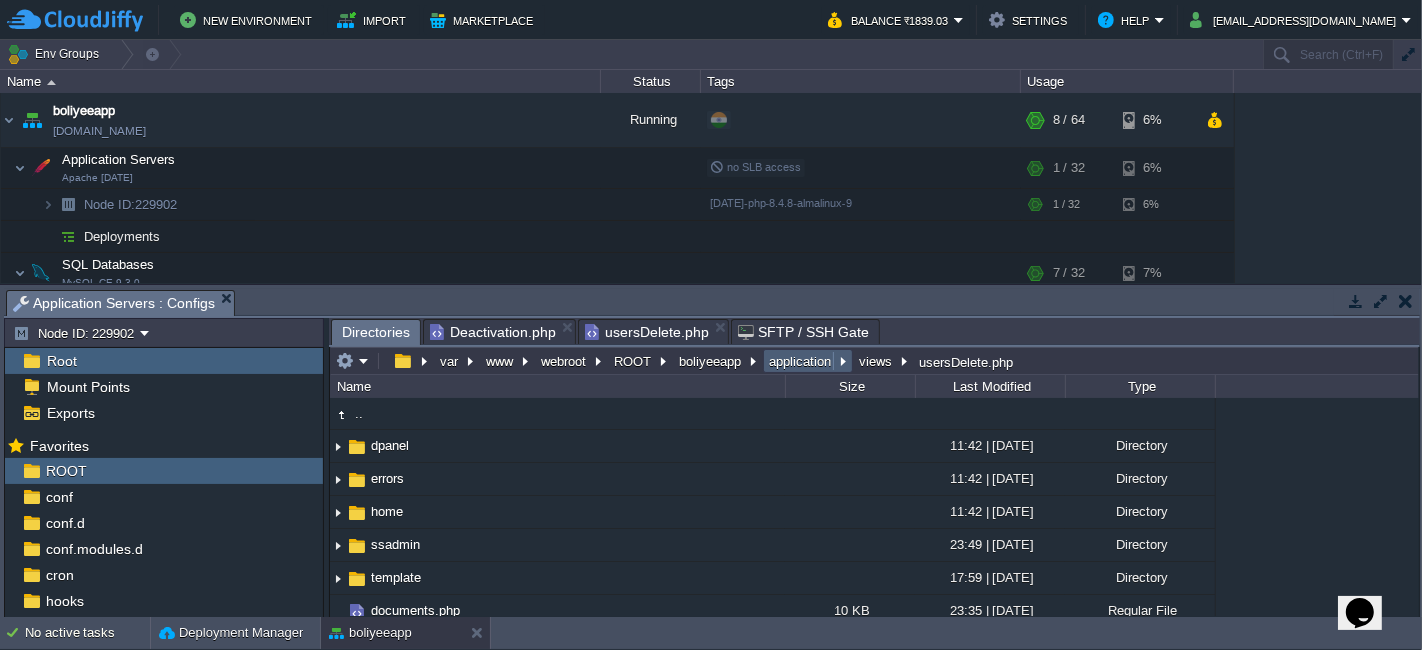 click on "application" at bounding box center (801, 361) 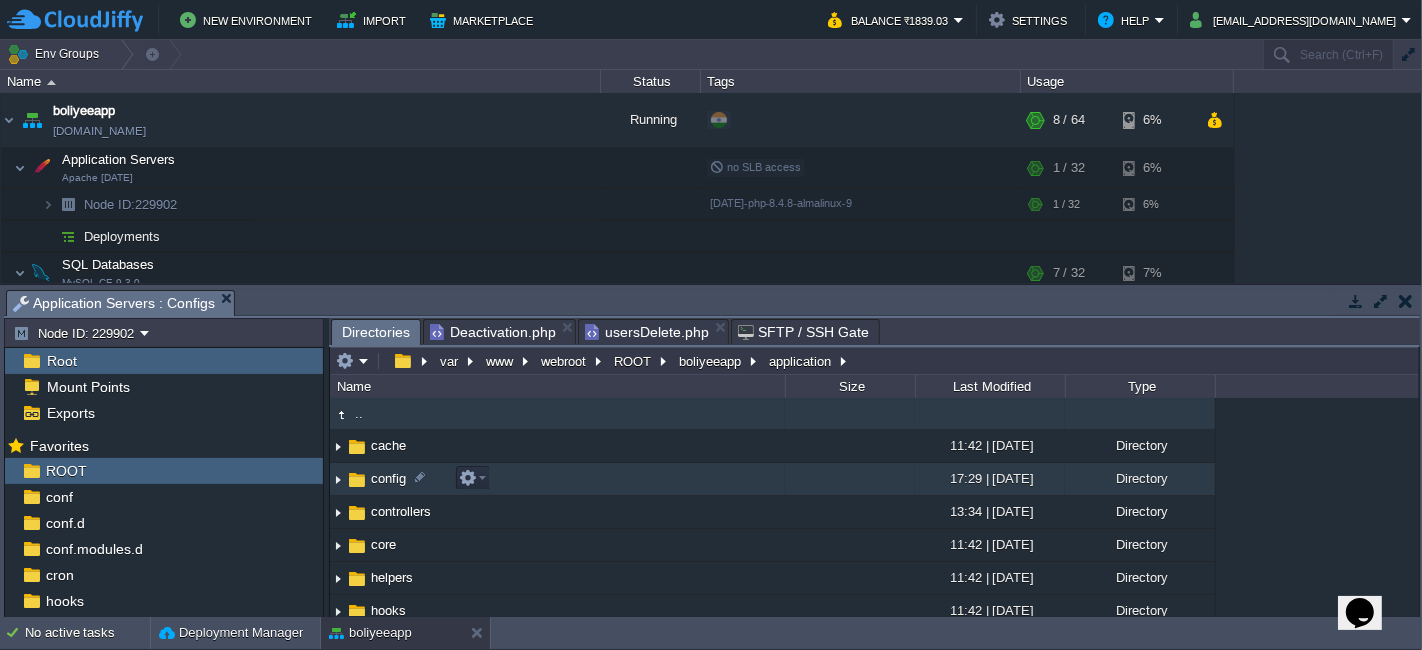 click on "config" at bounding box center [557, 479] 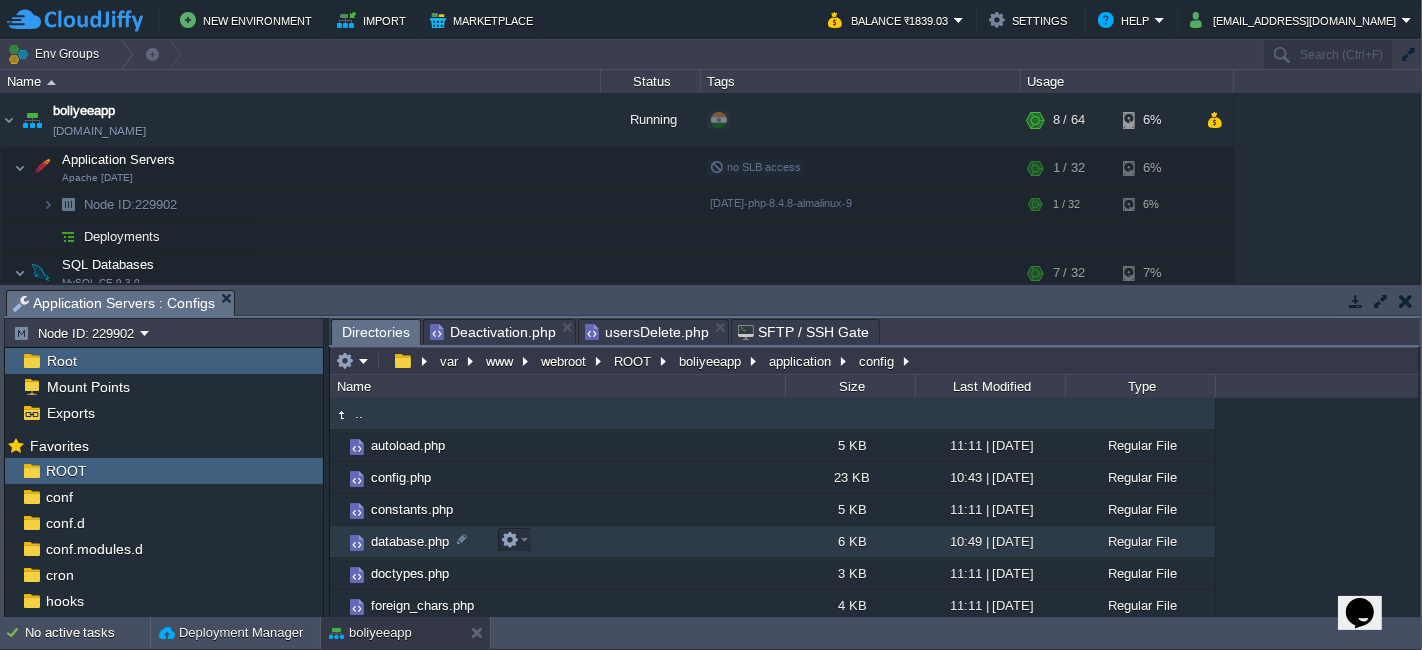 click on "database.php" at bounding box center [557, 542] 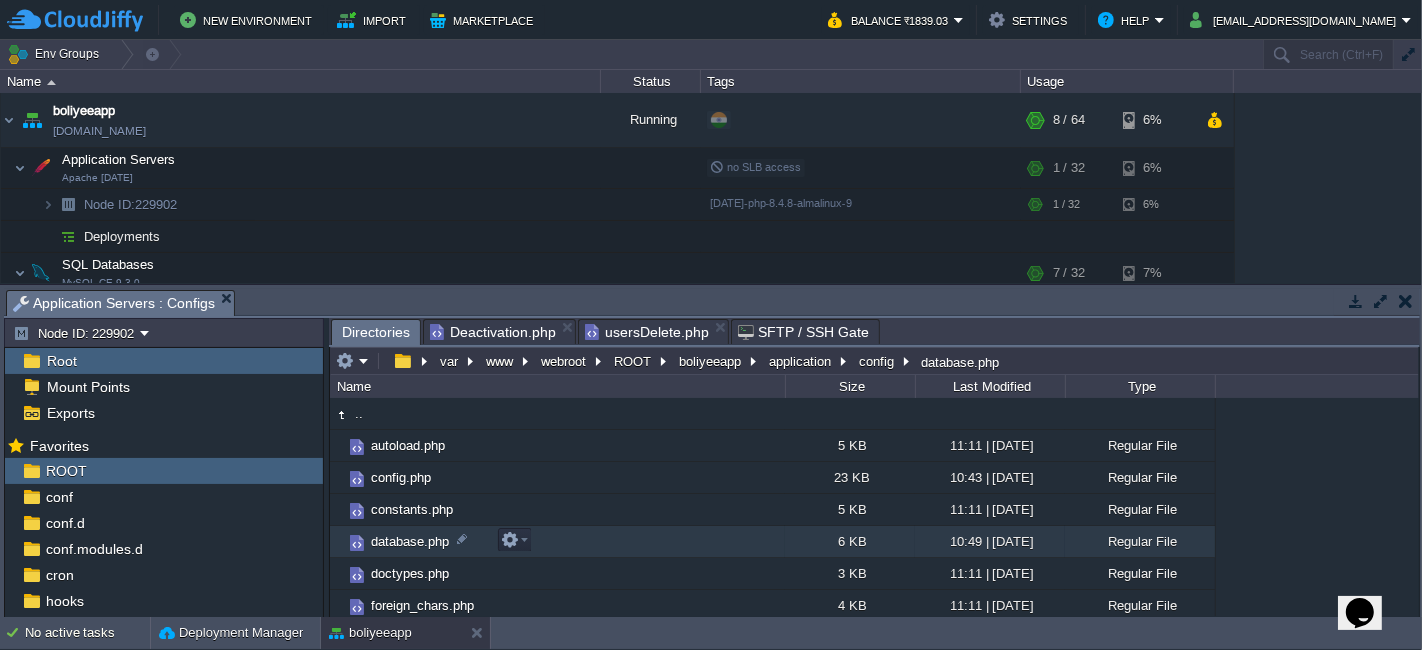 click on "database.php" at bounding box center [557, 542] 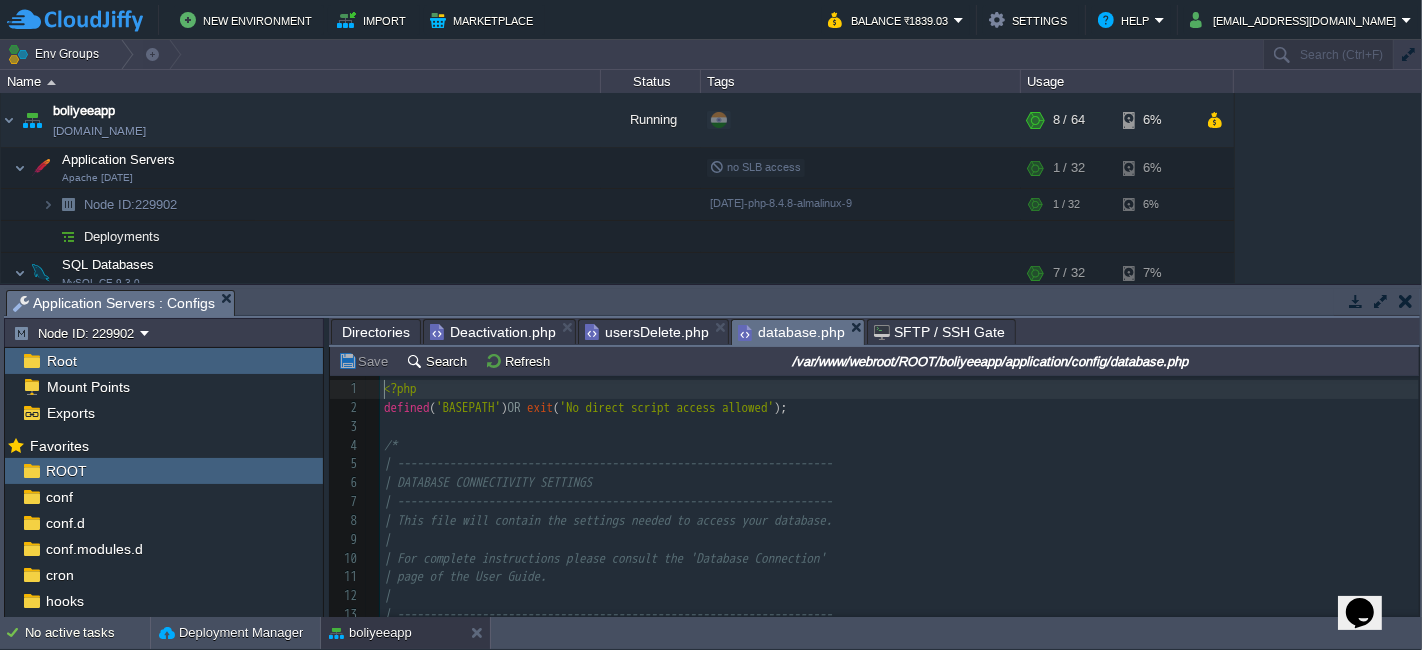 scroll, scrollTop: 6, scrollLeft: 0, axis: vertical 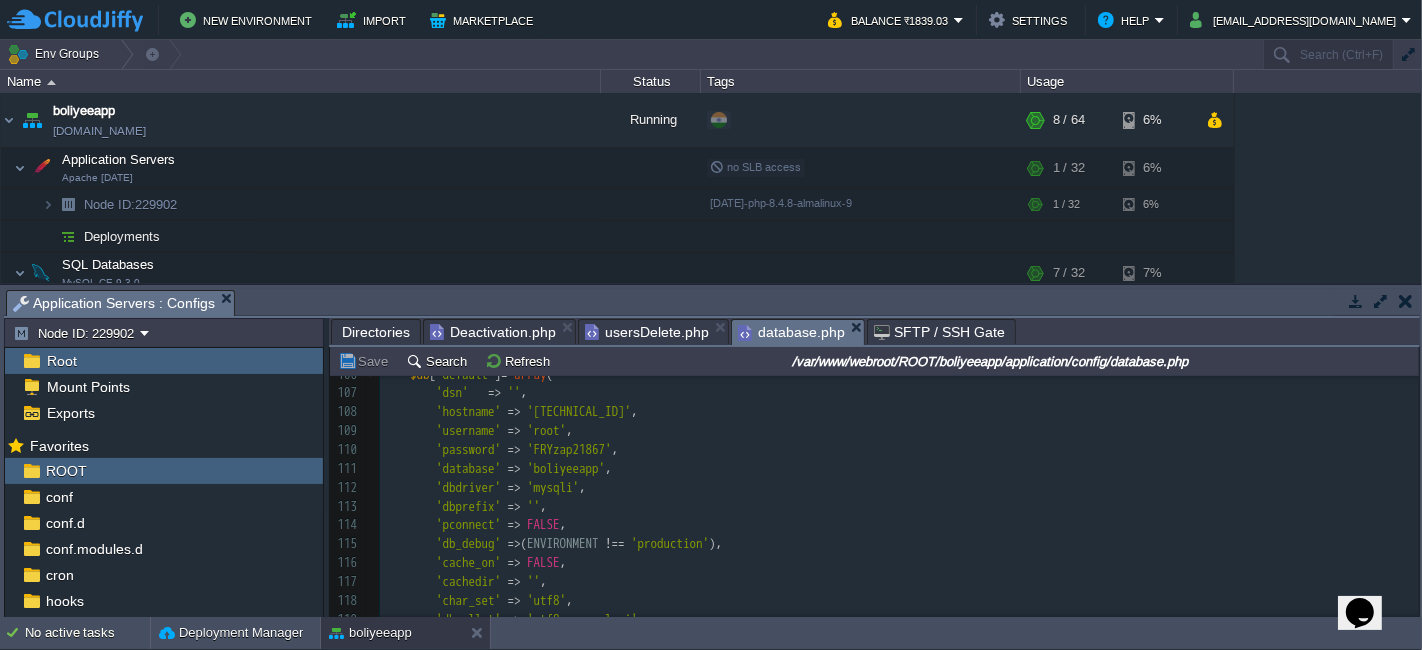 click on "130 <?php   97           'failover'   =>   array (), 98           'save_queries'   =>   TRUE 99      ); 100      101      102 }     103 else 104 { 105      //Live server 106      $db [ 'default' ]  =   array ( 107           'dsn'     =>   '' , 108           'hostname'   =>   '[TECHNICAL_ID]' , 109           'username'   =>   'root' , 110           'password'   =>   'FRYzap21867' , 111           'database'   =>   'boliyeeapp' , 112           'dbdriver'   =>   'mysqli' , 113           'dbprefix'   =>   '' , 114           'pconnect'   =>   FALSE , 115           'db_debug'   =>  ( ENVIRONMENT   !==   'production' ), 116           'cache_on'   =>   FALSE , 117           'cachedir'   =>   '' , 118           'char_set'   =>   'utf8' , 119           'dbcollat'   =>   'utf8_general_ci' , 120           'swap_pre'   =>   '' , 121           'encrypt'   =>   FALSE , 122           'compress'   =>   FALSE , 123           'stricton'   =>   FALSE , 124           'failover'   =>   array (), 125           'save_queries'   =>   }" at bounding box center (899, 516) 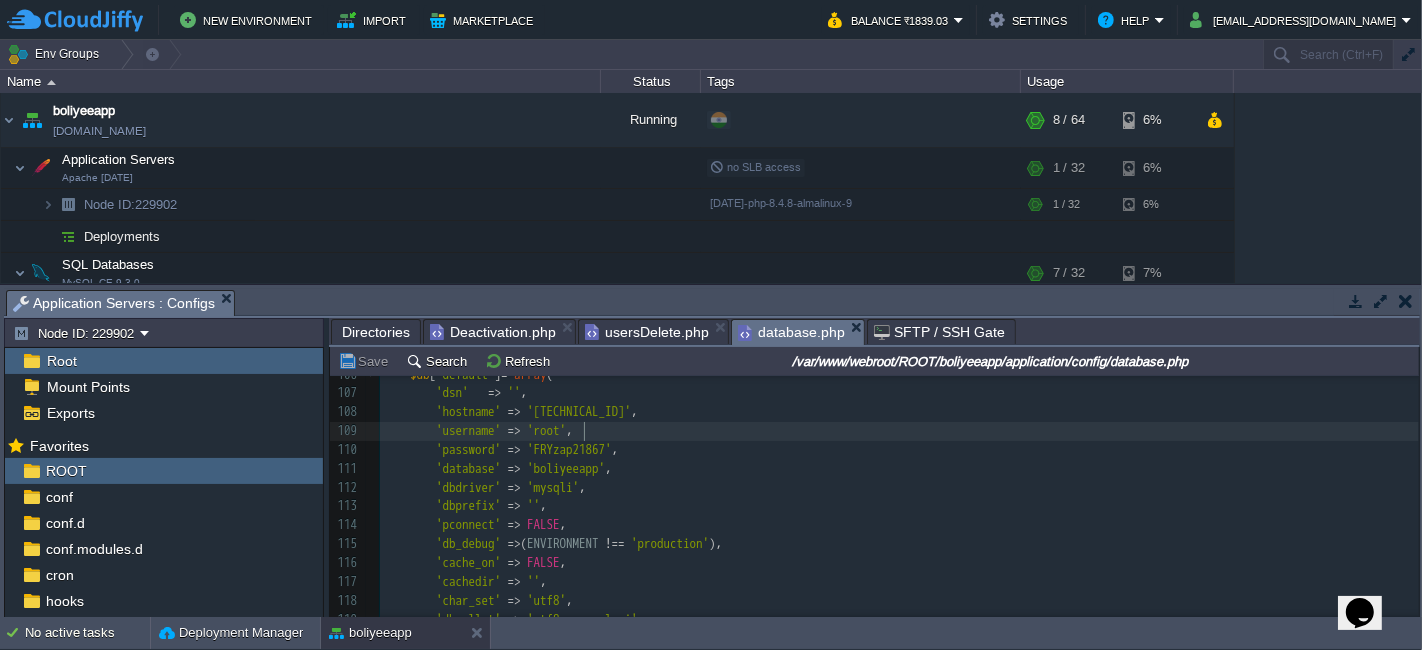 click on "'FRYzap21867'" at bounding box center [569, 449] 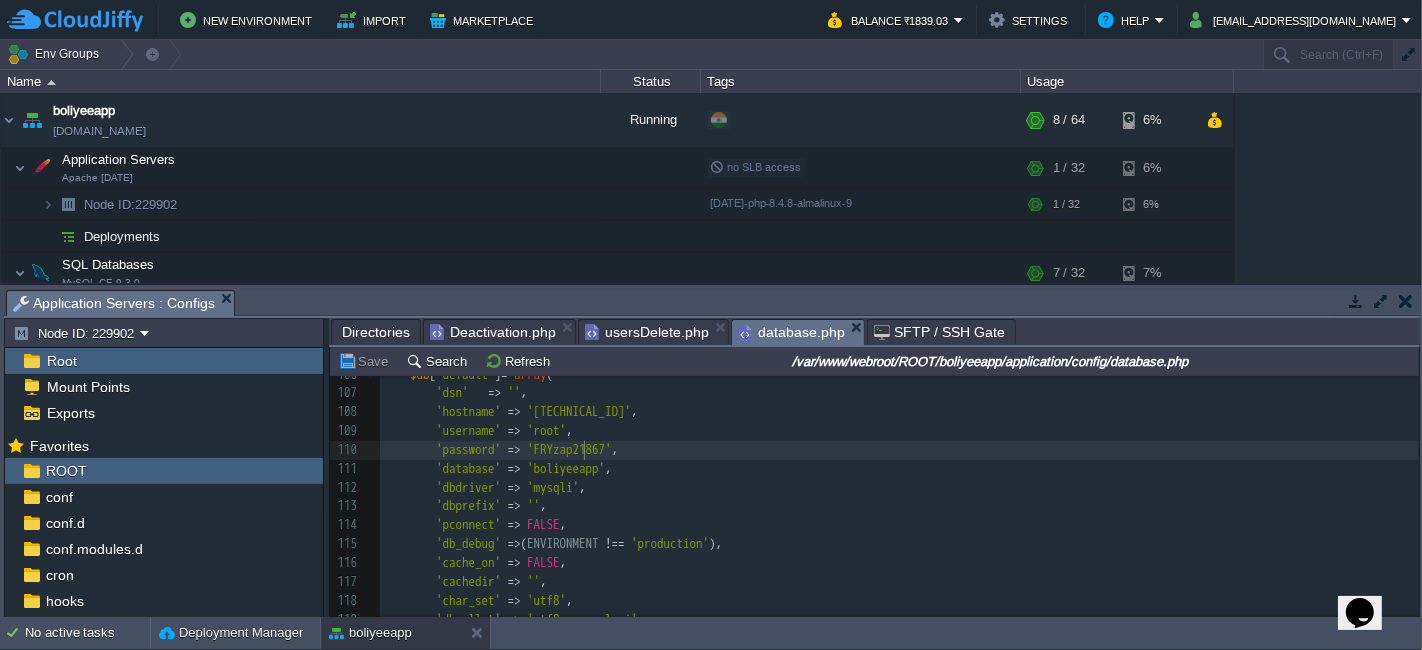 type on "FRYzap21867" 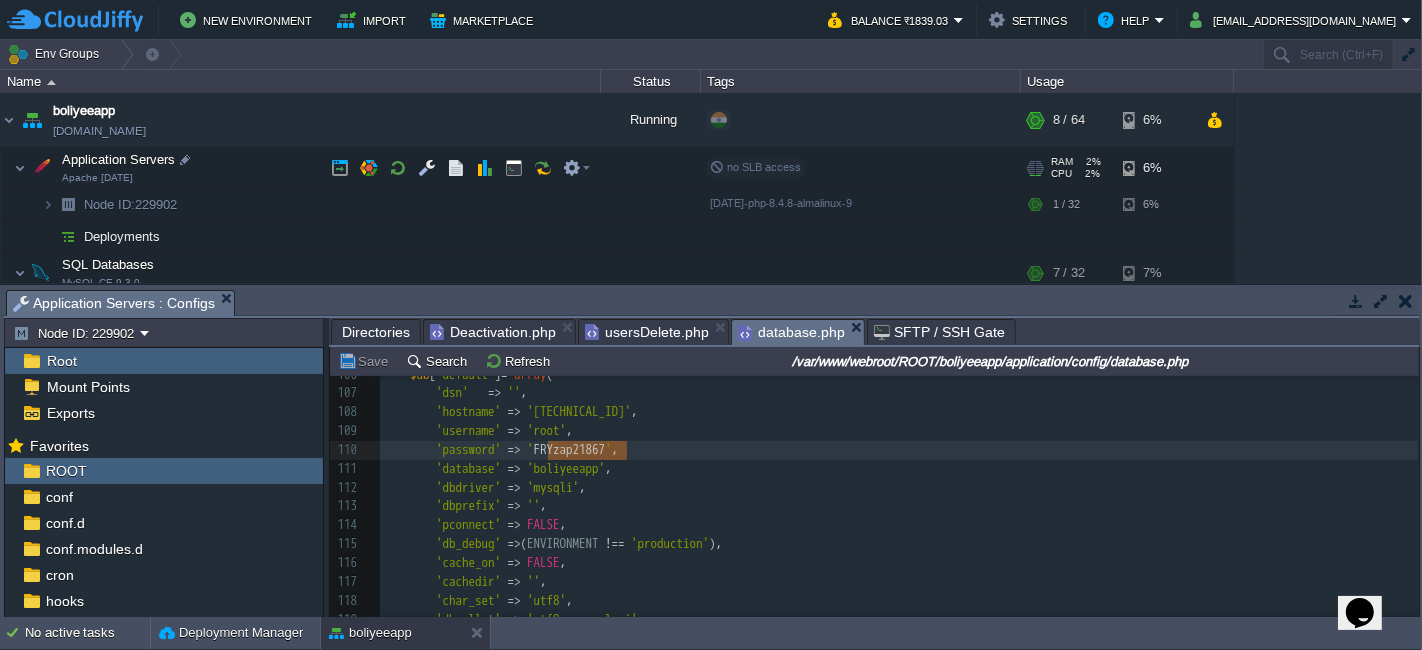 scroll, scrollTop: 41, scrollLeft: 0, axis: vertical 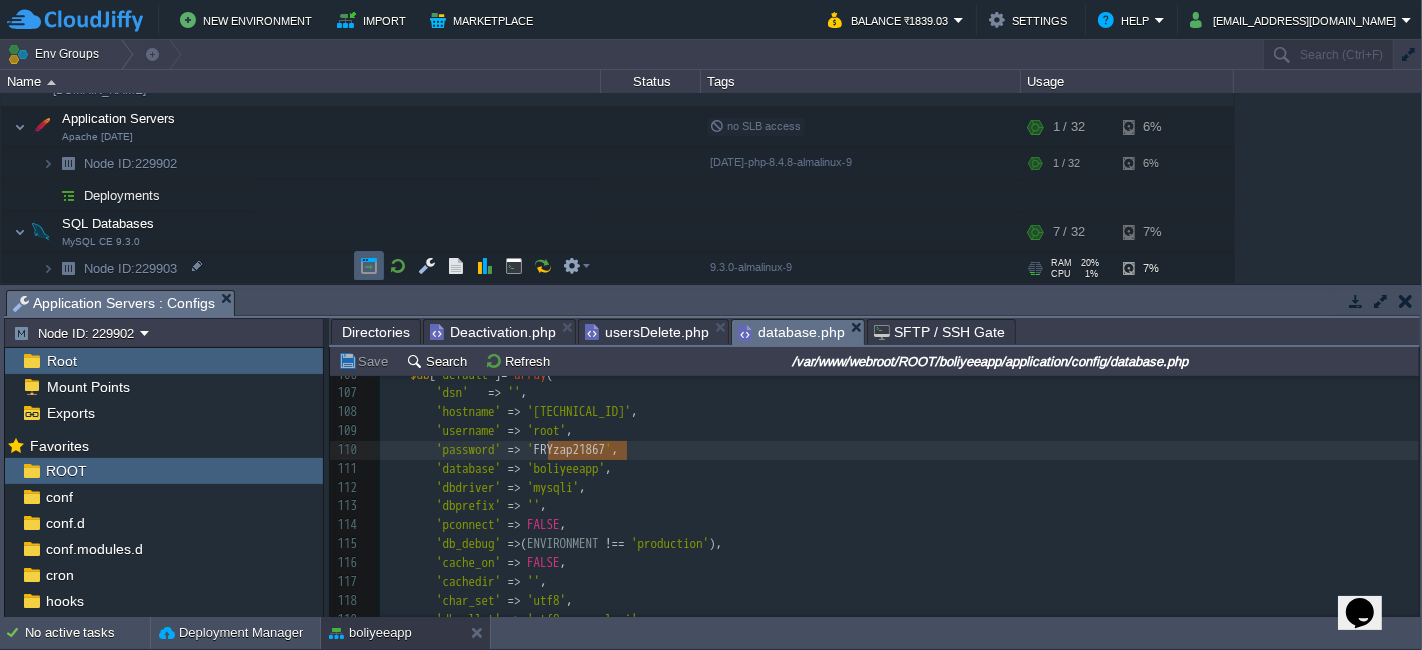 click at bounding box center (369, 266) 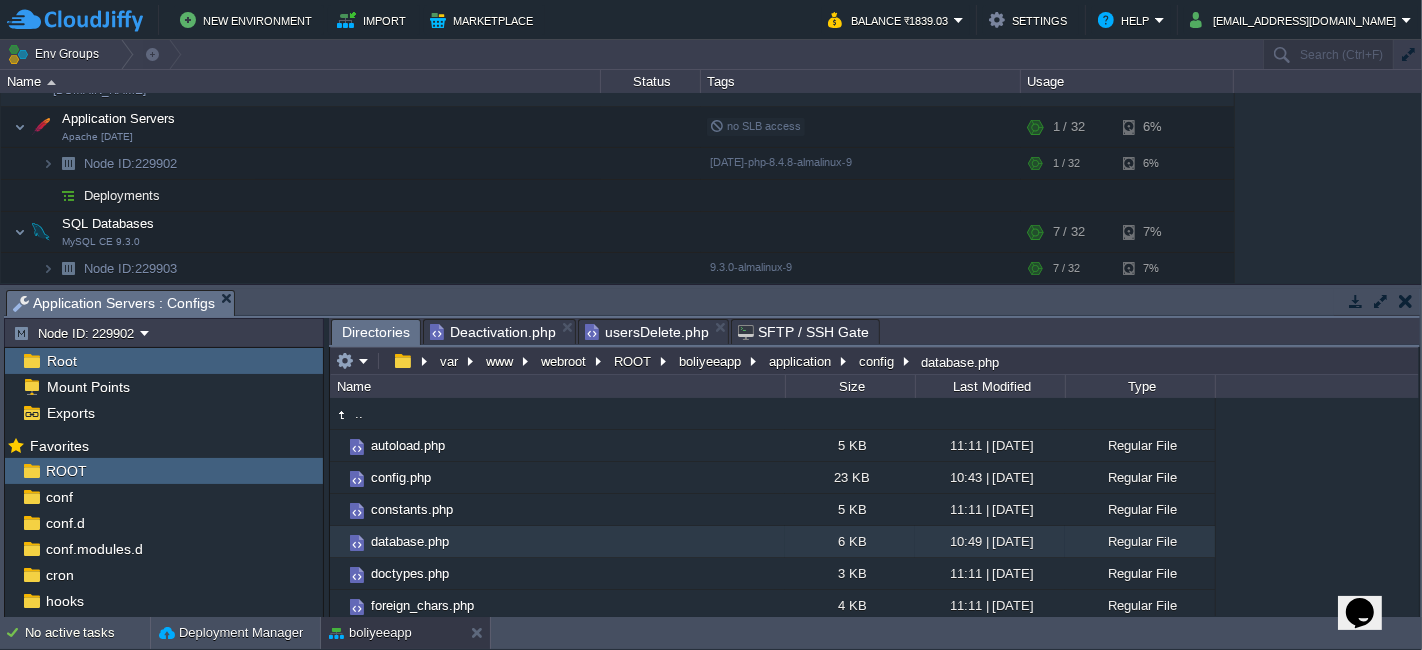click on "Deactivation.php" at bounding box center [493, 332] 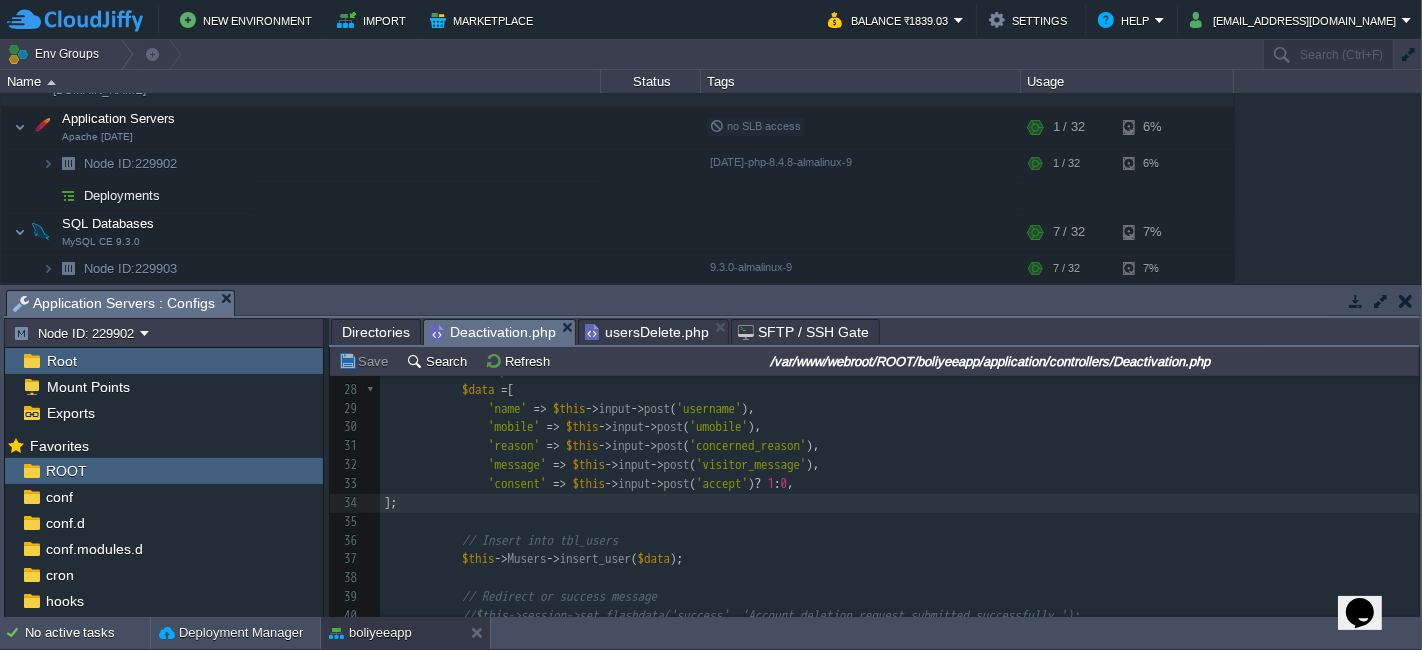 click on "];" at bounding box center (899, 503) 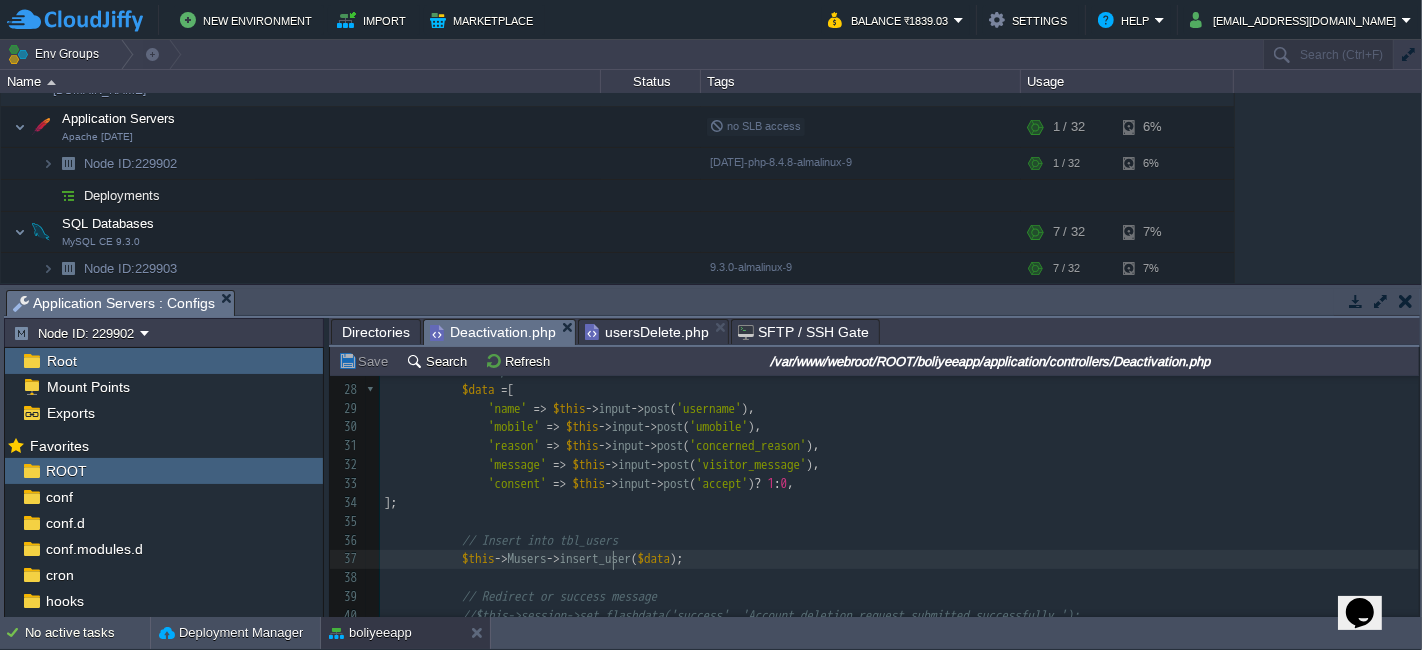 click on "xxxxxxxxxx   1 <?php 2 defined ( 'BASEPATH' )  OR   exit ( 'No direct script access allowed' ); 3 ​ 4 class   Deactivation   extends   CI_Controller  { 5 ​ 6      public   function   __construct () { 7          parent :: __construct (); 8          $this -> load -> library ( 'form_validation' ); 9           $this -> load -> model ( "Musers" , "" , TRUE ); 10     } 11    12      public   function   usersDelete () { 13        $this -> load -> view ( "usersDelete" ); 14     } 15 ​ 16      public   function   submit () { 17          // Validate input 18          $this -> form_validation -> set_rules ( 'username' ,  'Name' ,  'required' ); 19          $this -> form_validation -> set_rules ( 'umobile' ,  'Mobile' ,  'required|regex_match[/^[6-9]\d{9}$/]' ); 20          $this -> form_validation -> set_rules ( 'concerned_reason' ,  'Reason' ,  'required' ); 21          $this -> form_validation -> set_rules ( 'visitor_message' ,  'Message' ,  'required|min_length[10]' ); 22" at bounding box center (899, 362) 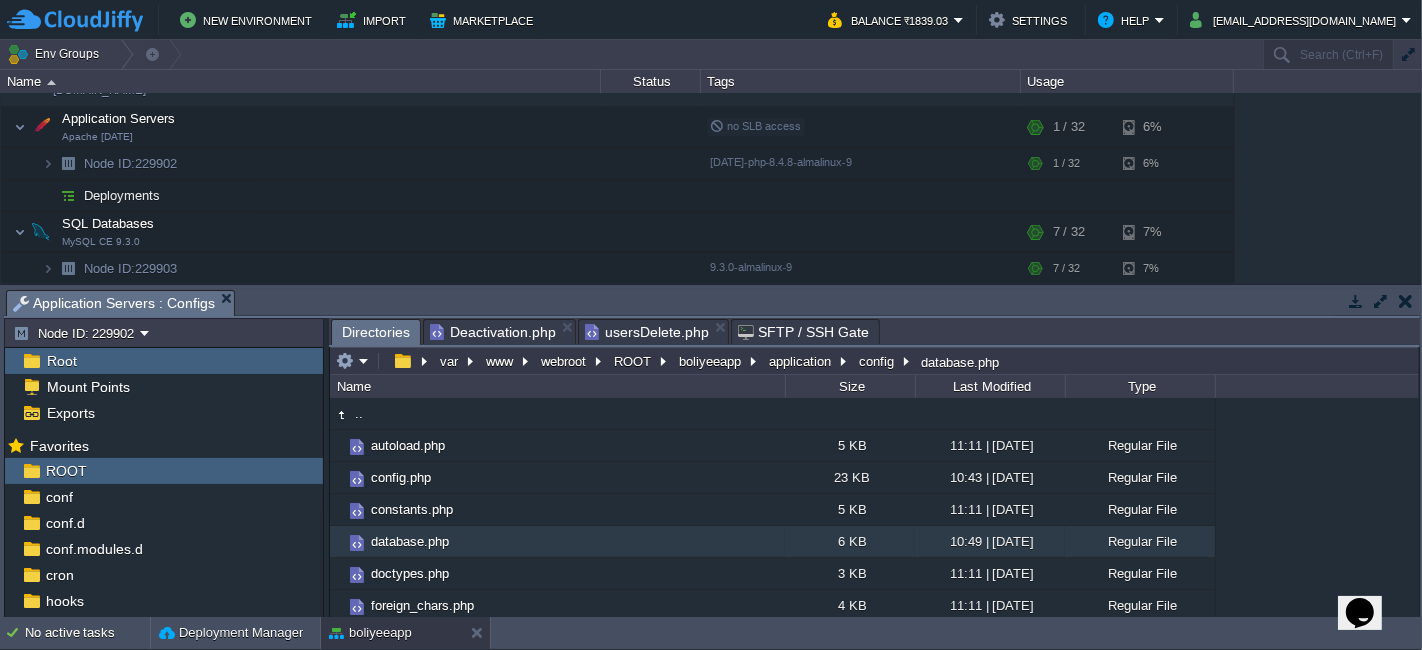 scroll, scrollTop: 289, scrollLeft: 0, axis: vertical 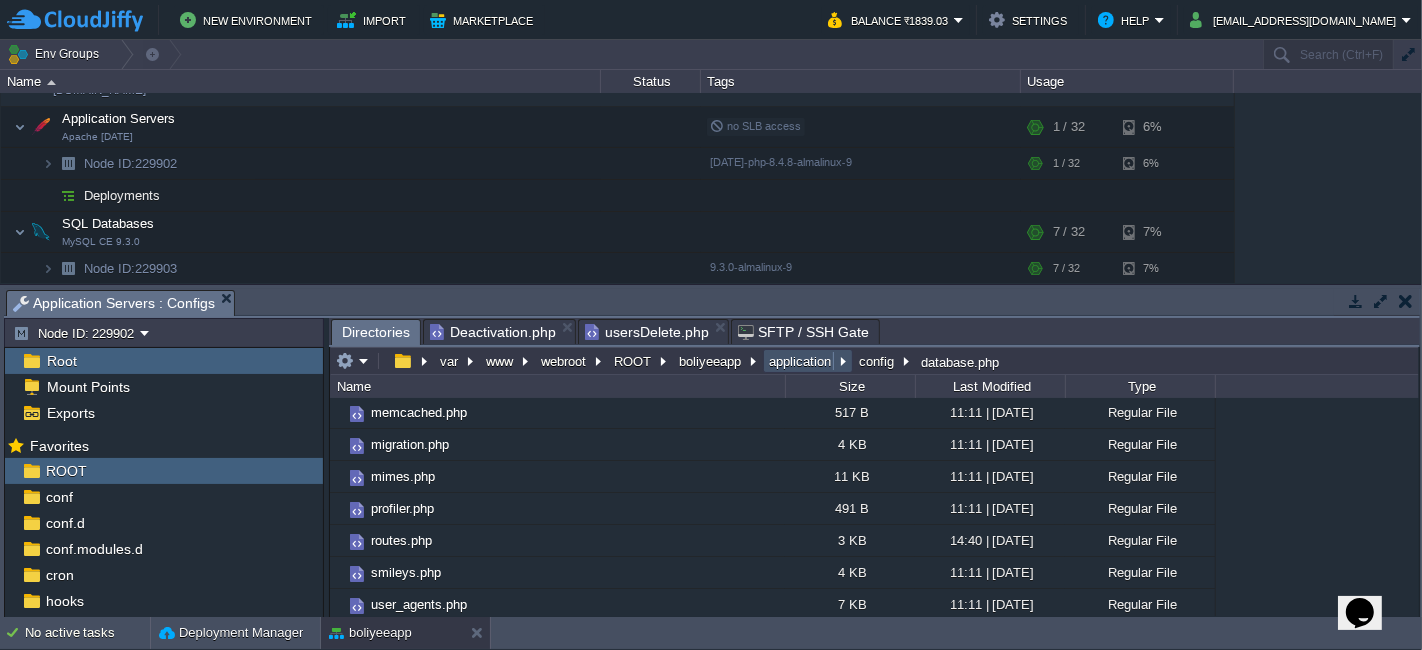 click on "application" at bounding box center [801, 361] 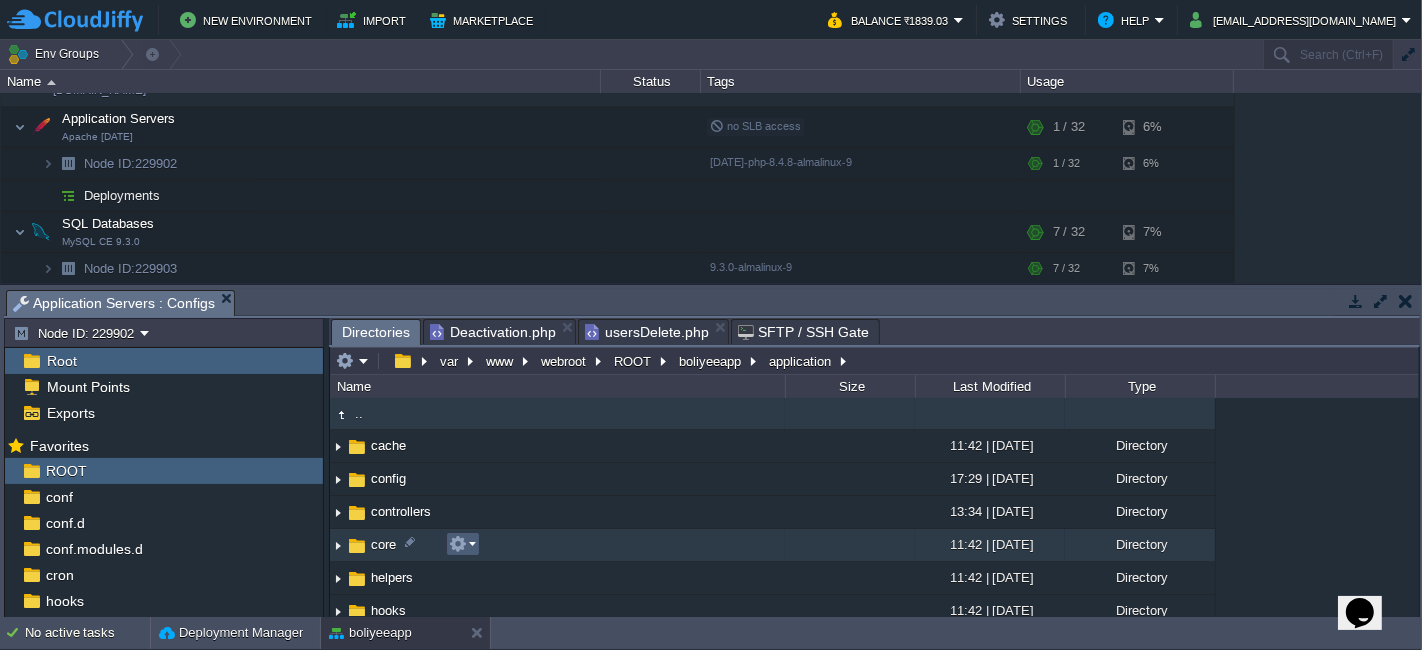 scroll, scrollTop: 269, scrollLeft: 0, axis: vertical 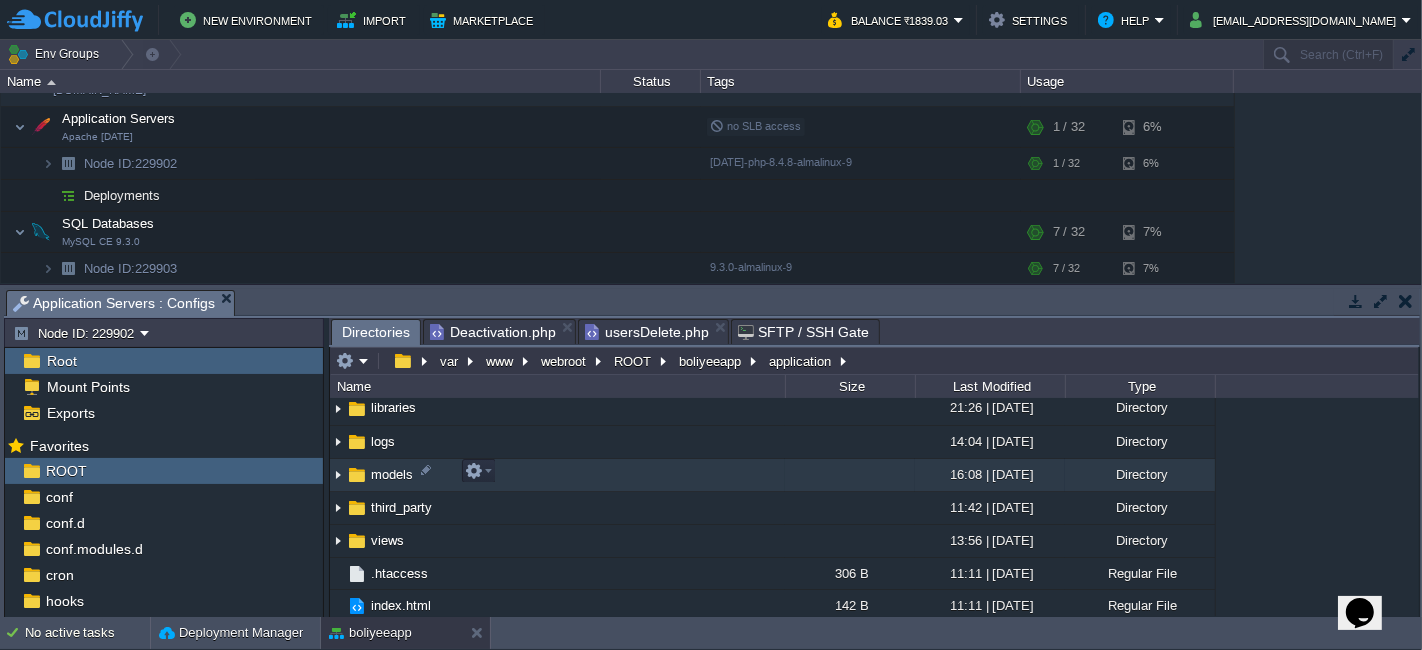 click on "models" at bounding box center [557, 475] 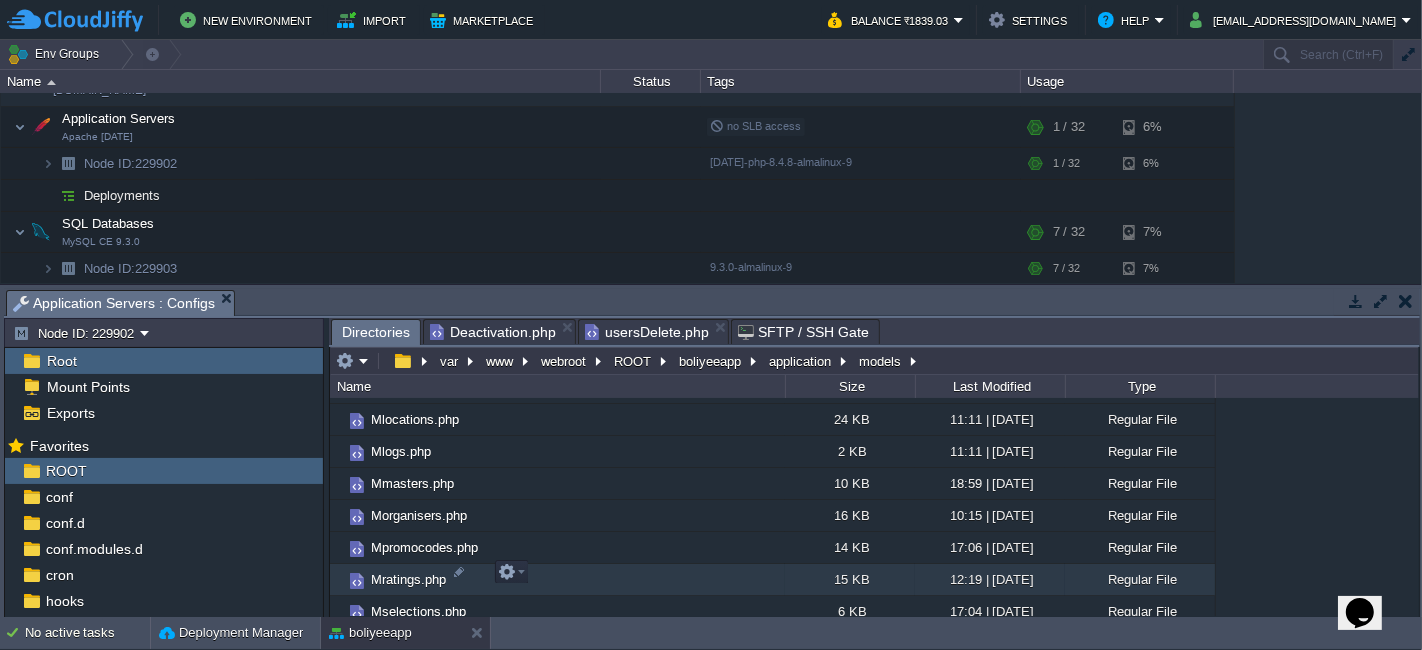 scroll, scrollTop: 924, scrollLeft: 0, axis: vertical 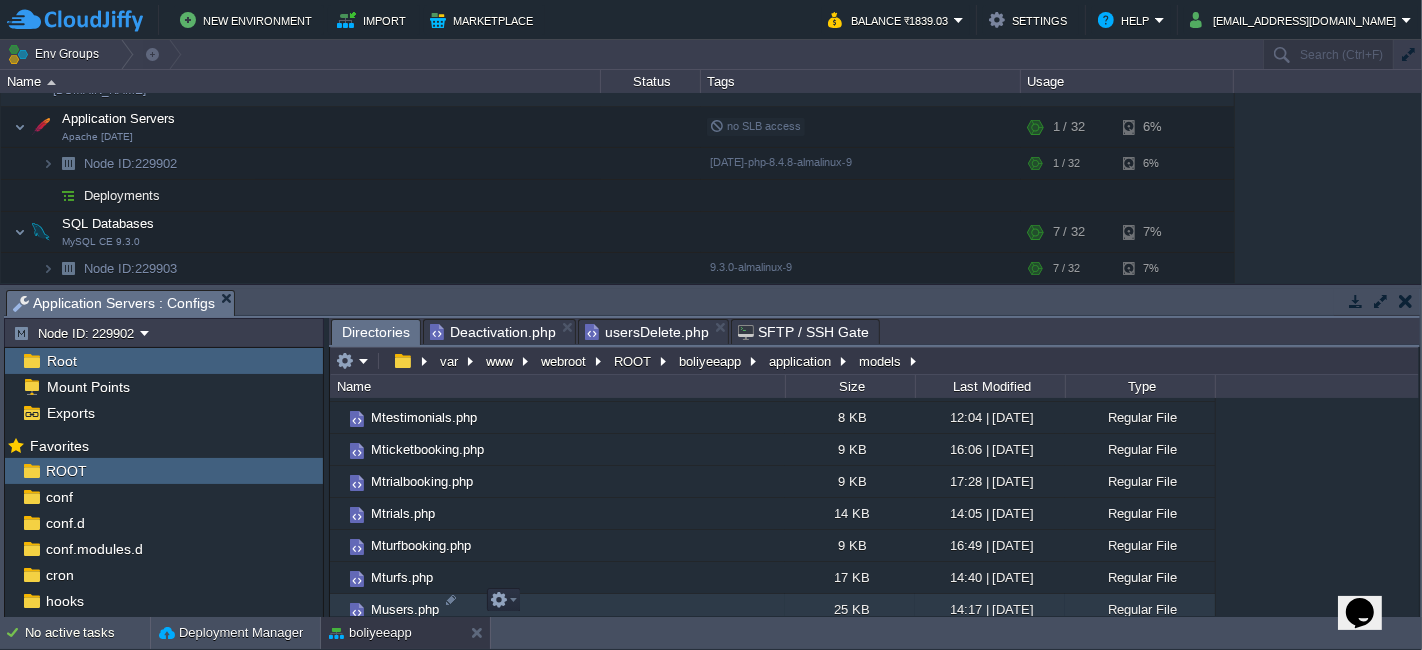 click on "Musers.php" at bounding box center (557, 610) 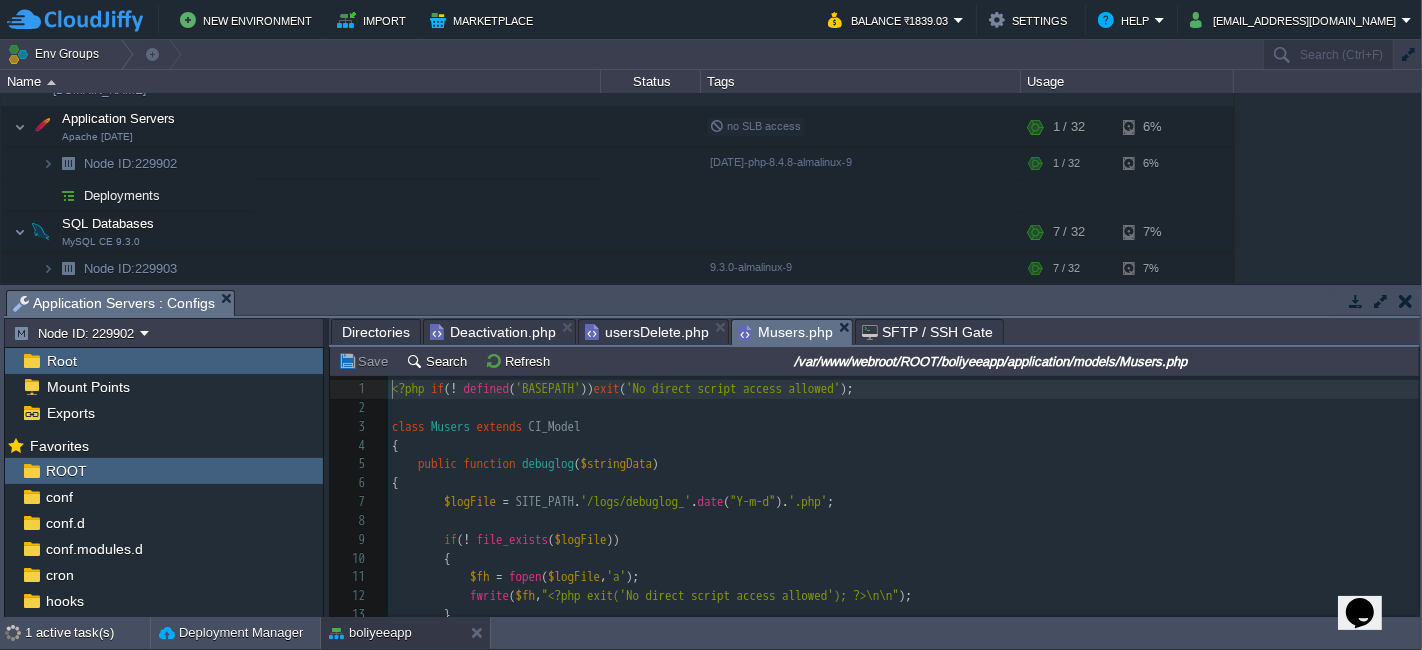 scroll, scrollTop: 6, scrollLeft: 0, axis: vertical 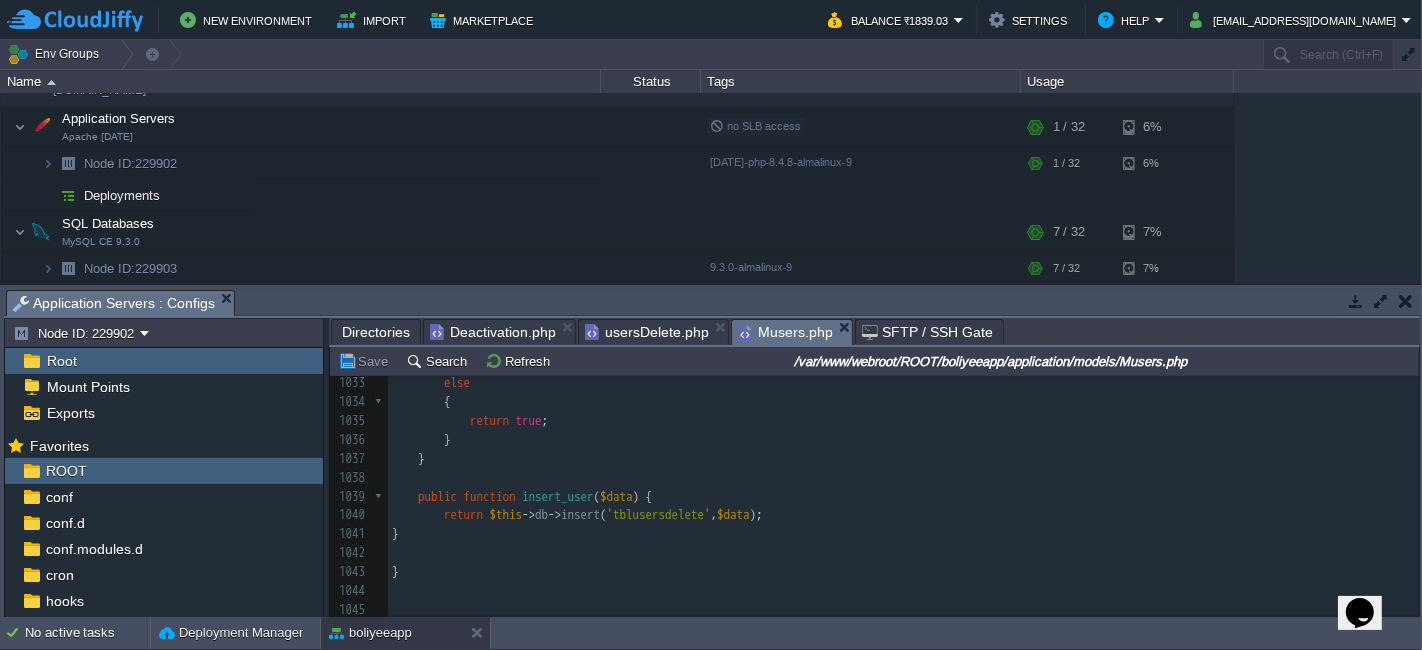 click on "insert_user" at bounding box center [558, 496] 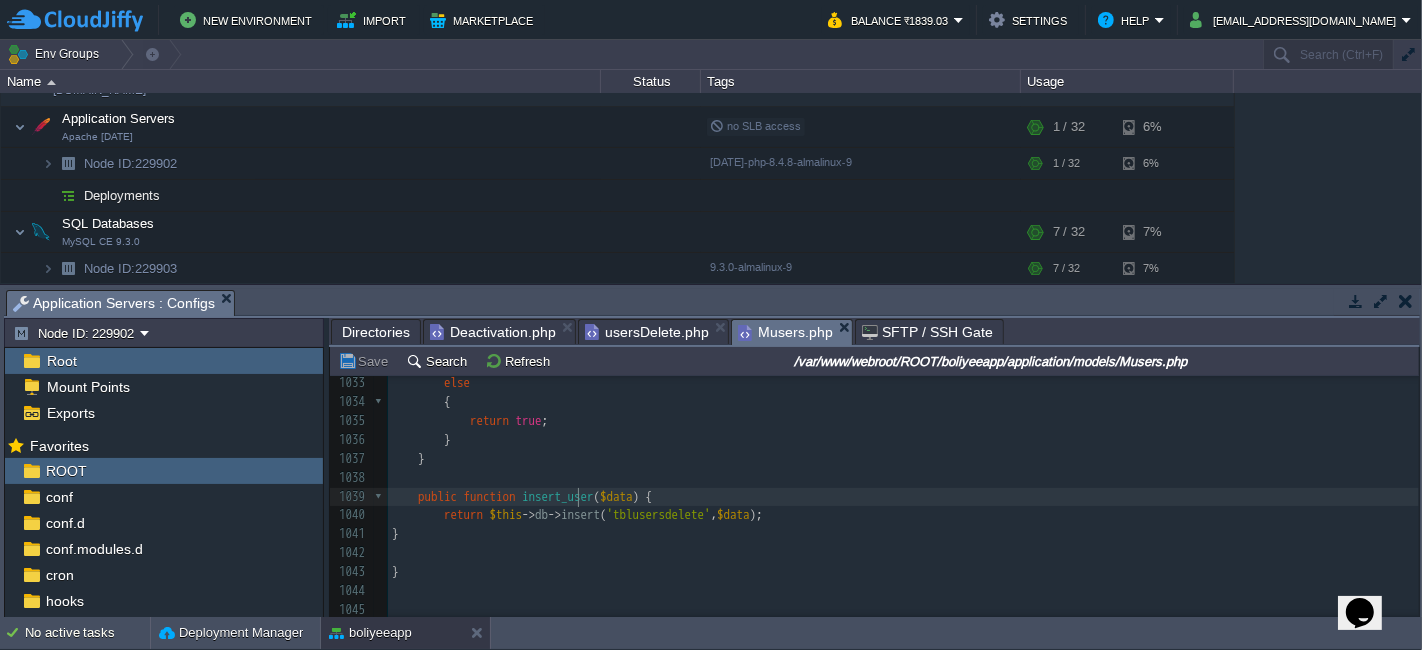 type on "insert_user" 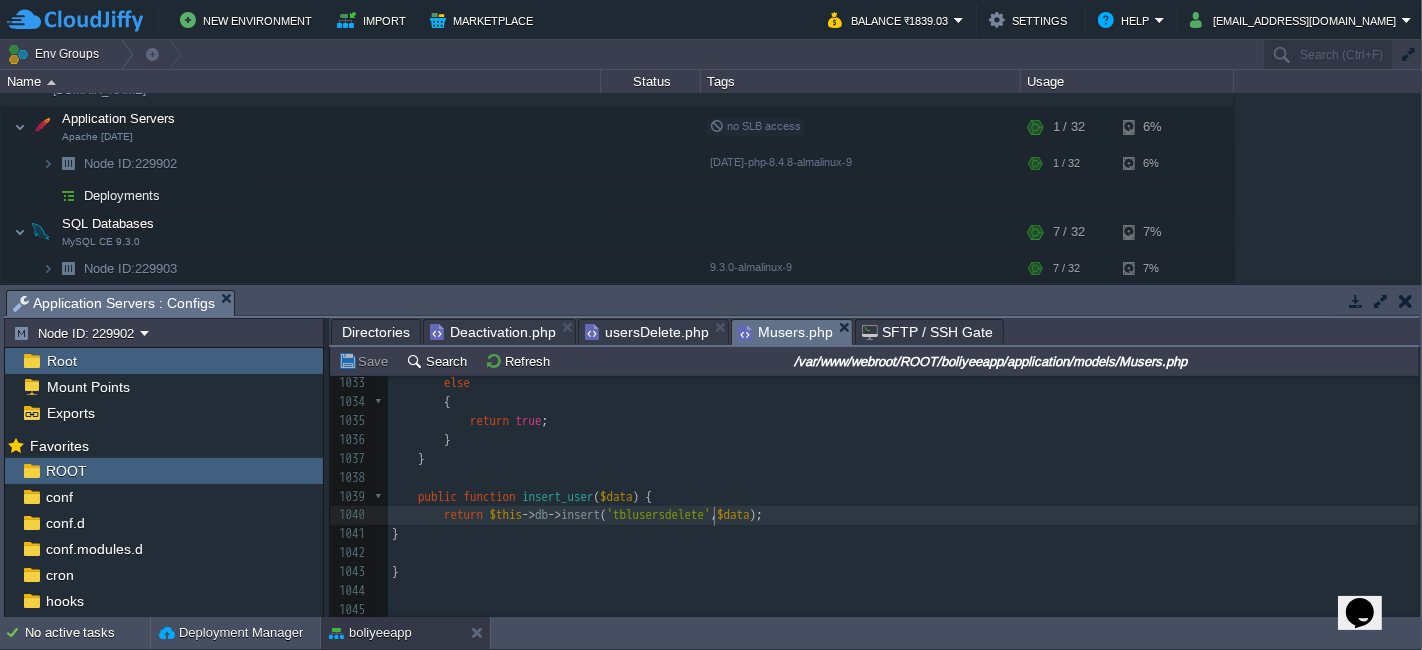 click on "'tblusersdelete'" at bounding box center (659, 514) 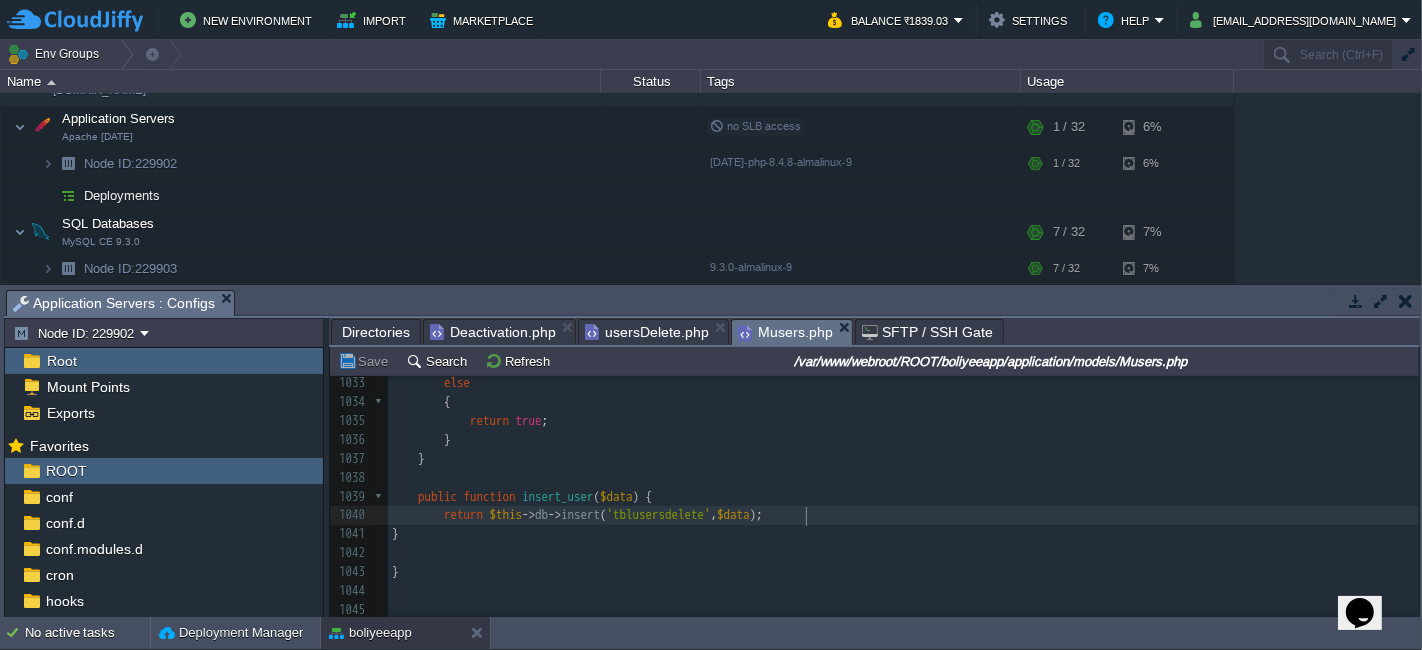 click on "x <?php   if  (  !   defined ( 'BASEPATH' ))  exit ( 'No direct script access allowed' );   1006          if ( $error [ "code" ]  !=   0 ) 1007         { 1008                $temp_qry   =   $this -> db -> last_query (); 1009                log_message ( 'error' ,  $error [ "message" ]. ', [chkIfValidUserId] sql:' . $temp_qry ); 1010           } 1011           1012          $result   =   $query -> row_array (); 1013           if ( ! empty ( $result )  &&   count ( $result )  >   0 ) 1014           { 1015                $return   =   true ; 1016           } 1017           1018          return   $return ; 1019      } 1020           1021      function   chkIfUserLoggedIn () 1022      { 1023           $userId    =   $this -> session -> userdata ( 'bktsps_user_id' ); 1024           1025           if ( $this -> validator -> chkIfEmpty ( $userId ) ) 1026           { 1027                return   false ; 1028           } 1029           elseif ( ! $this -> chkIfValidUserId ( $userId )) 1030           { 1031" at bounding box center [903, 243] 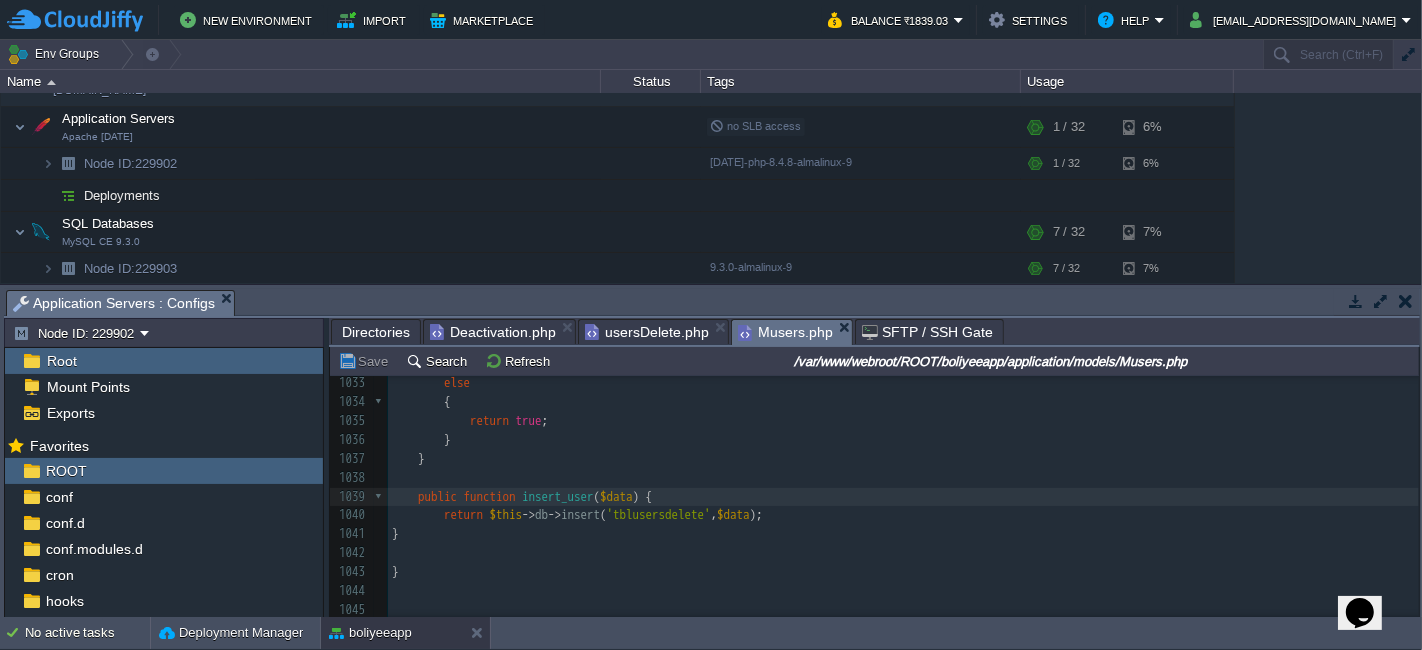 type on "function insert_user($data) {
return $this->db->insert('tblusersdelete', $data);
}" 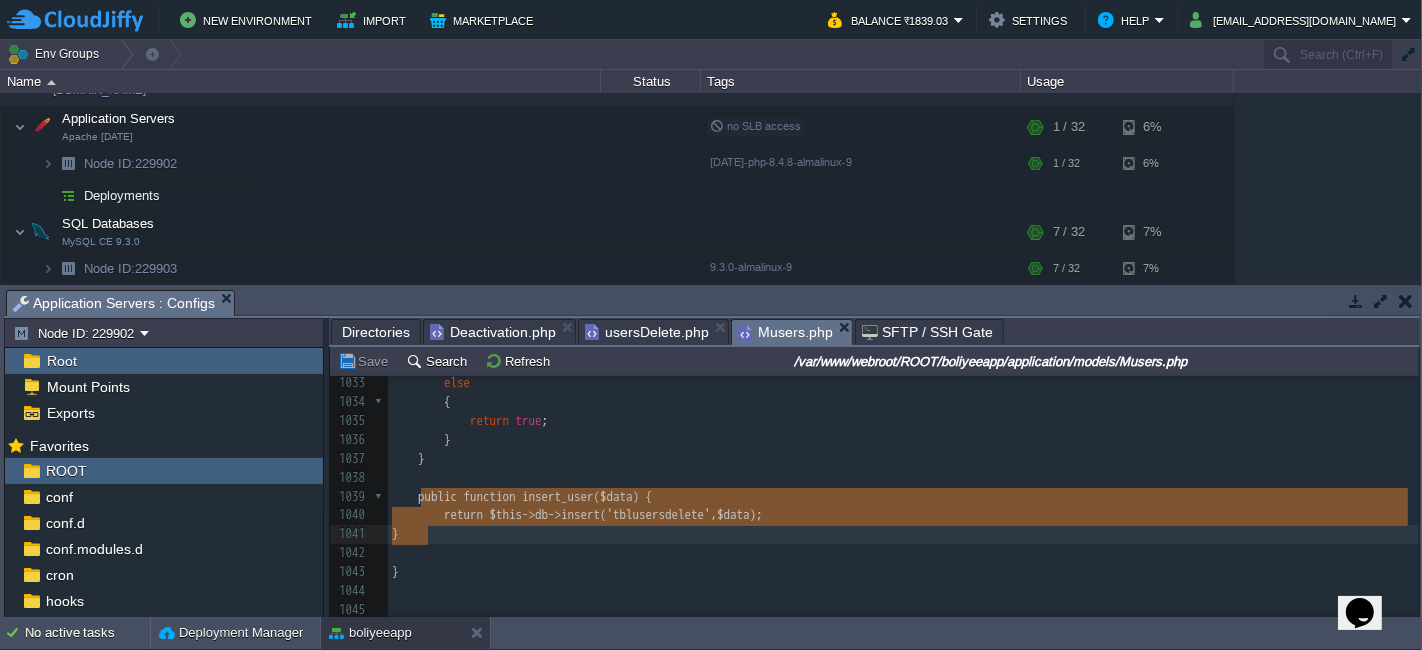type 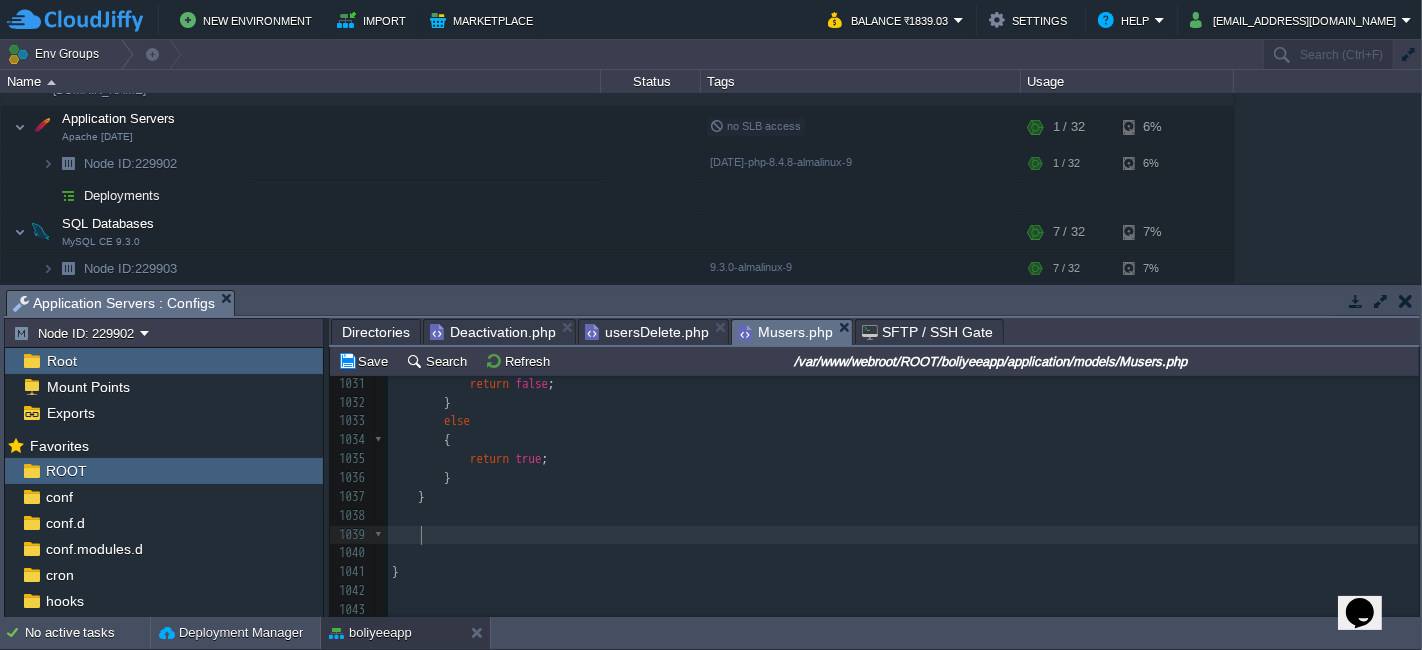 scroll, scrollTop: 19566, scrollLeft: 0, axis: vertical 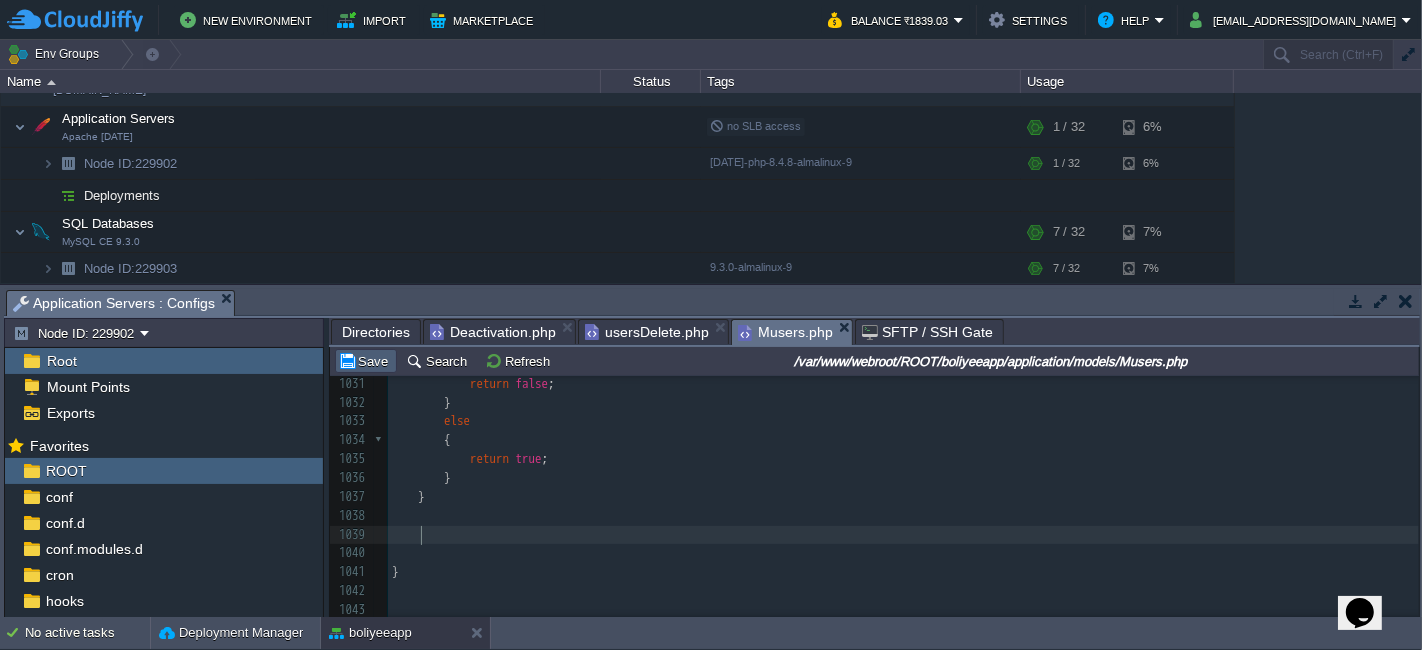 click on "Save" at bounding box center (366, 361) 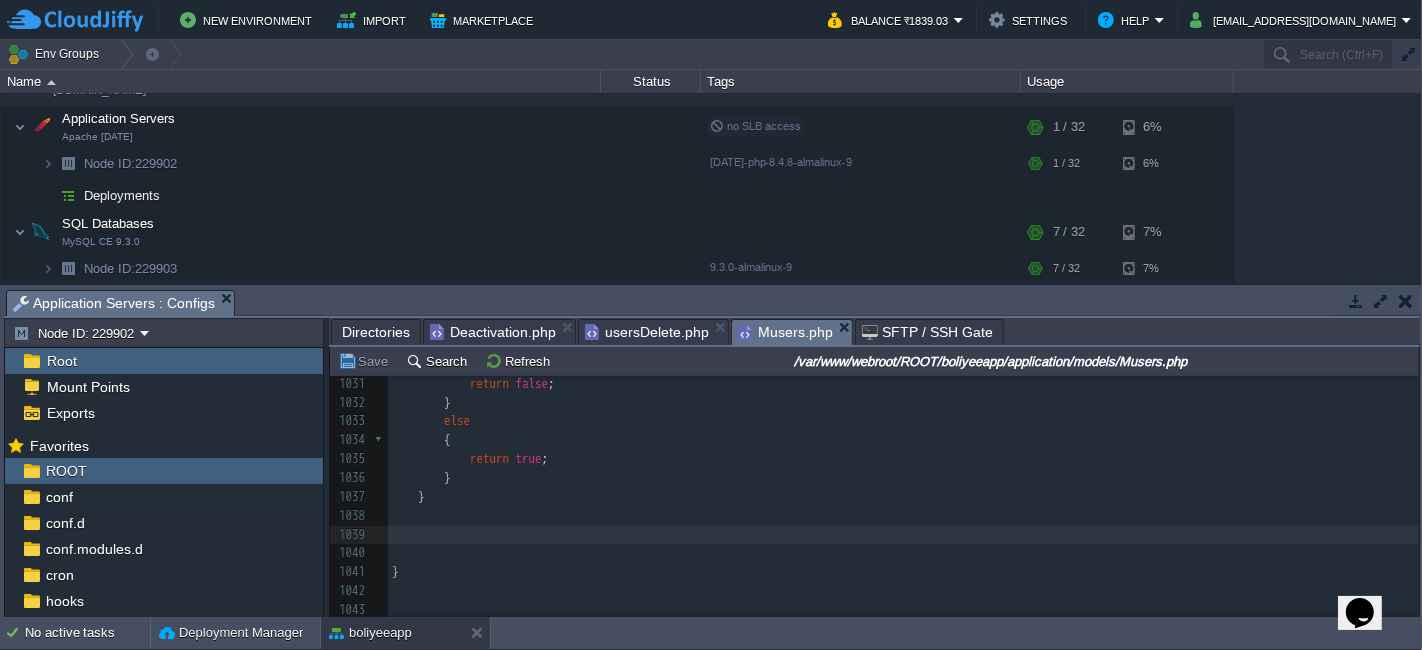click on "Deactivation.php" at bounding box center (493, 332) 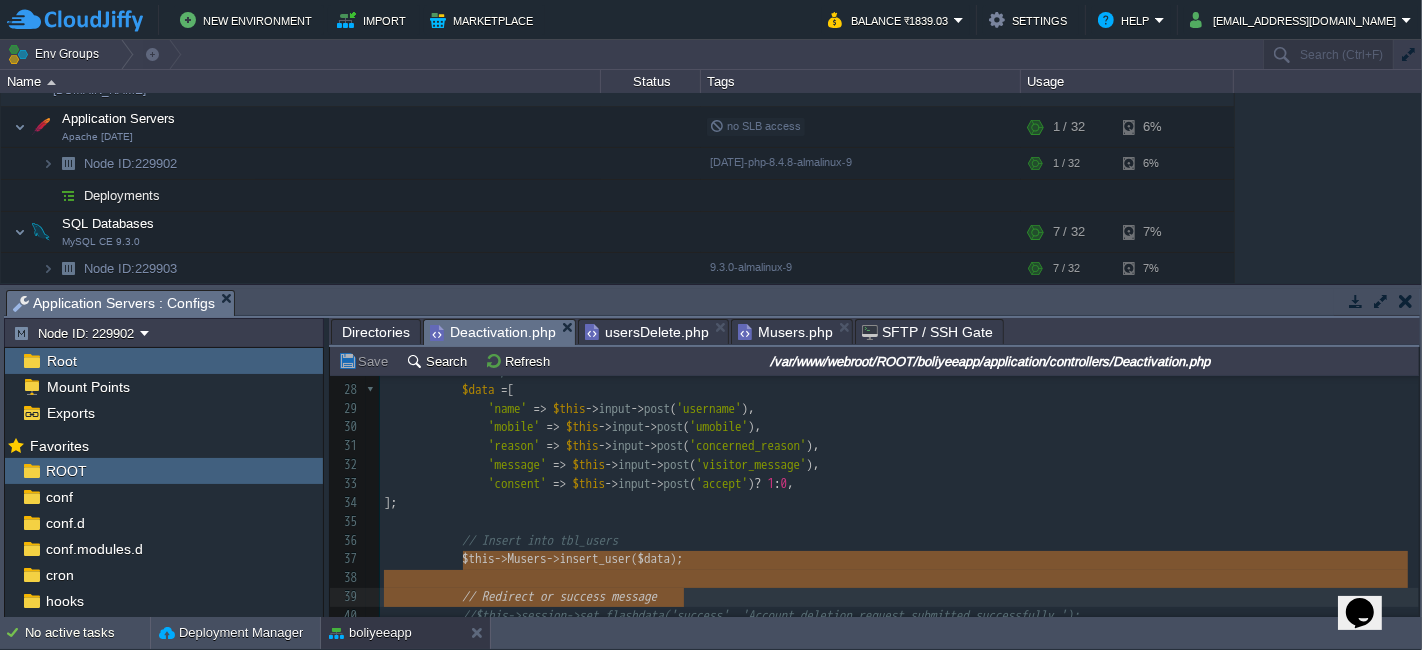 drag, startPoint x: 462, startPoint y: 562, endPoint x: 724, endPoint y: 593, distance: 263.8276 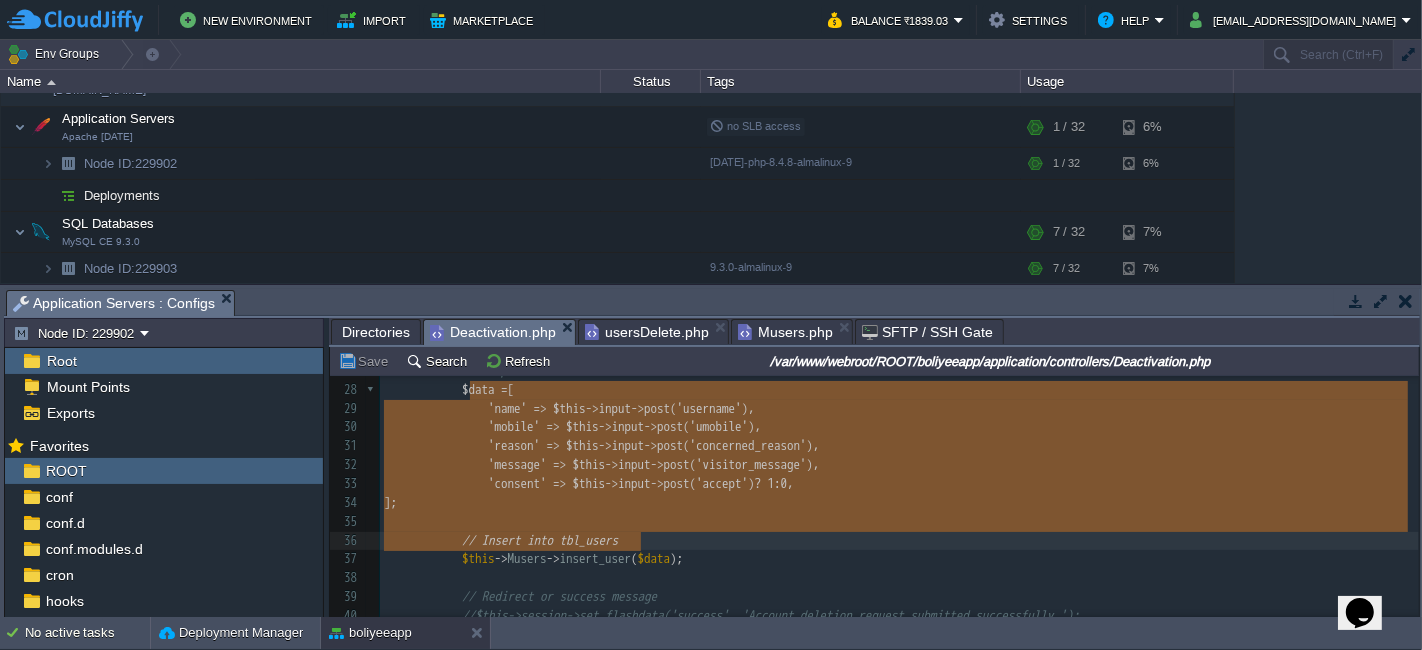 type on "$data = [
'name' => $this->input->post('username'),
'mobile' => $this->input->post('umobile'),
'reason' => $this->input->post('concerned_reason'),
'message' => $this->input->post('visitor_message'),
'consent' => $this->input->post('accept') ? 1 : 0,
];
// Insert into tbl_users
$this->Musers->insert_user($data);" 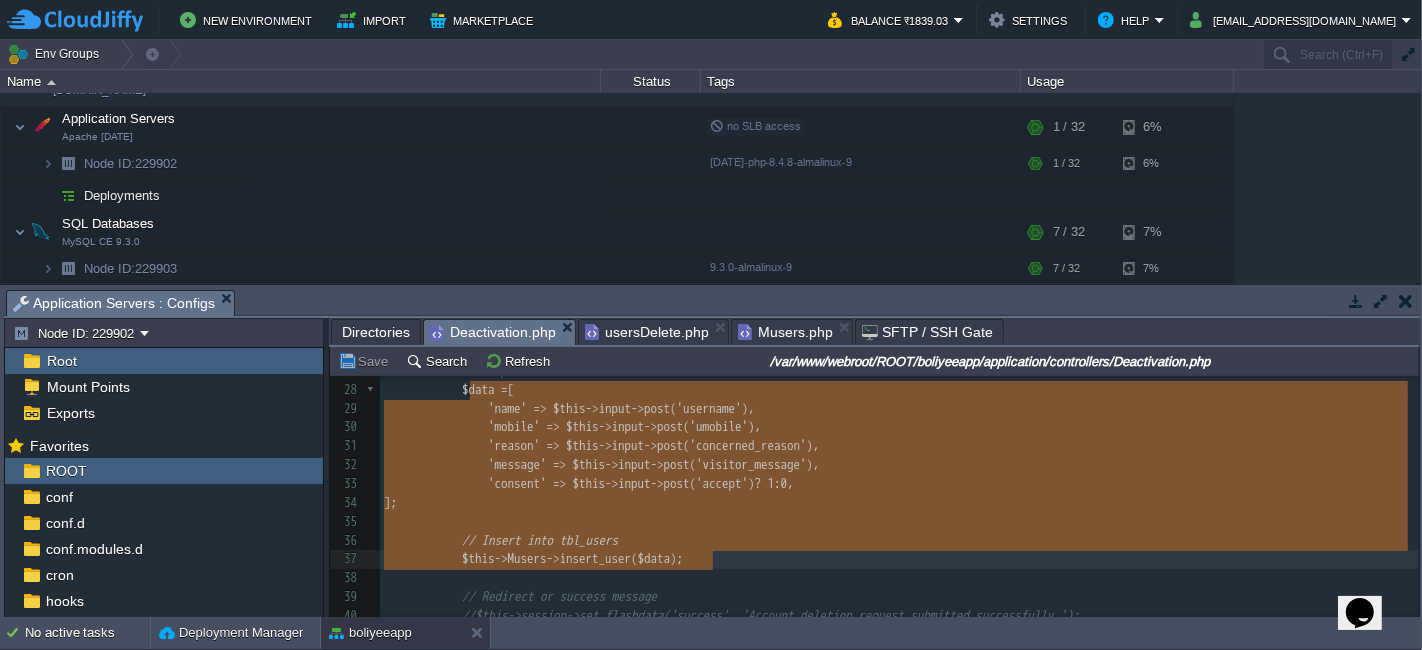 drag, startPoint x: 468, startPoint y: 390, endPoint x: 733, endPoint y: 563, distance: 316.47116 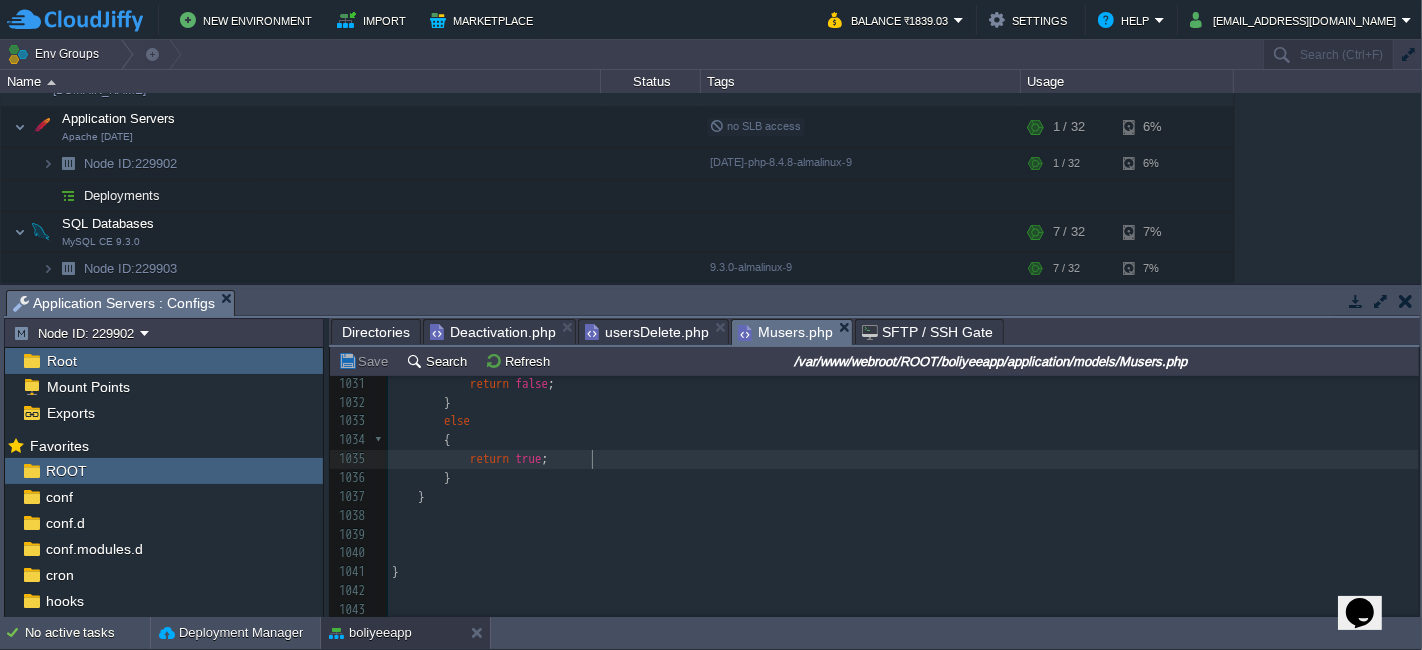 click on "return   true ;" at bounding box center [903, 459] 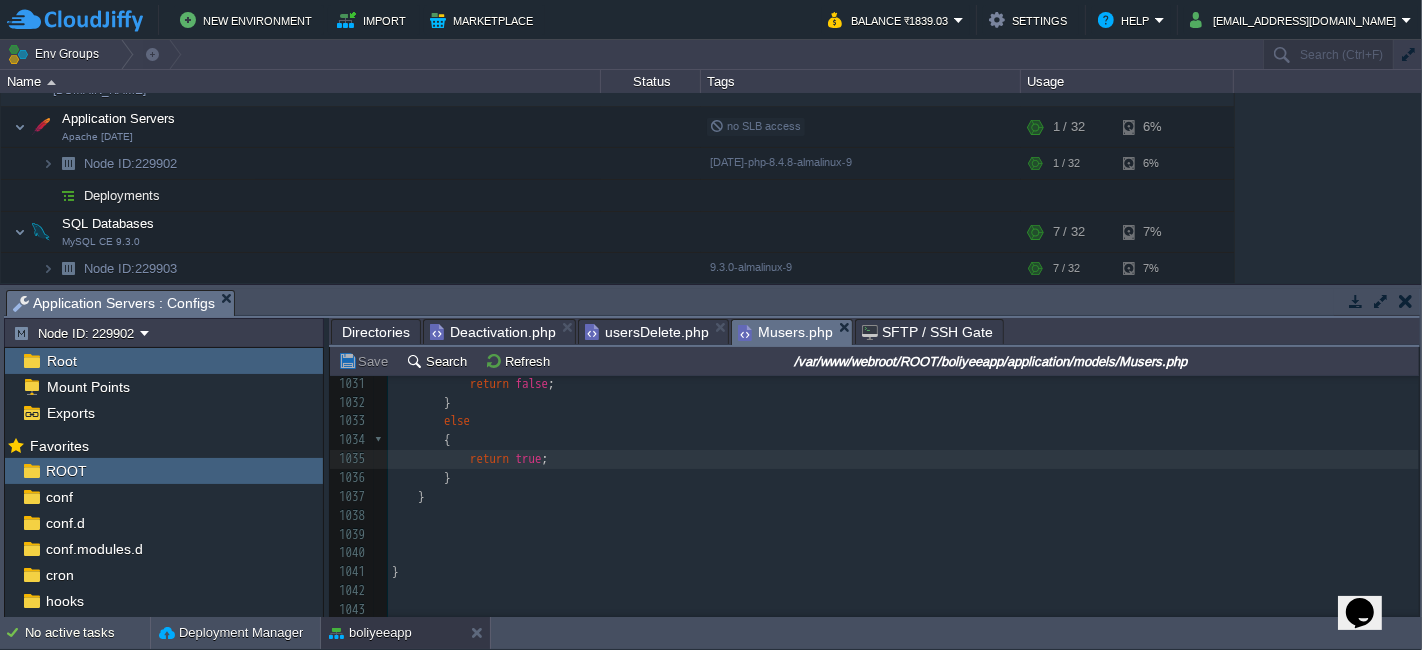 type on "public function insert_user($data) {
return $this->db->insert('tblusersdelete', $data);
}" 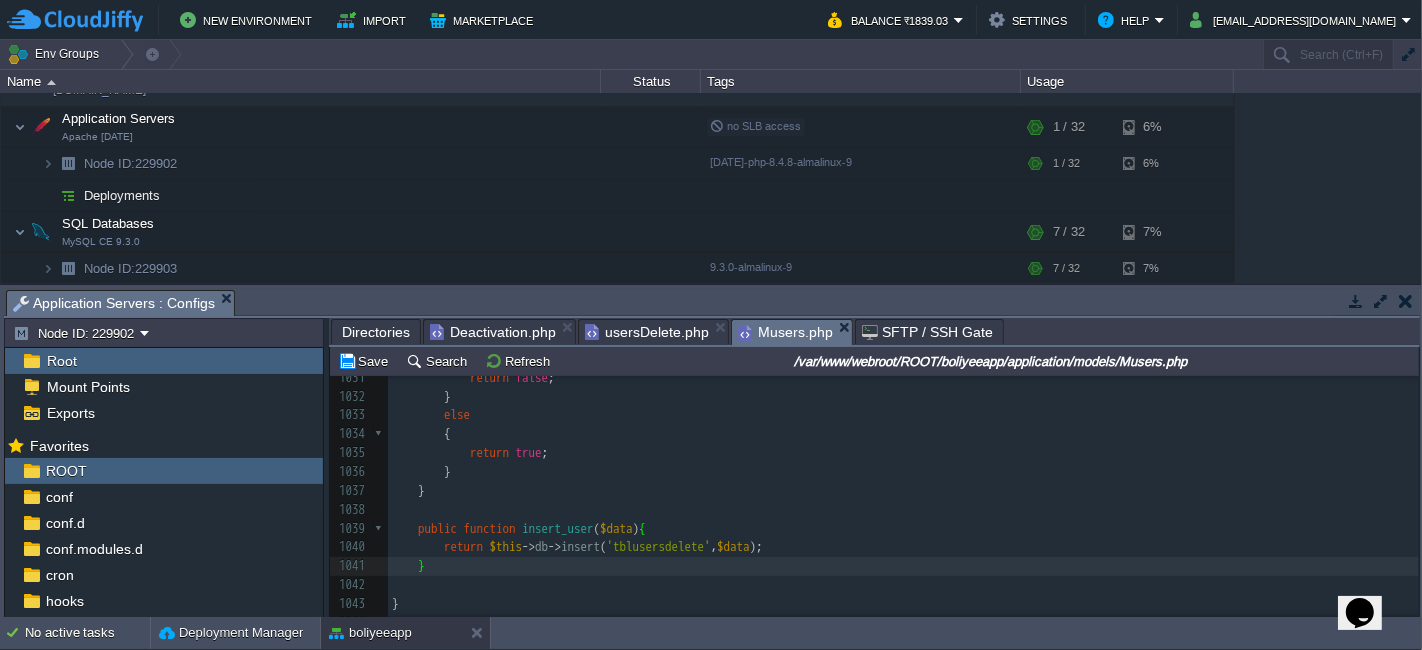 click on "xxxxxxxxxx <?php   if  (  !   defined ( 'BASEPATH' ))  exit ( 'No direct script access allowed' );   1006          if ( $error [ "code" ]  !=   0 ) 1007         { 1008                $temp_qry   =   $this -> db -> last_query (); 1009                log_message ( 'error' ,  $error [ "message" ]. ', [chkIfValidUserId] sql:' . $temp_qry ); 1010           } 1011           1012          $result   =   $query -> row_array (); 1013           if ( ! empty ( $result )  &&   count ( $result )  >   0 ) 1014           { 1015                $return   =   true ; 1016           } 1017           1018          return   $return ; 1019      } 1020           1021      function   chkIfUserLoggedIn () 1022      { 1023           $userId    =   $this -> session -> userdata ( 'bktsps_user_id' ); 1024           1025           if ( $this -> validator -> chkIfEmpty ( $userId ) ) 1026           { 1027                return   false ; 1028           } 1029           elseif ( ! $this -> chkIfValidUserId ( $userId )) 1030      {" at bounding box center (903, 275) 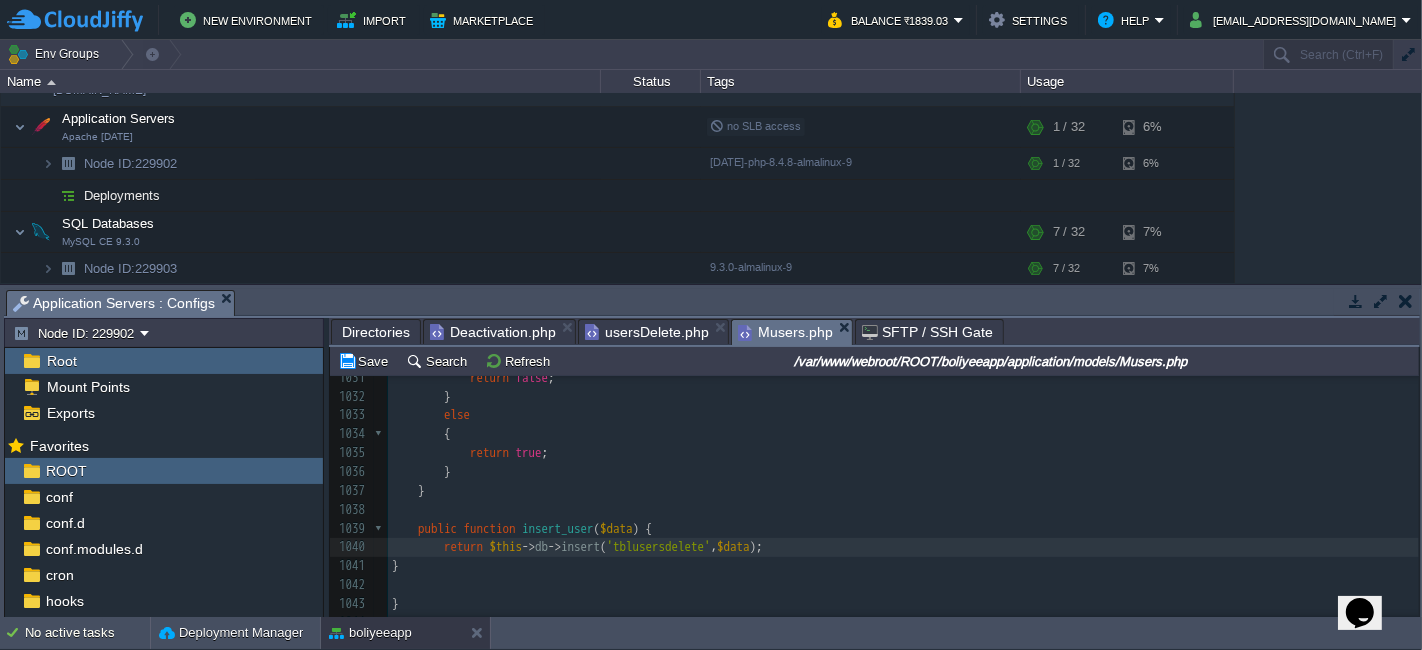 click on "return   $this -> db -> insert ( 'tblusersdelete' ,  $data );" at bounding box center [903, 547] 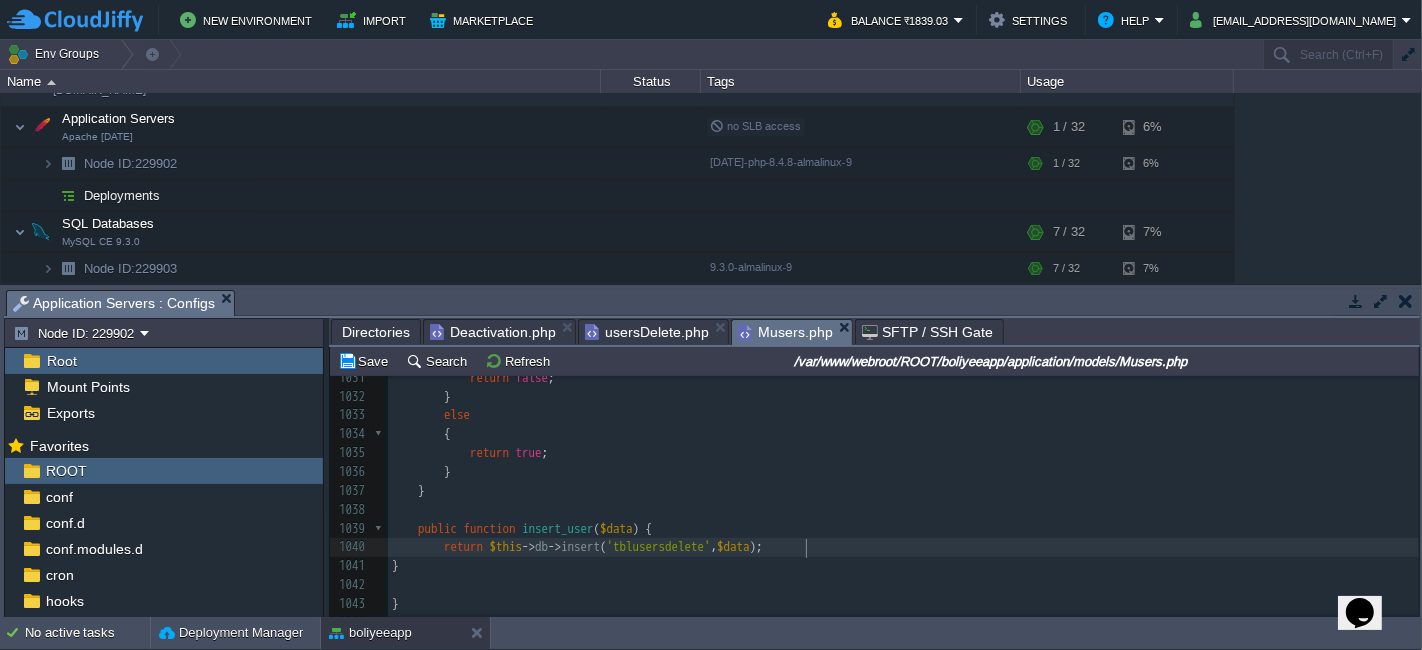 type on "return $this->db->insert('tblusersdelete', $data);" 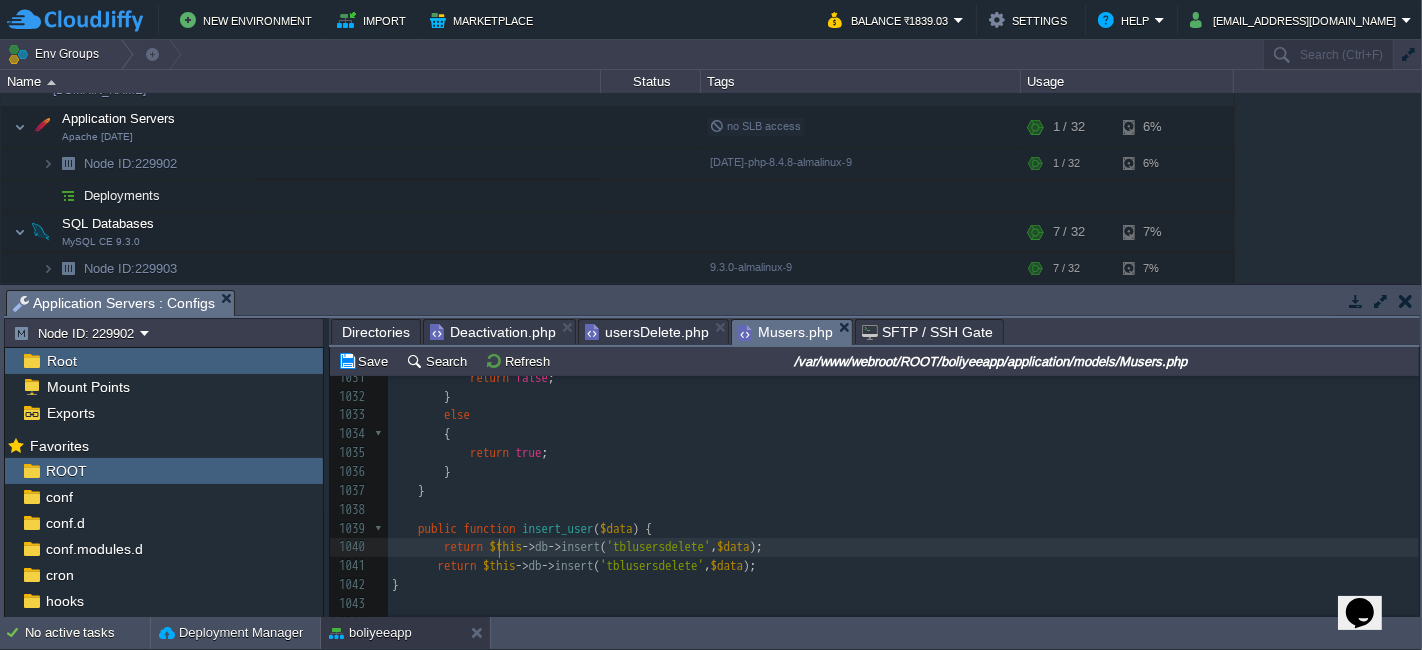 type on "return" 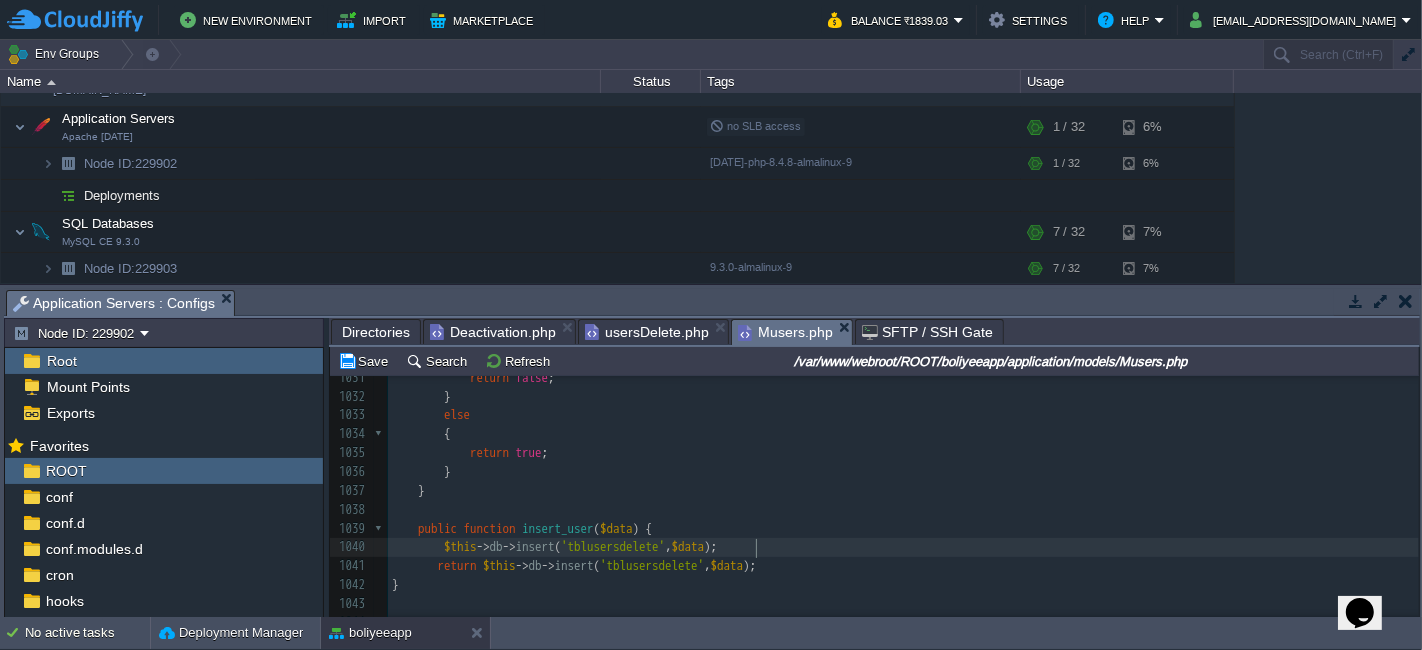 click on "$this -> db -> insert ( 'tblusersdelete' ,  $data );" at bounding box center (903, 547) 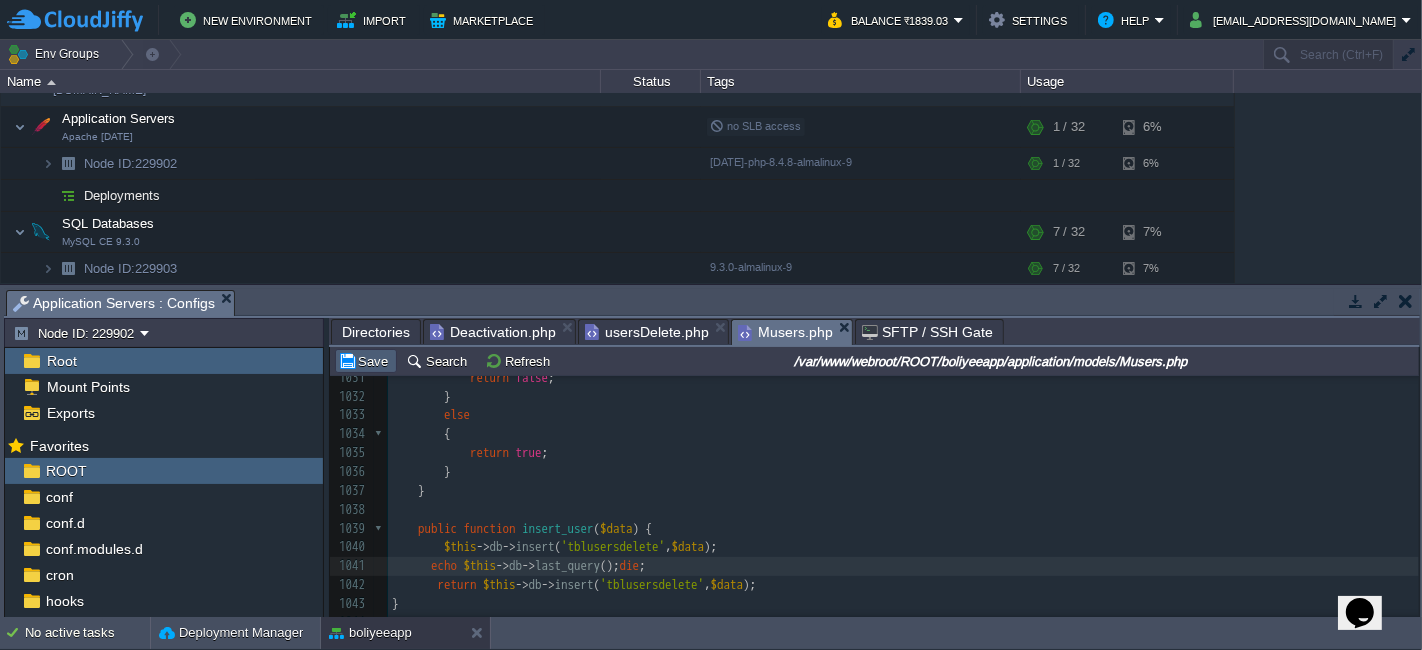 click on "Save" at bounding box center (366, 361) 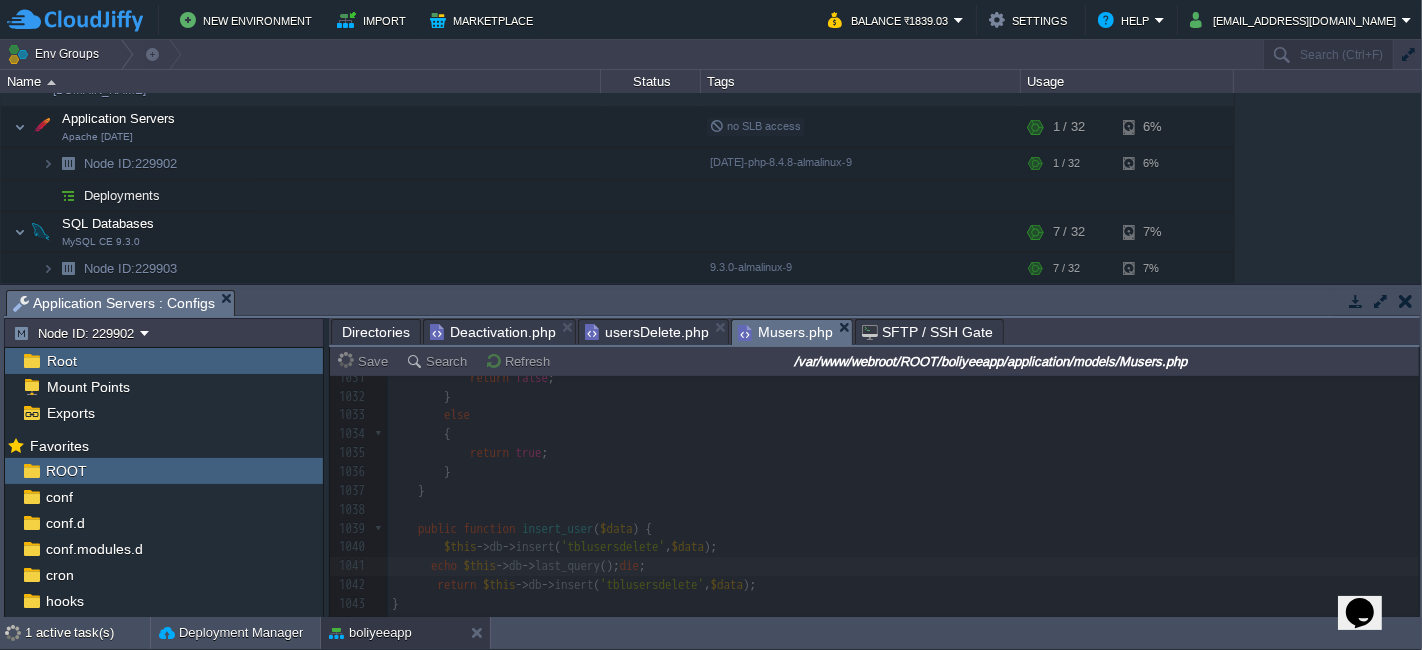 click on "Deactivation.php" at bounding box center (493, 332) 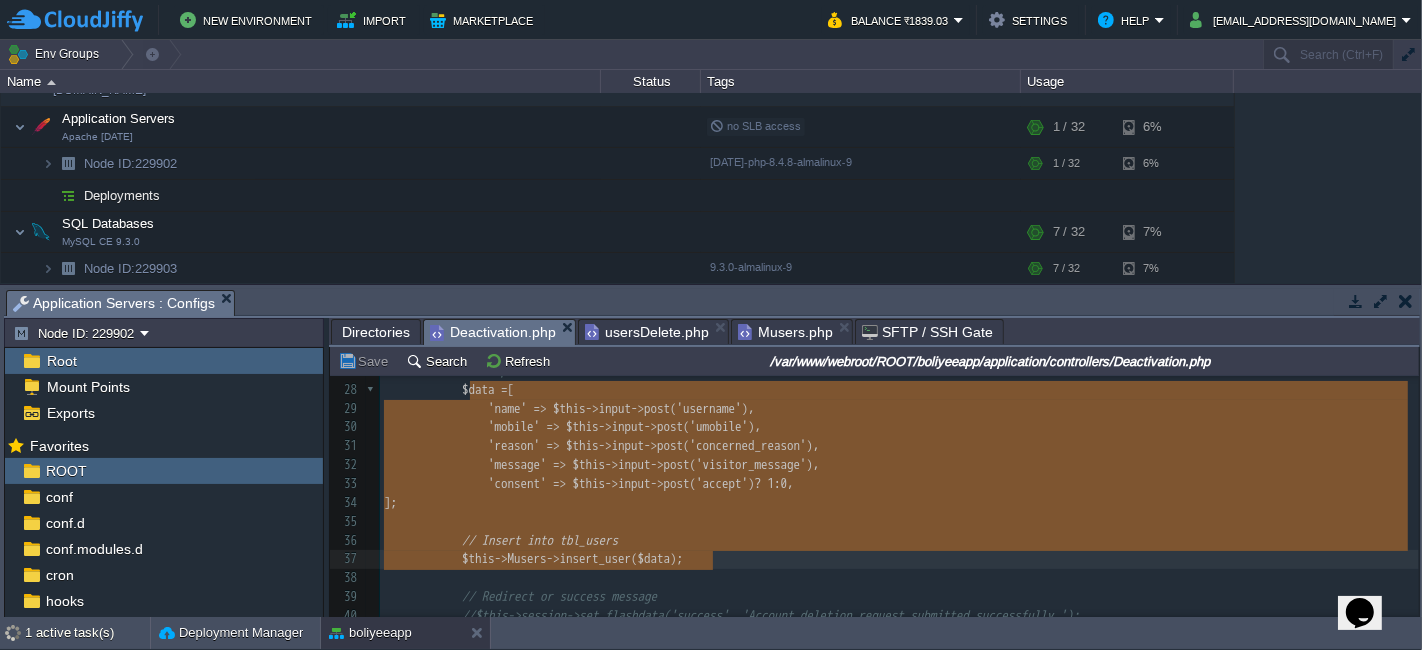 click on "Save" at bounding box center (366, 361) 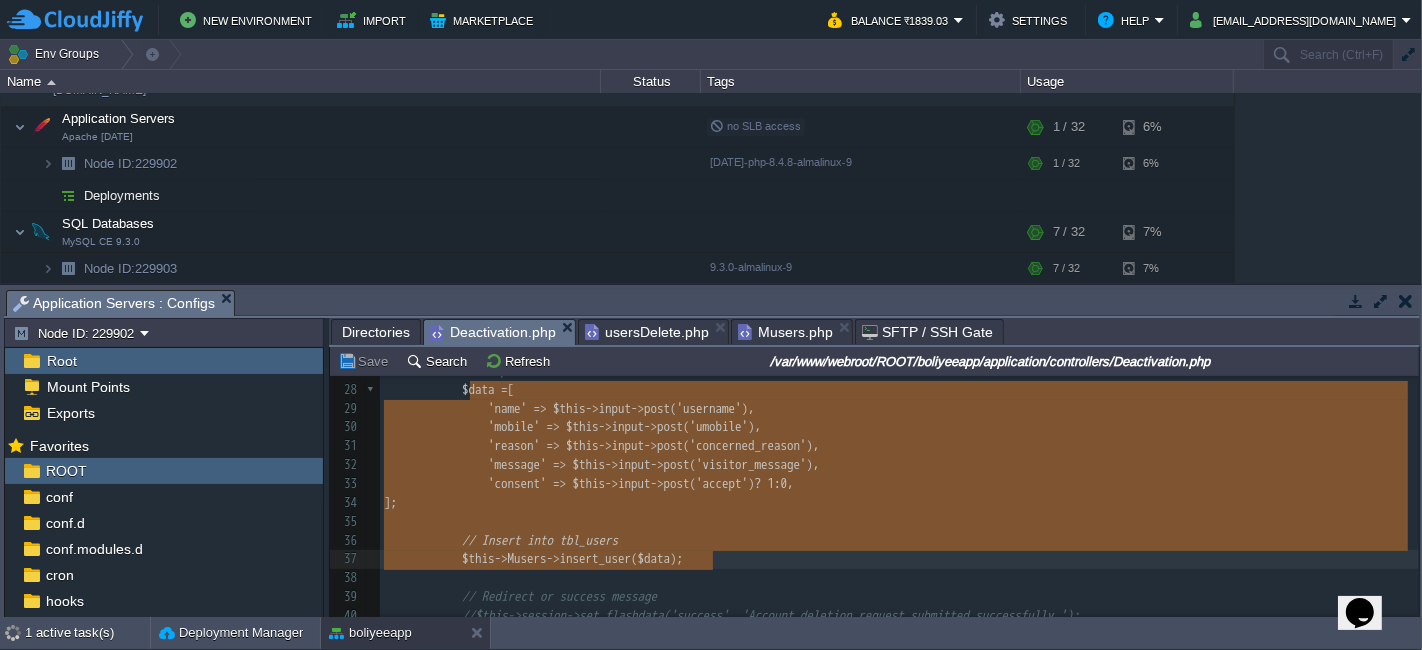 click on "Musers.php" at bounding box center [785, 332] 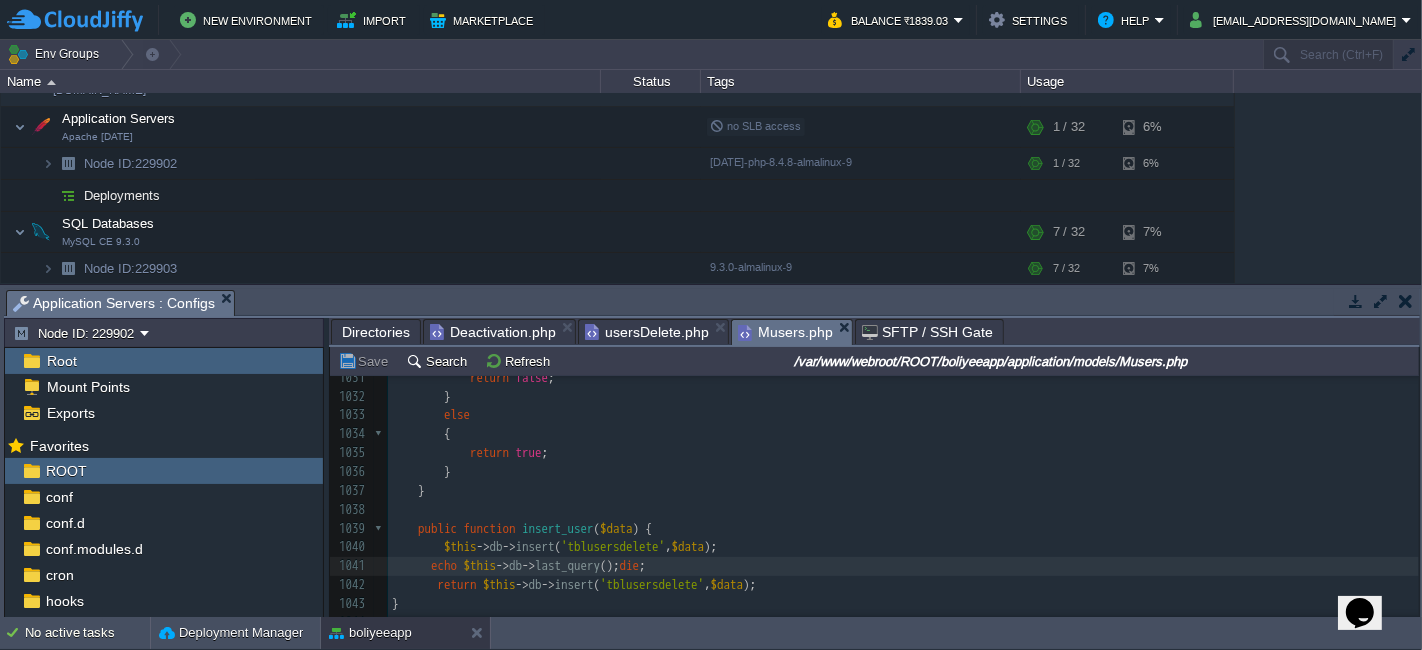 click on "$this -> db -> insert ( 'tblusersdelete' ,  $data );" at bounding box center (903, 547) 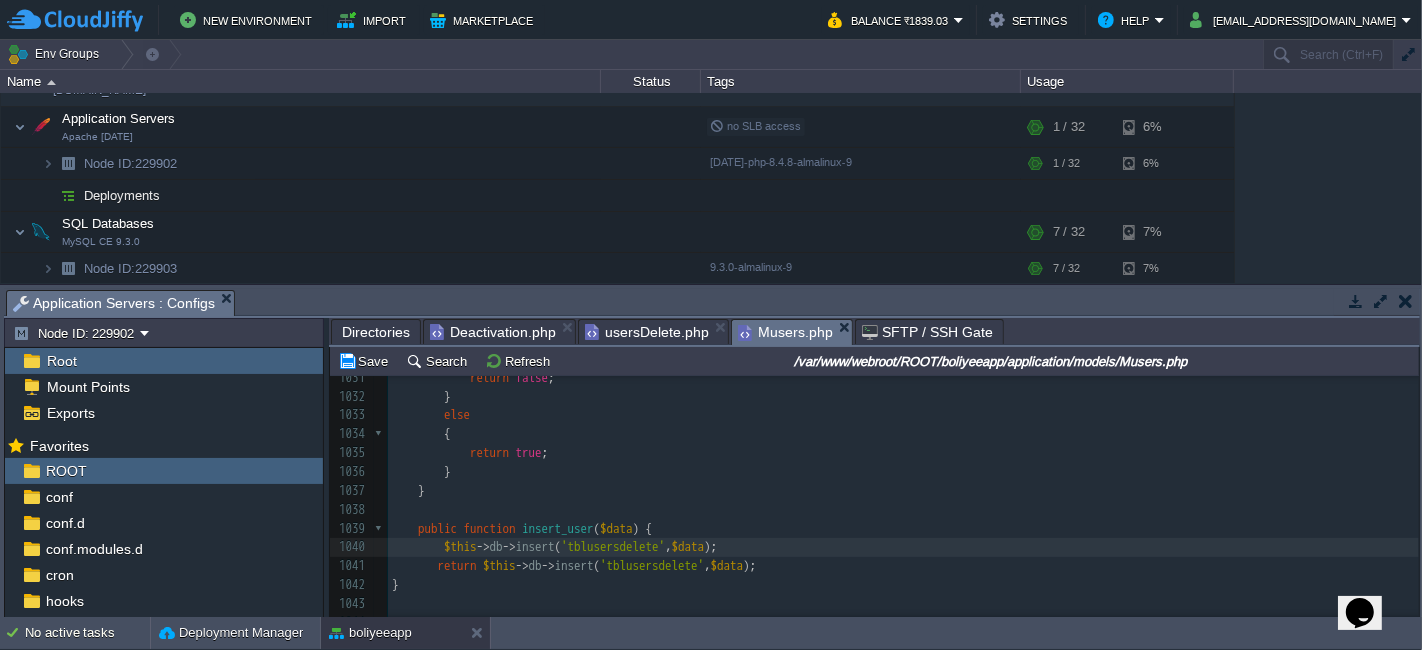 type on "return" 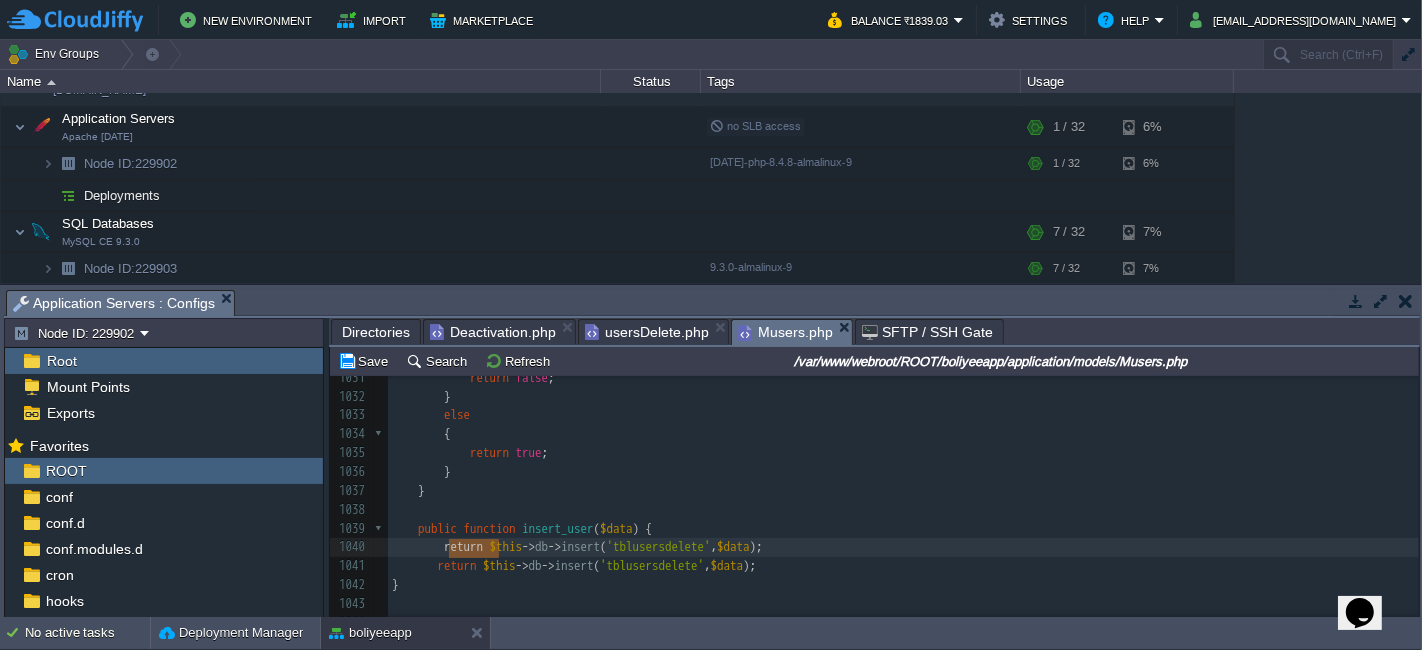 type 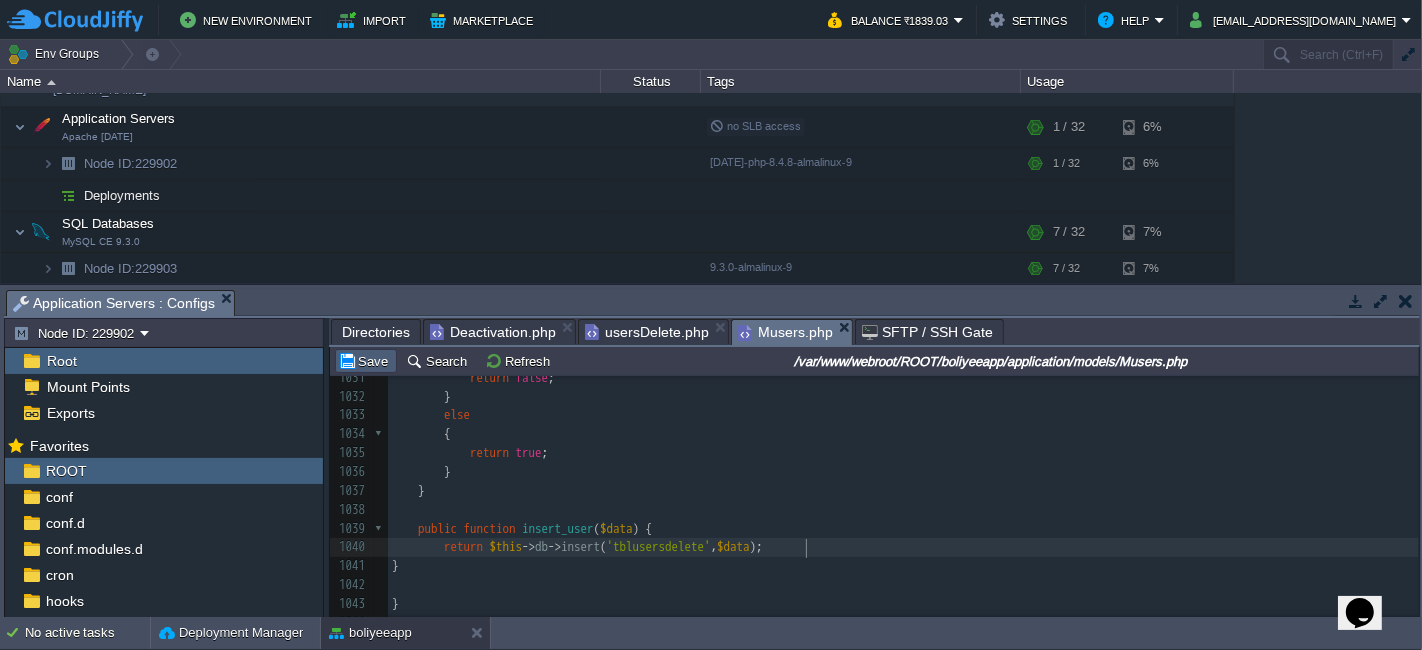 click on "Save" at bounding box center [366, 361] 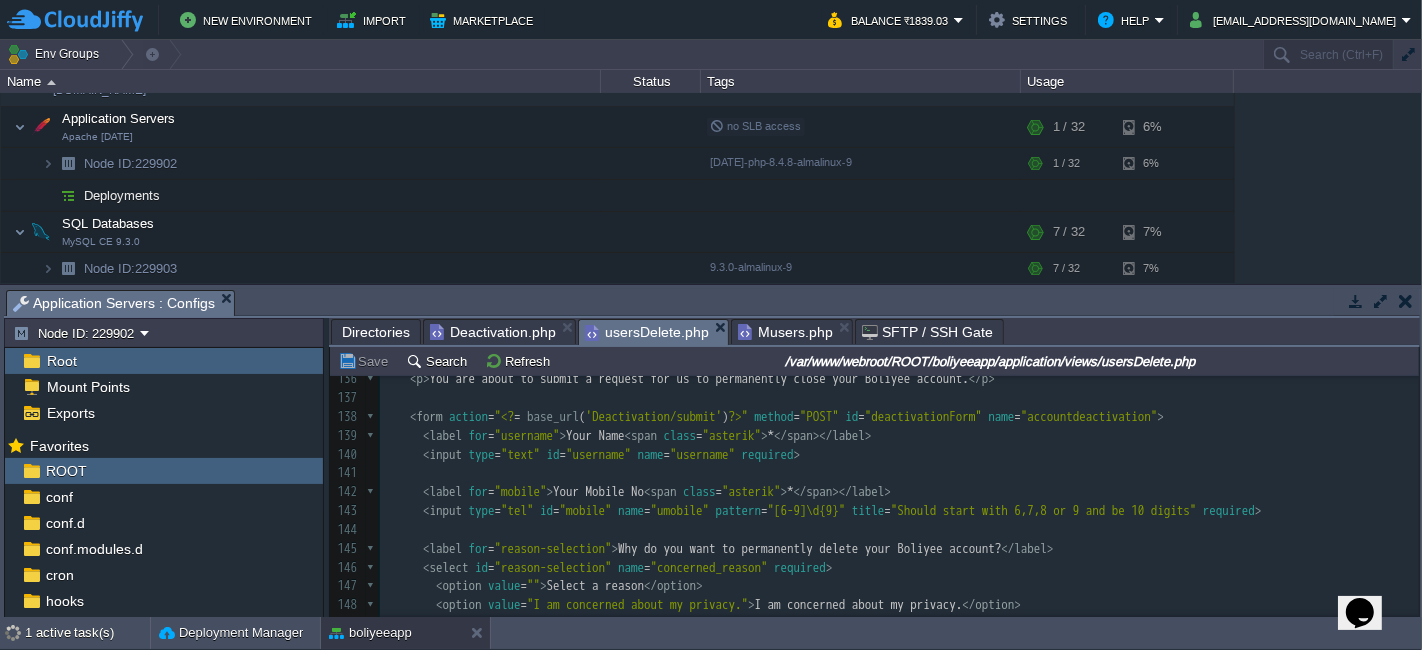 click on "usersDelete.php" at bounding box center (647, 332) 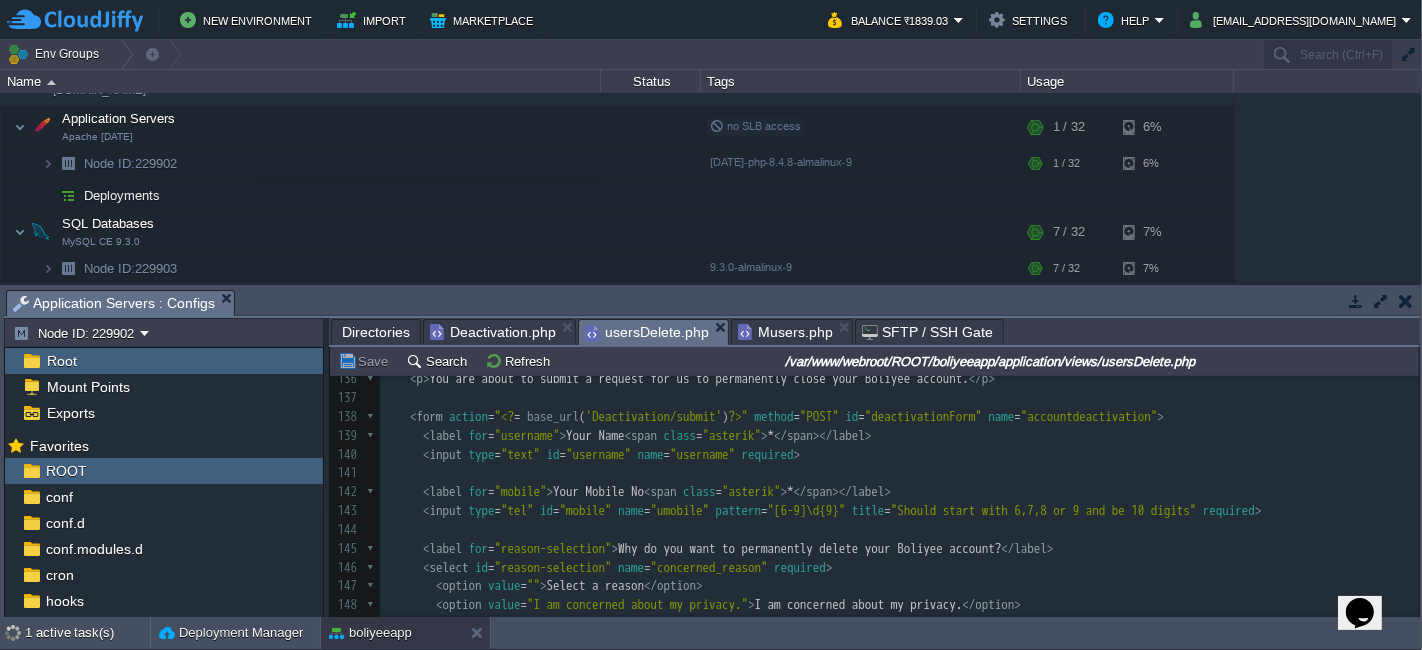 click on "Save" at bounding box center (366, 361) 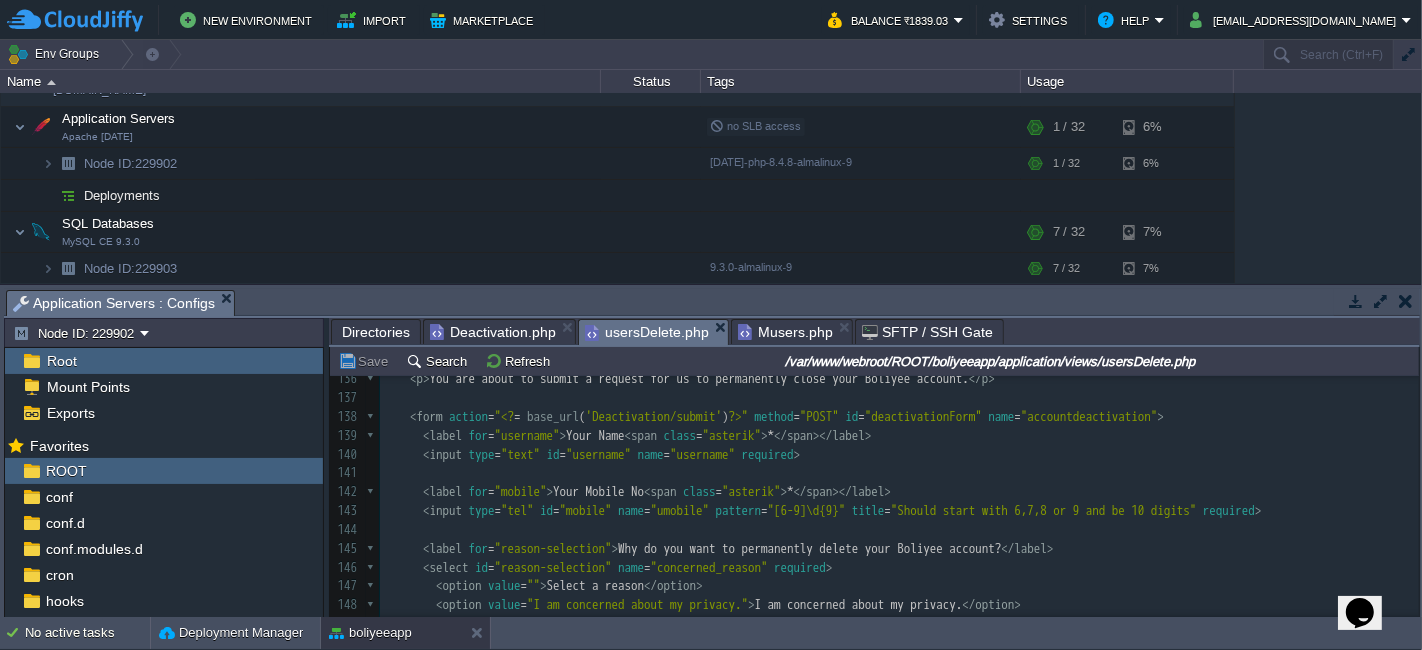 click on "Deactivation.php" at bounding box center (493, 332) 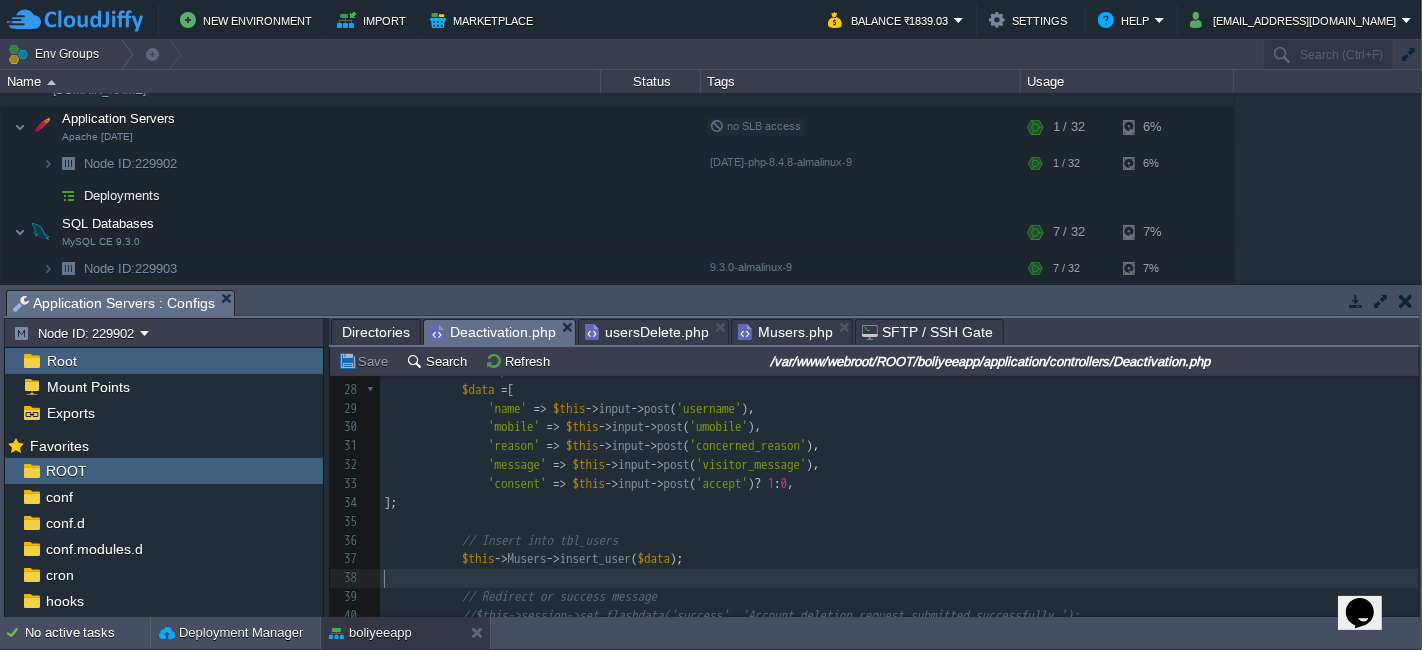 click on "​" at bounding box center (899, 578) 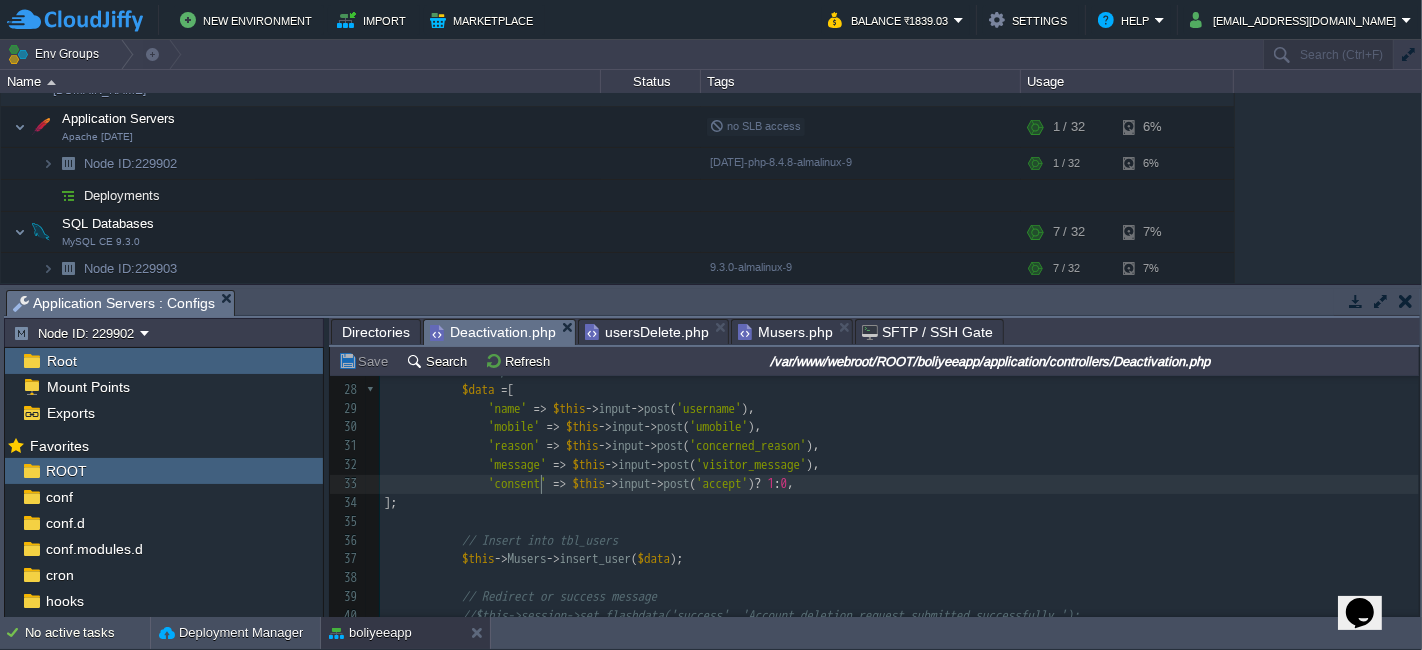 click on "xxxxxxxxxx   1 <?php 2 defined ( 'BASEPATH' )  OR   exit ( 'No direct script access allowed' ); 3 ​ 4 class   Deactivation   extends   CI_Controller  { 5 ​ 6      public   function   __construct () { 7          parent :: __construct (); 8          $this -> load -> library ( 'form_validation' ); 9           $this -> load -> model ( "Musers" , "" , TRUE ); 10     } 11    12      public   function   usersDelete () { 13        $this -> load -> view ( "usersDelete" ); 14     } 15 ​ 16      public   function   submit () { 17          // Validate input 18          $this -> form_validation -> set_rules ( 'username' ,  'Name' ,  'required' ); 19          $this -> form_validation -> set_rules ( 'umobile' ,  'Mobile' ,  'required|regex_match[/^[6-9]\d{9}$/]' ); 20          $this -> form_validation -> set_rules ( 'concerned_reason' ,  'Reason' ,  'required' ); 21          $this -> form_validation -> set_rules ( 'visitor_message' ,  'Message' ,  'required|min_length[10]' ); 22" at bounding box center [899, 362] 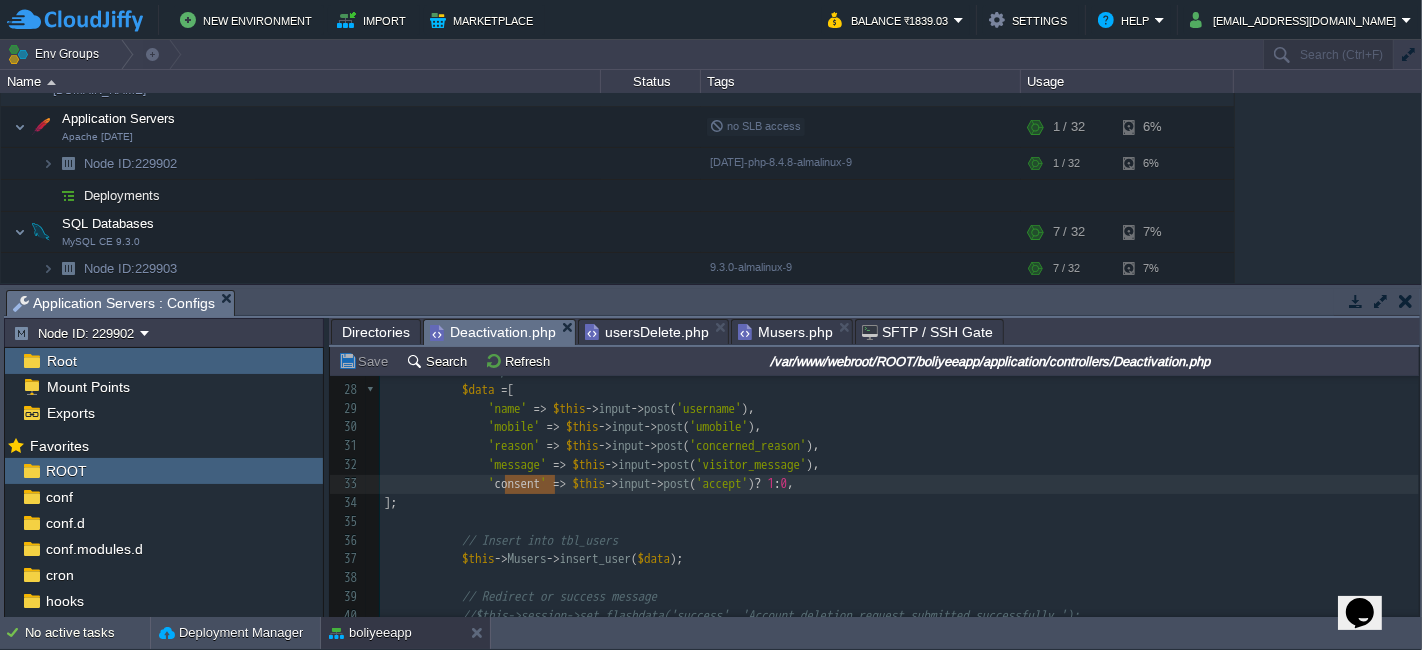 click on "usersDelete.php" at bounding box center (647, 332) 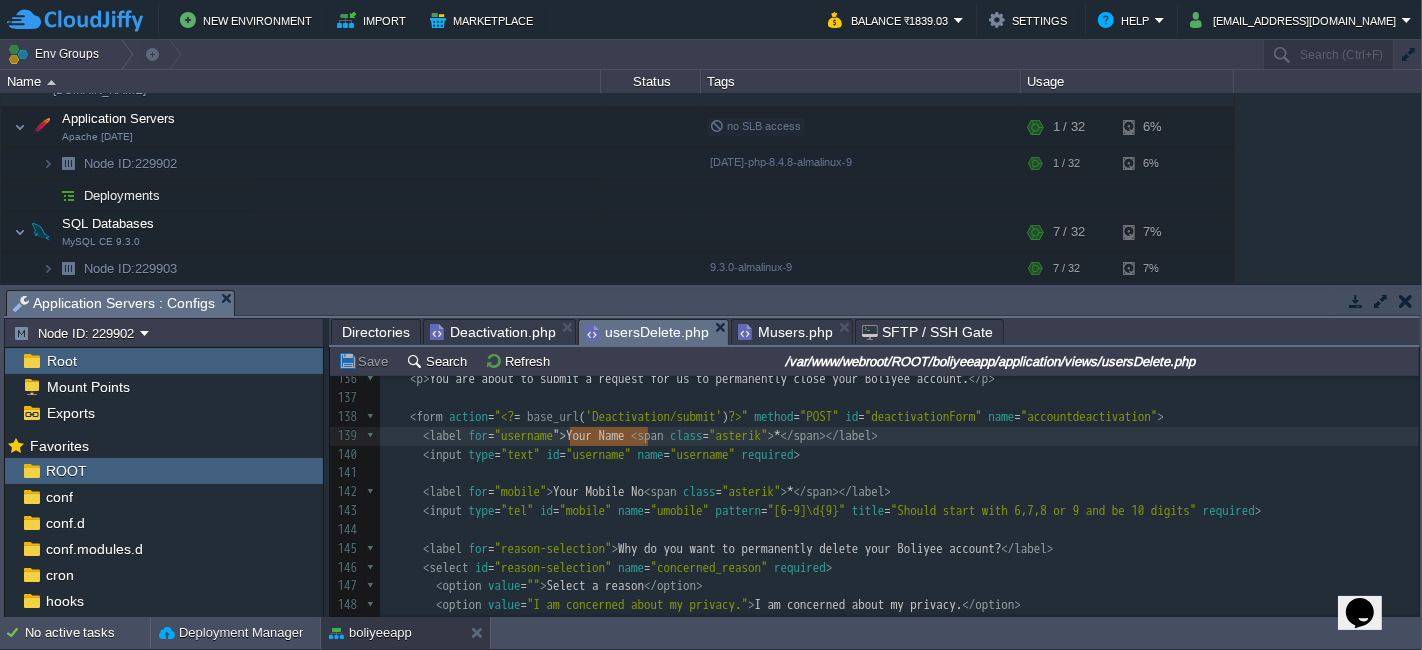 type on "Your Name" 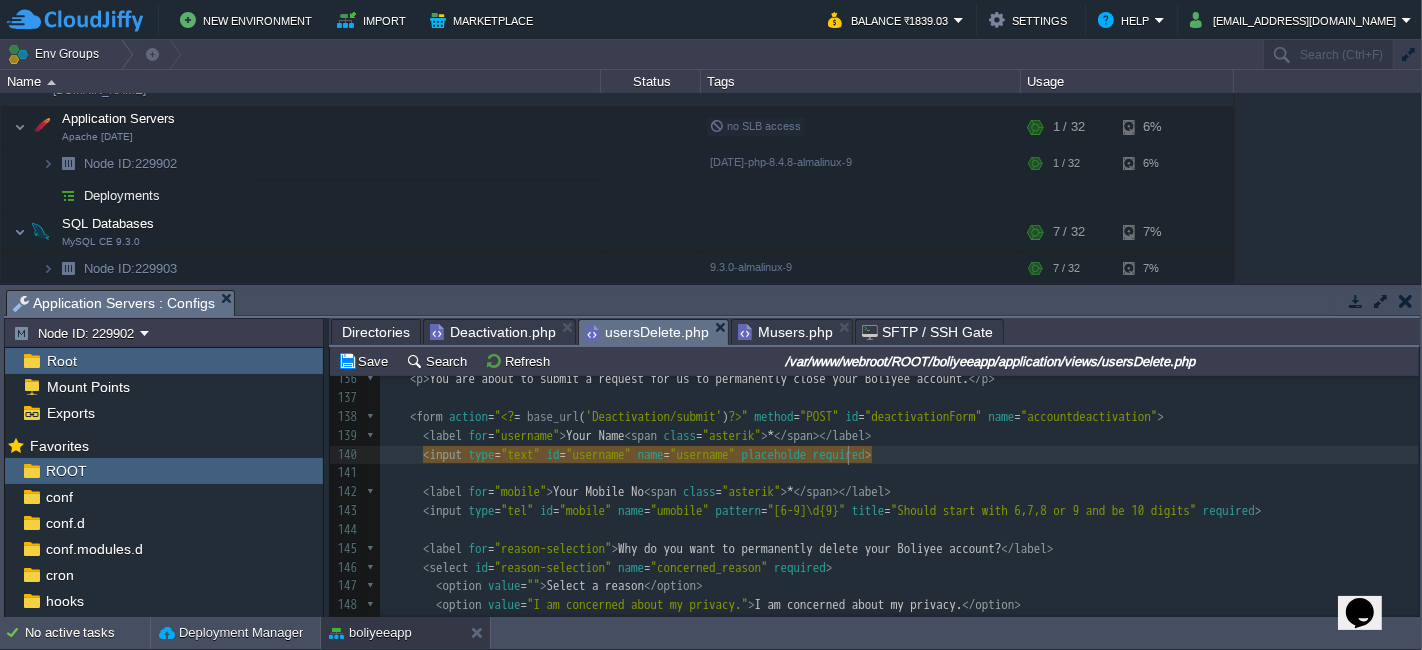 scroll, scrollTop: 6, scrollLeft: 86, axis: both 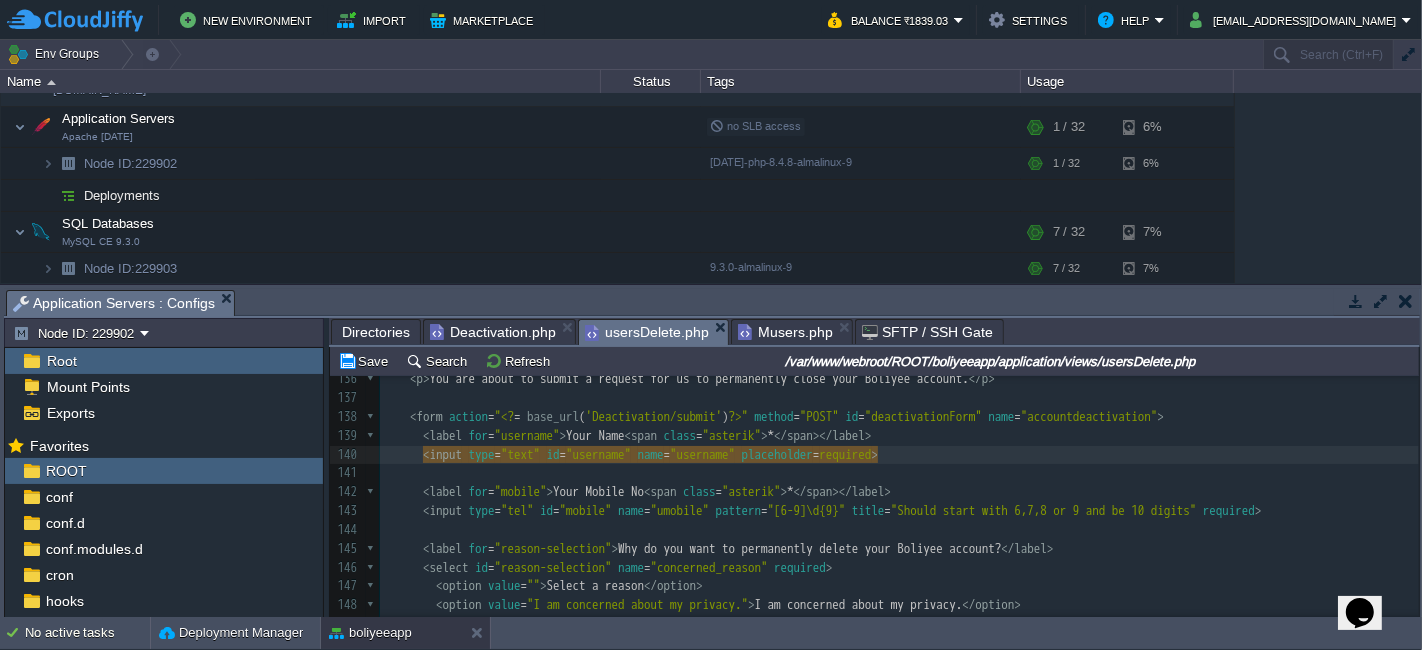 type on "placeholder=""" 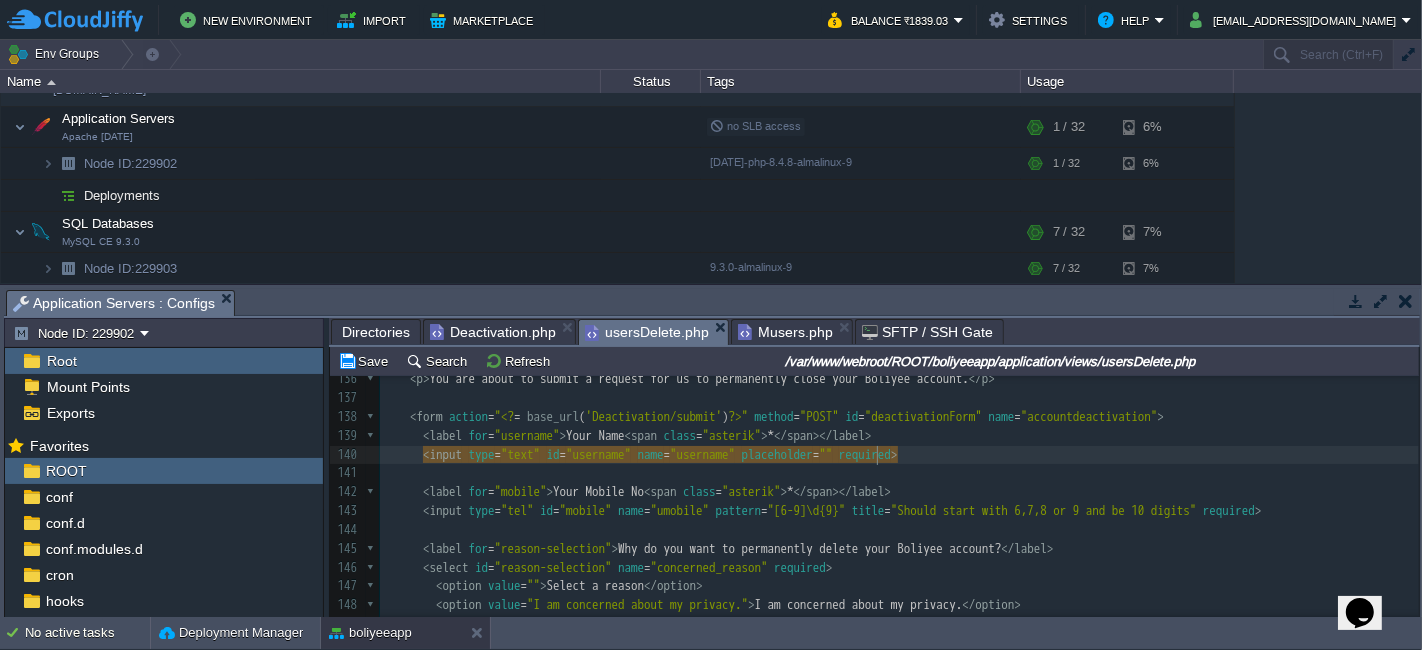 scroll, scrollTop: 6, scrollLeft: 108, axis: both 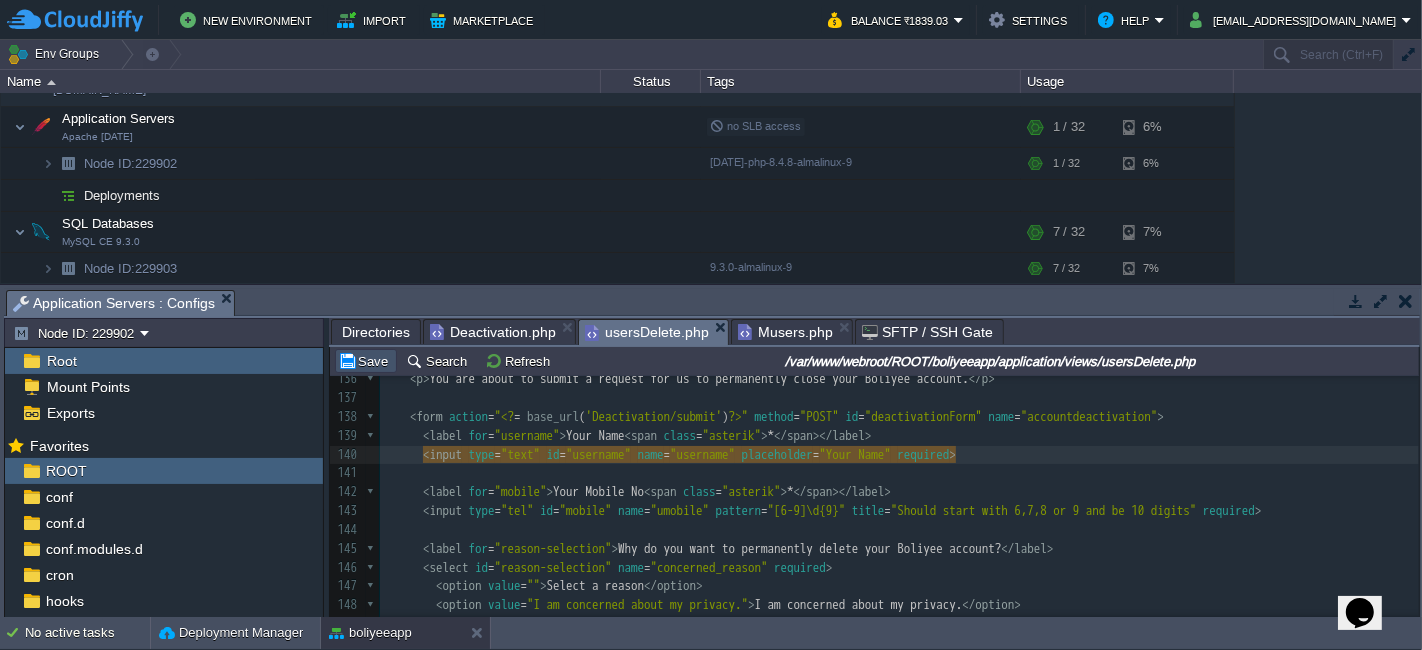 click on "Save" at bounding box center [366, 361] 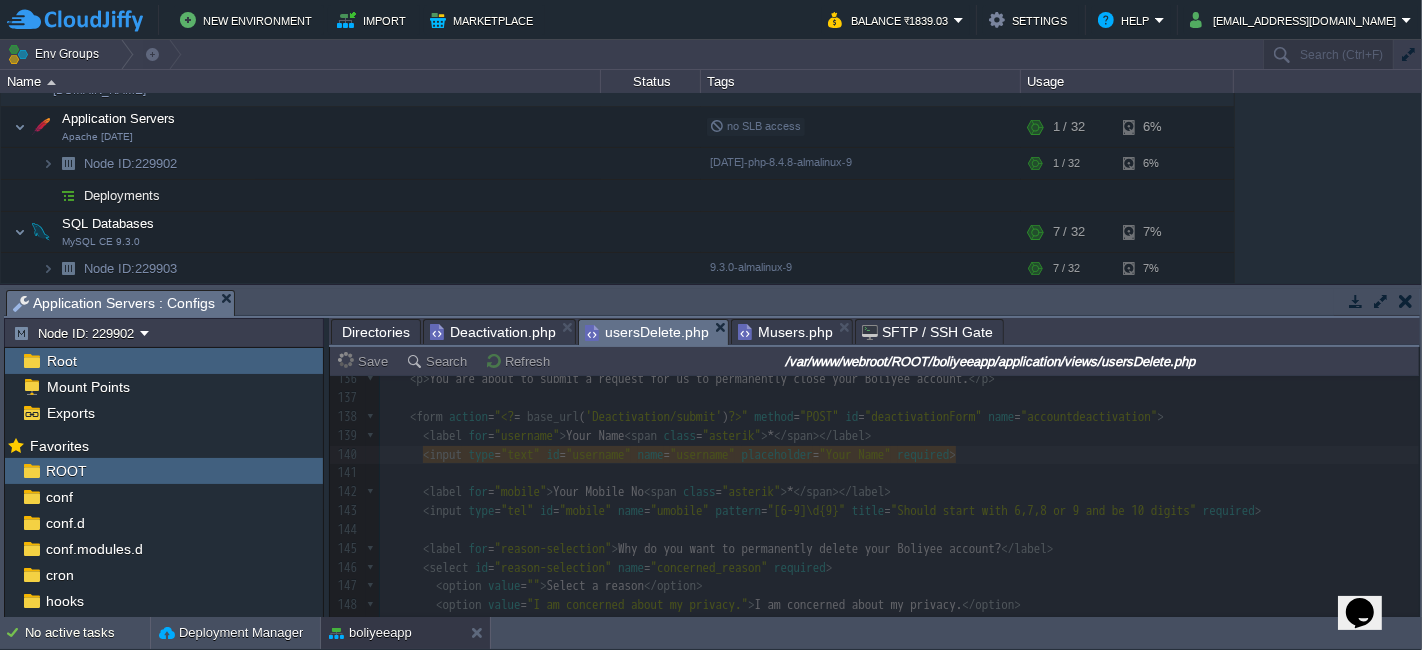 type 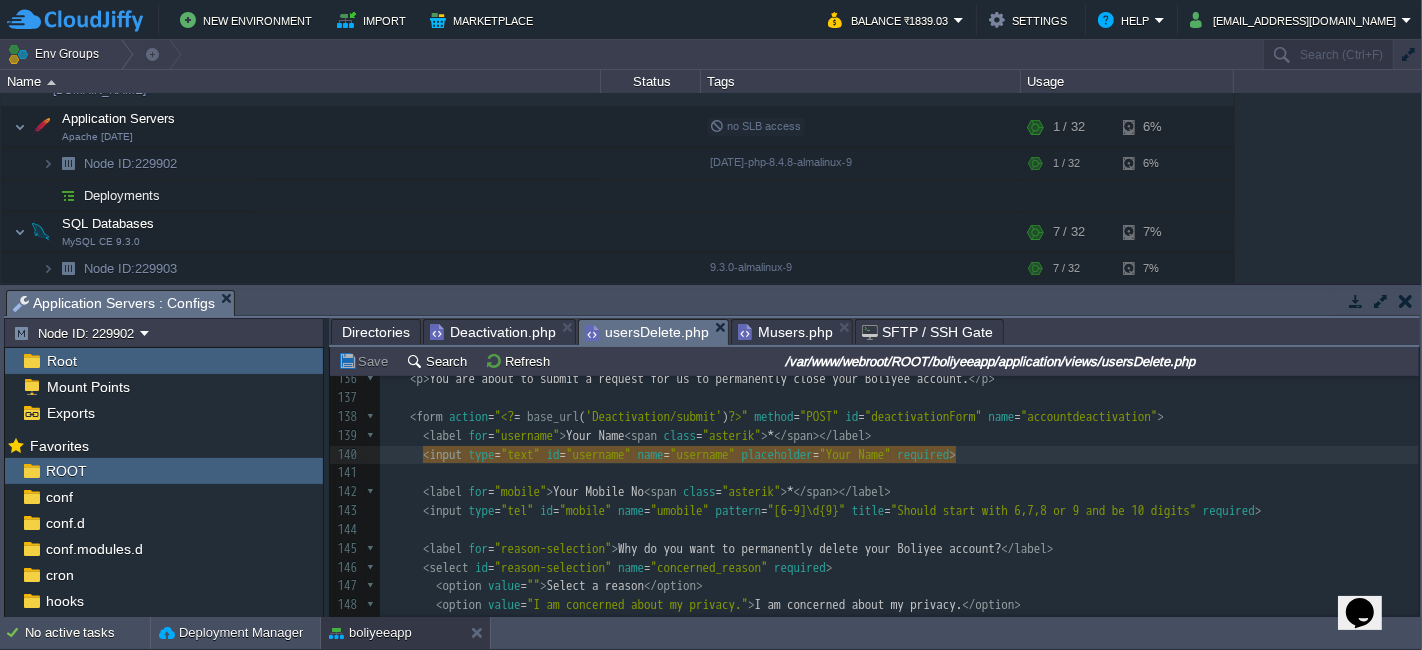 scroll, scrollTop: 6, scrollLeft: 0, axis: vertical 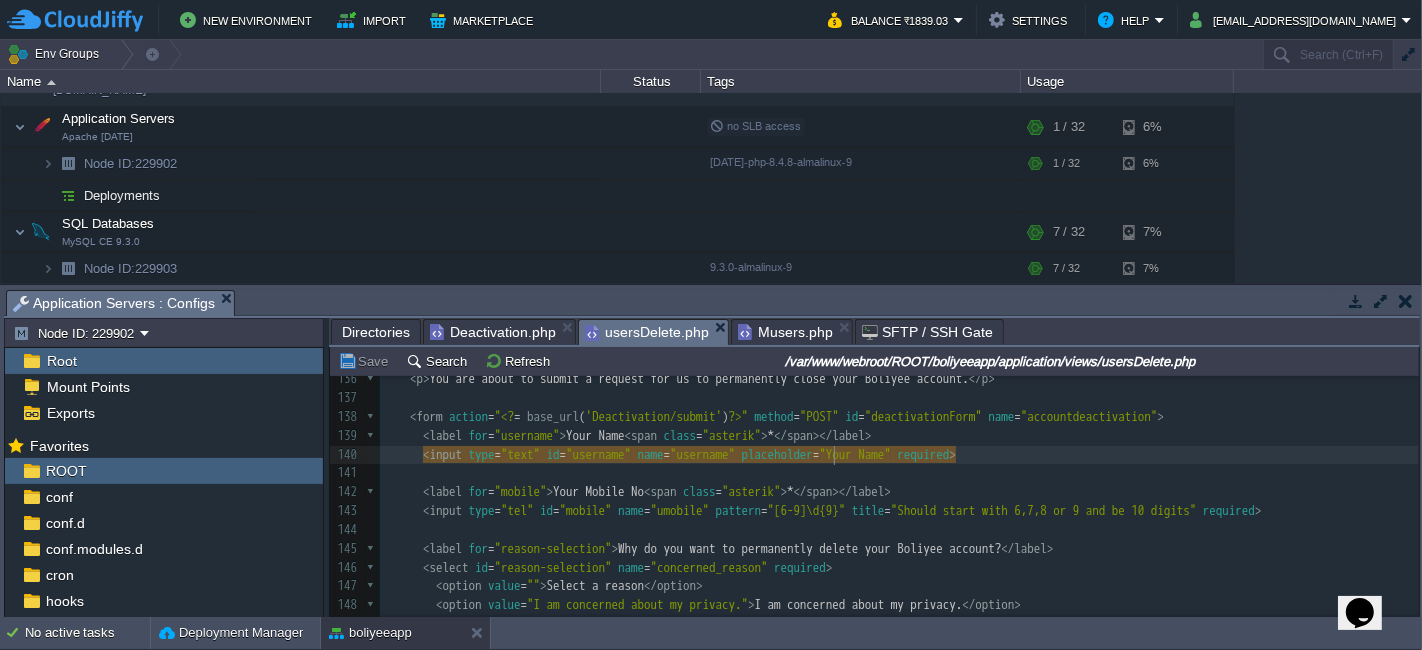 type on "placeholder" 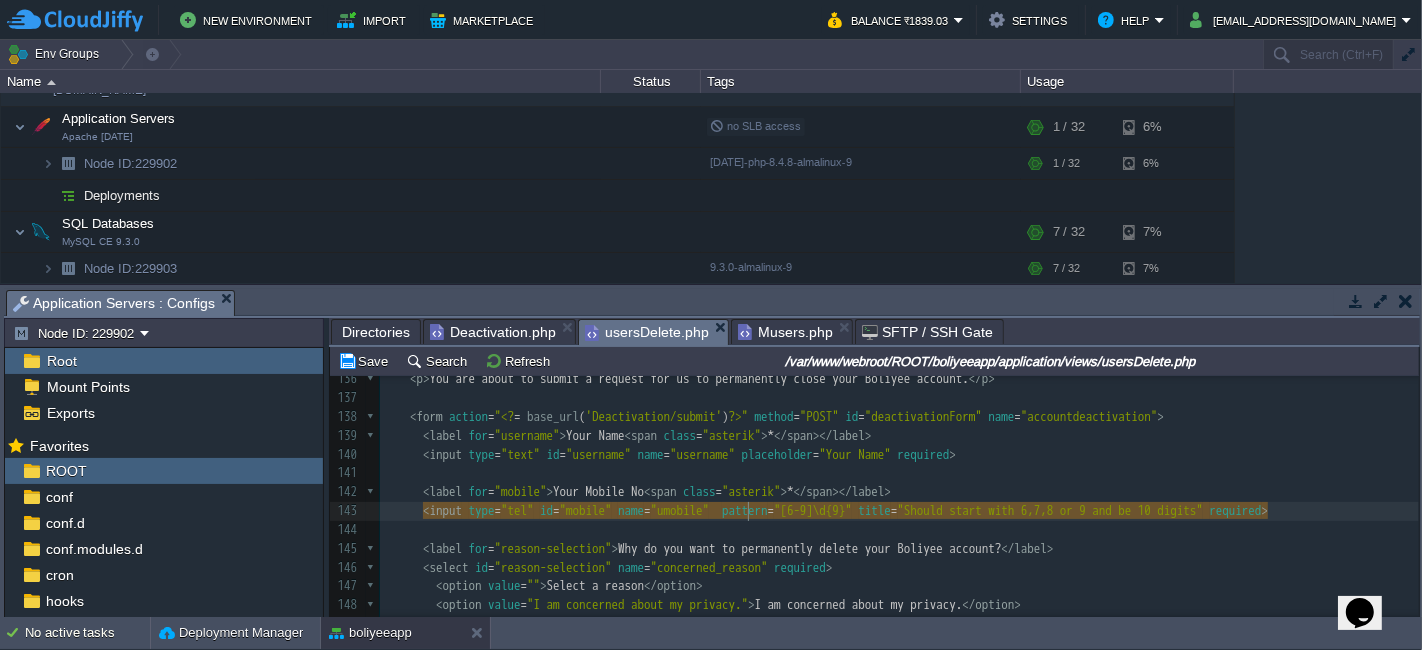 scroll, scrollTop: 6, scrollLeft: 5, axis: both 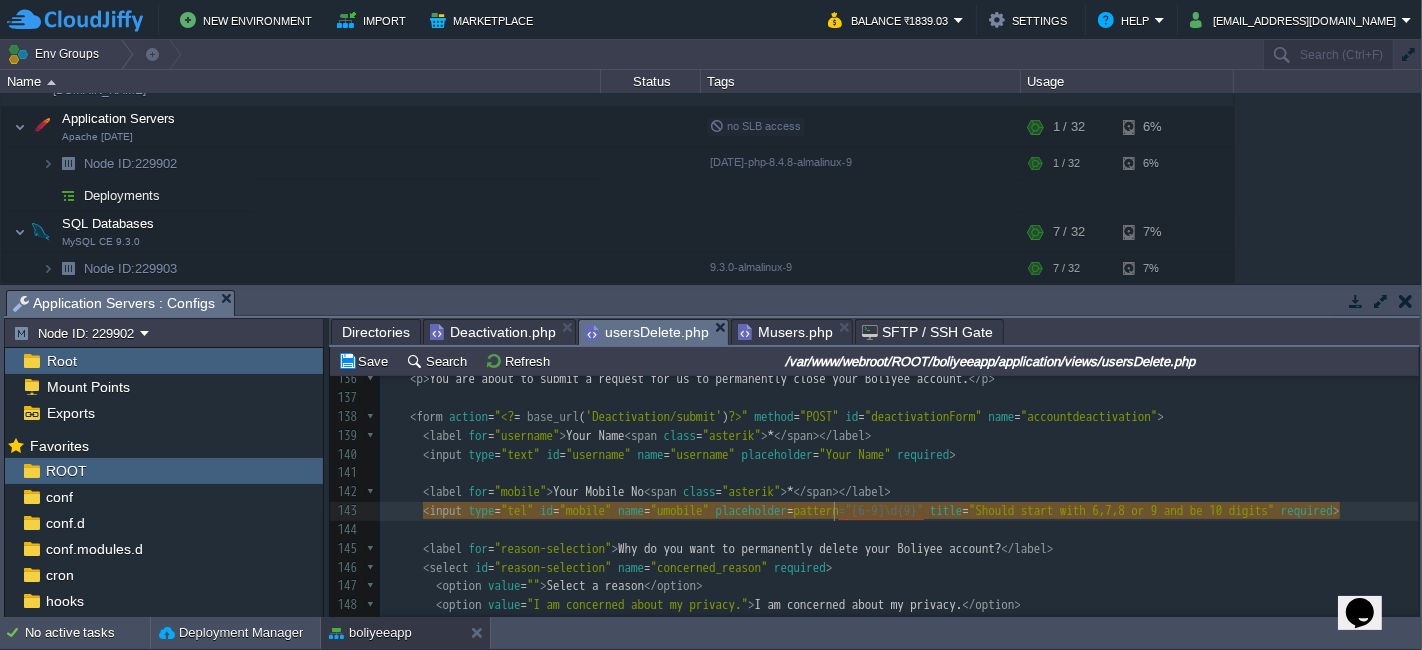 type on "=""" 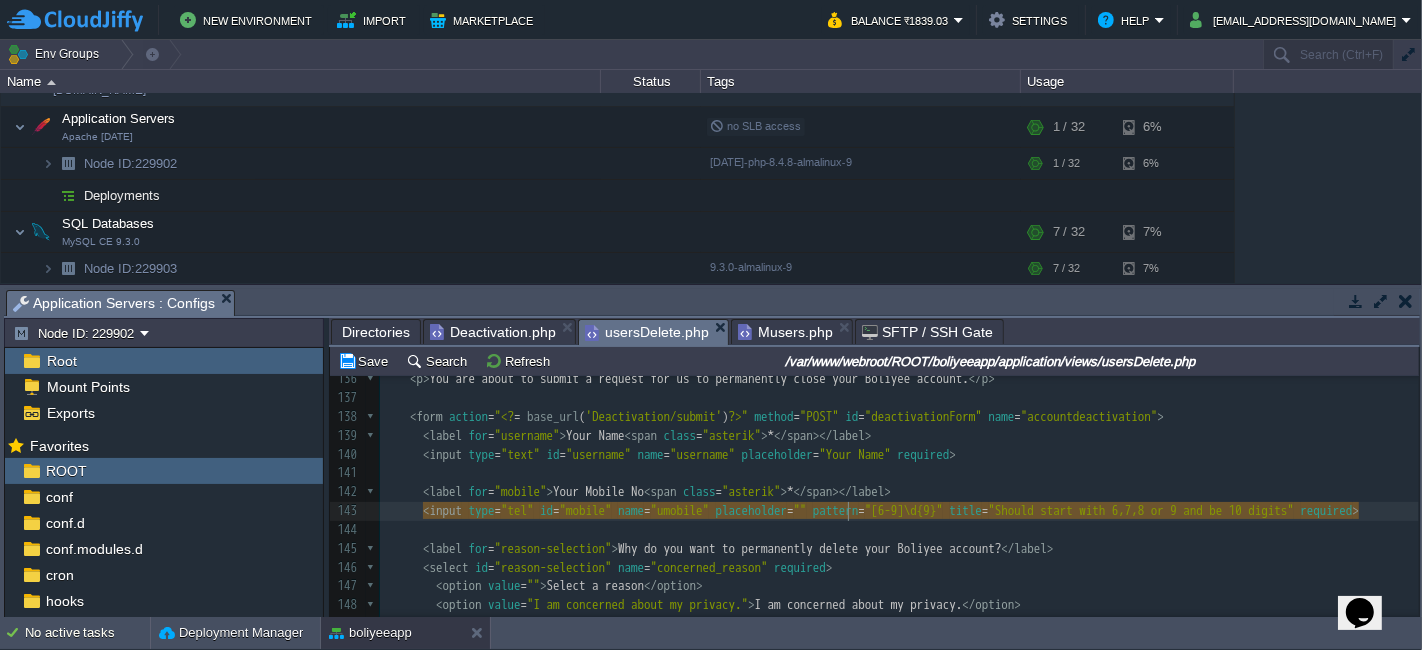 scroll, scrollTop: 6, scrollLeft: 28, axis: both 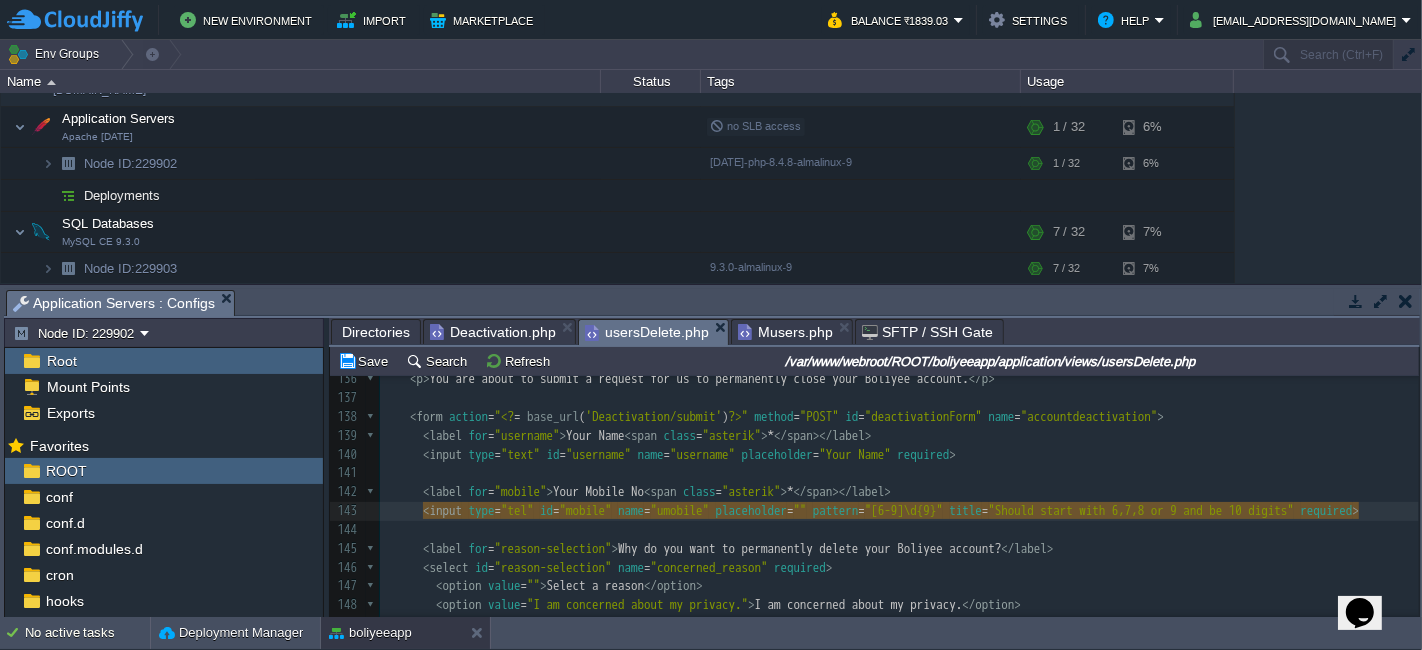 click on "Your Mobile No" at bounding box center [598, 491] 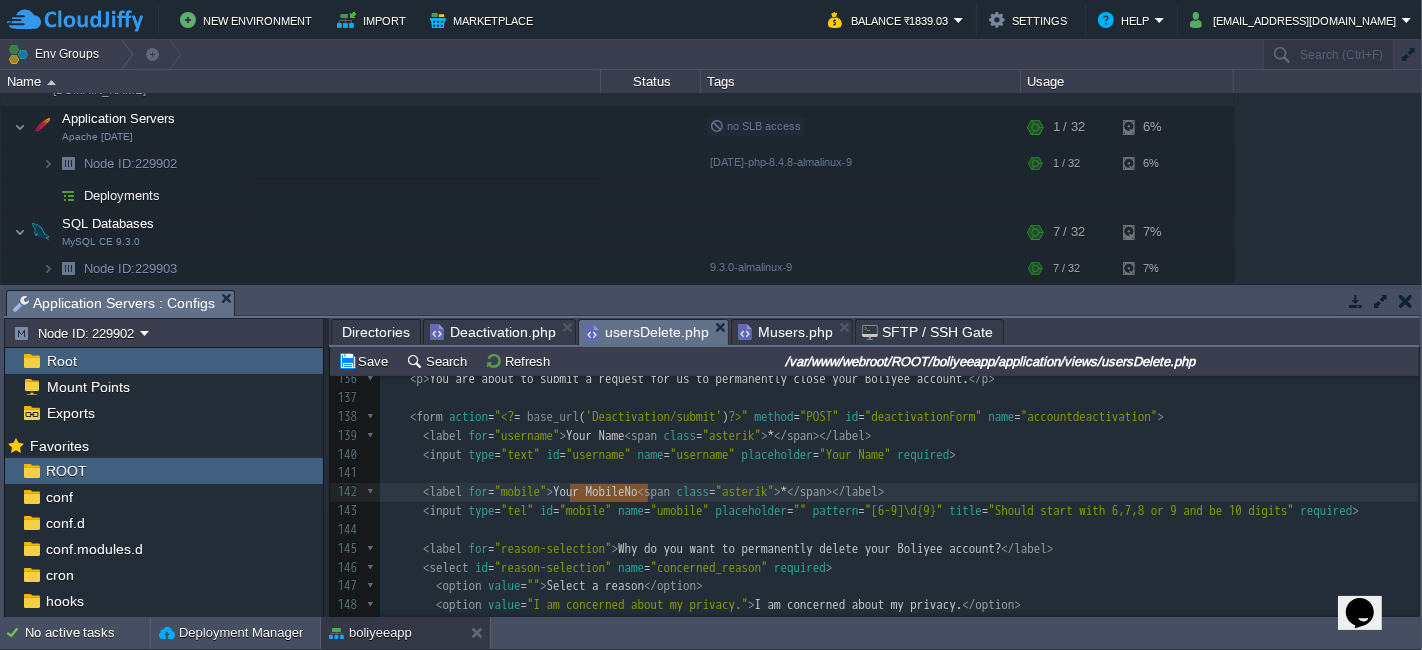 type on "Your Mobile No" 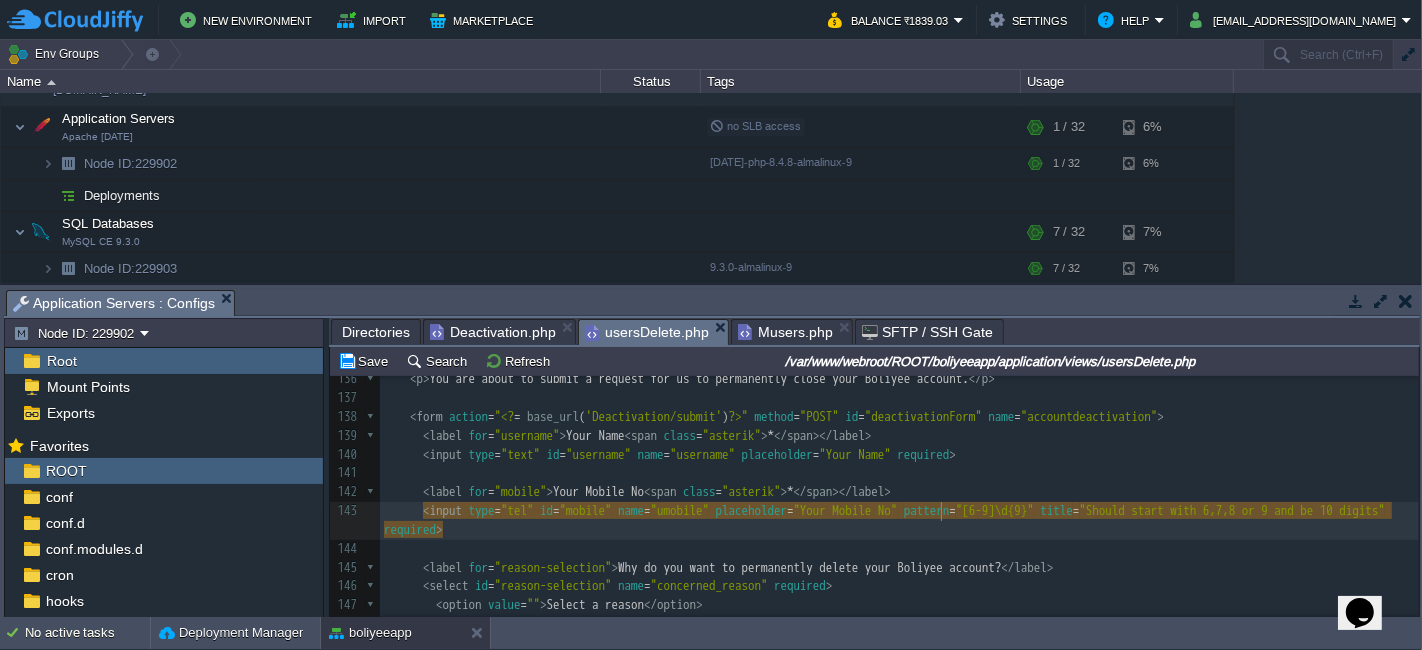 scroll, scrollTop: 2586, scrollLeft: 0, axis: vertical 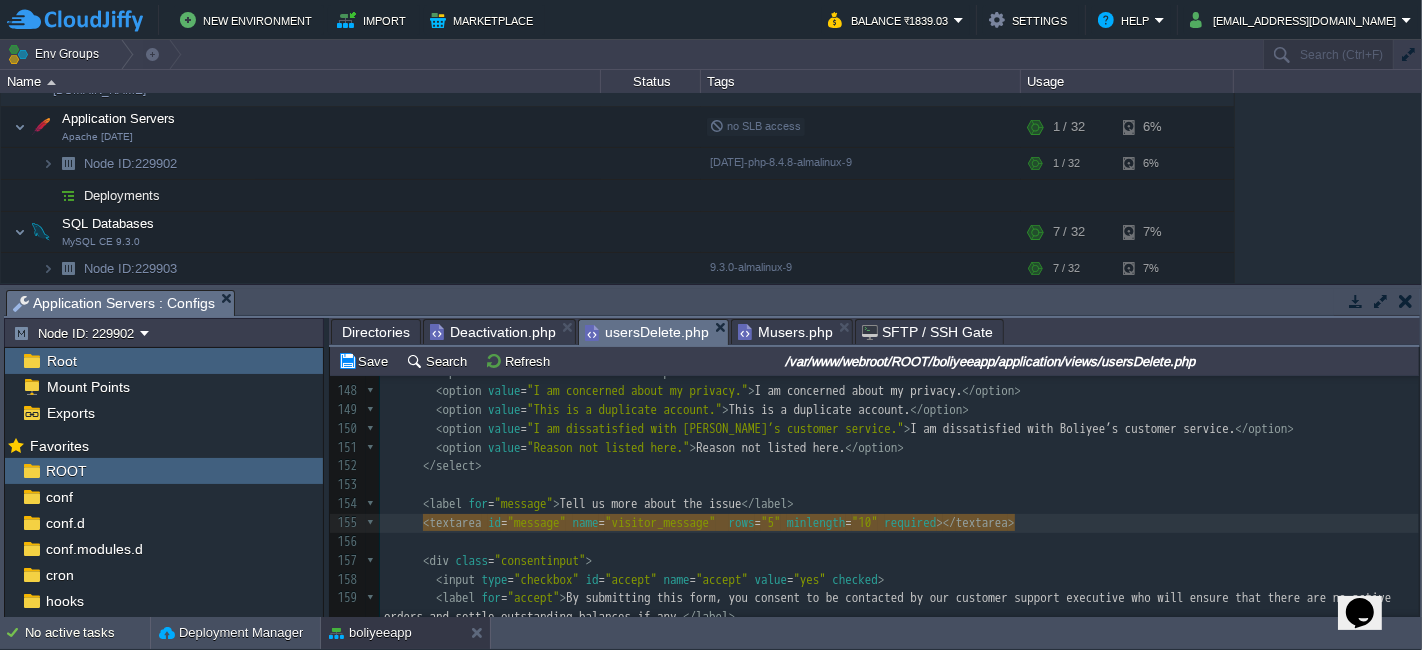 paste 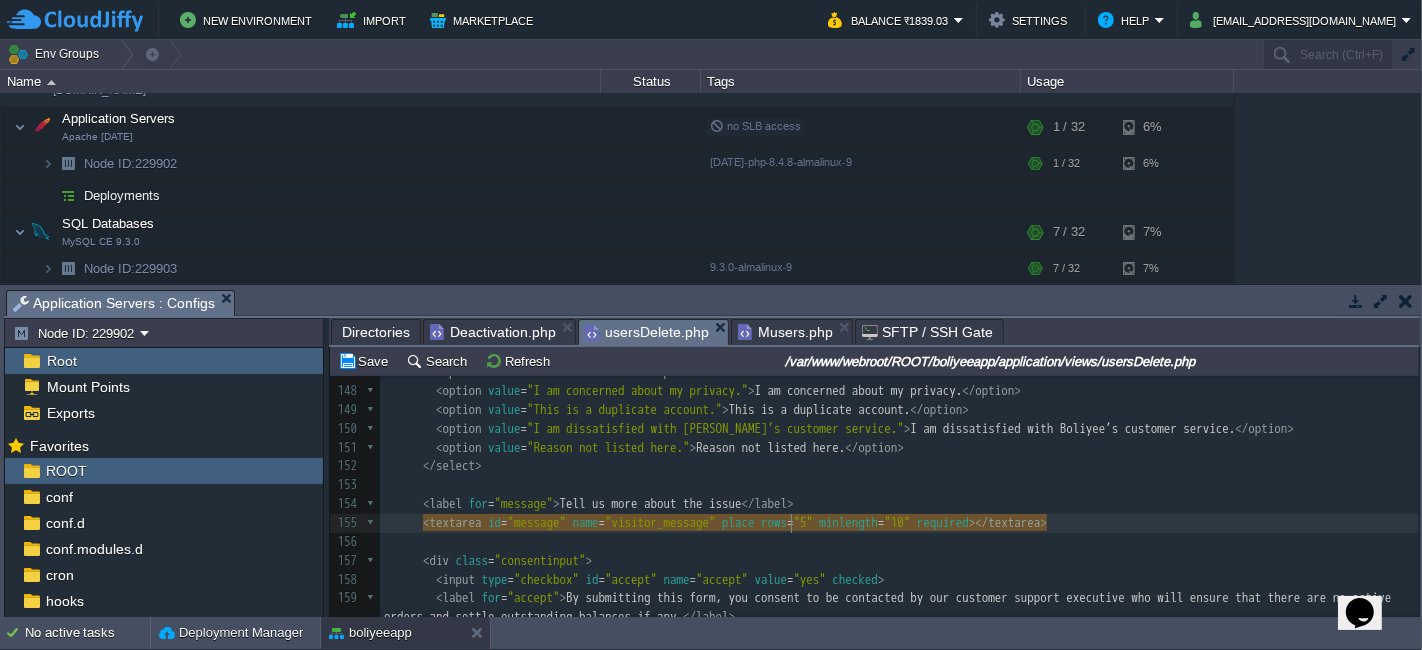 scroll, scrollTop: 6, scrollLeft: 35, axis: both 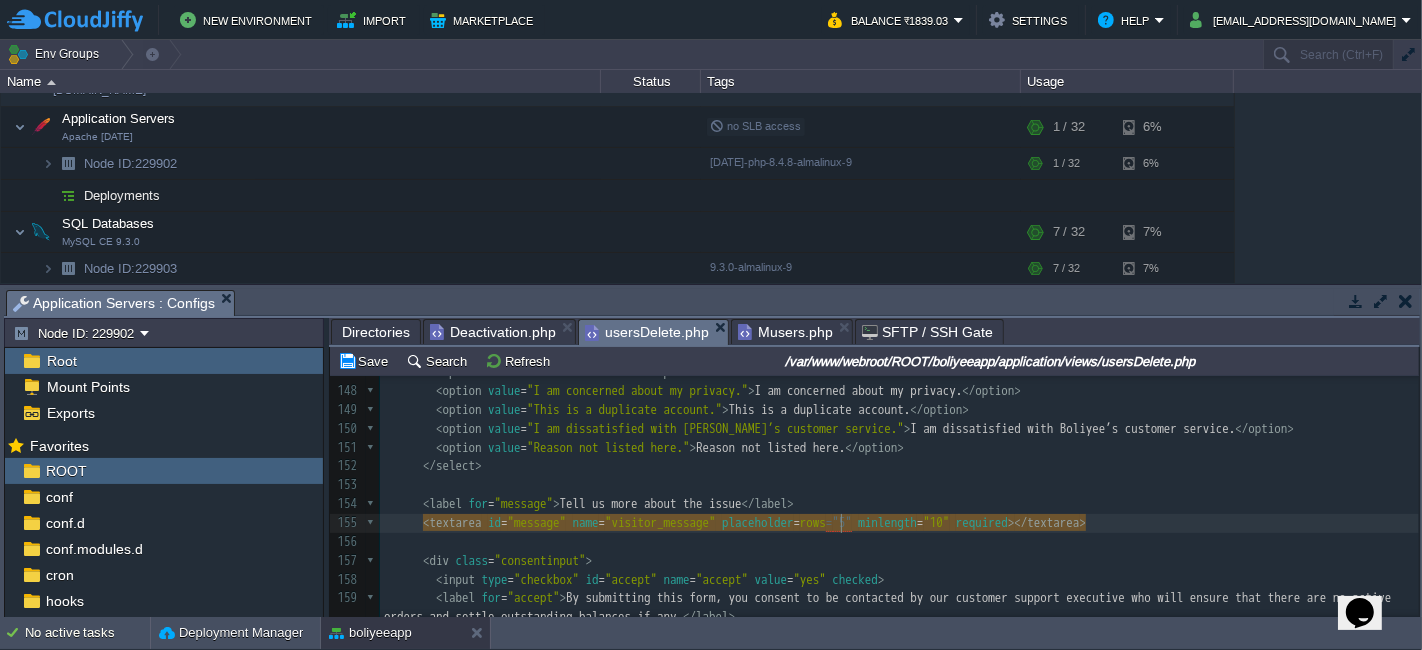 type on "placeholder=""" 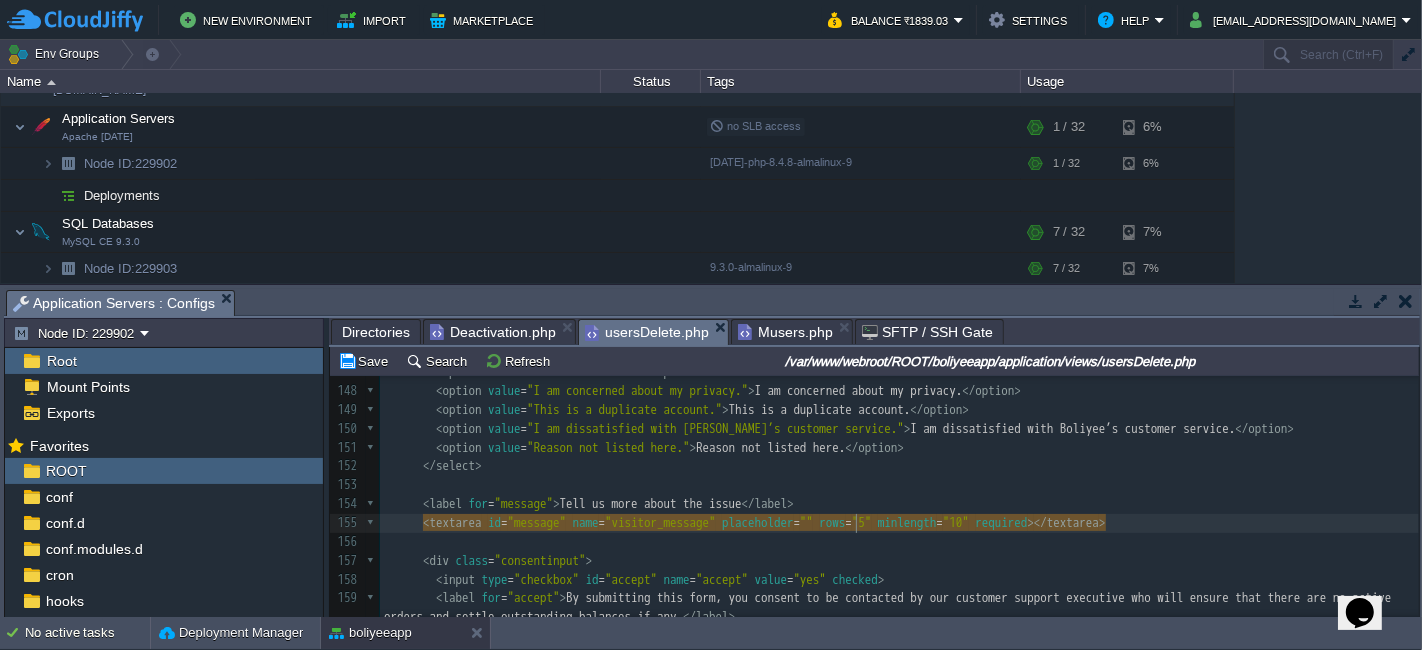 scroll, scrollTop: 6, scrollLeft: 101, axis: both 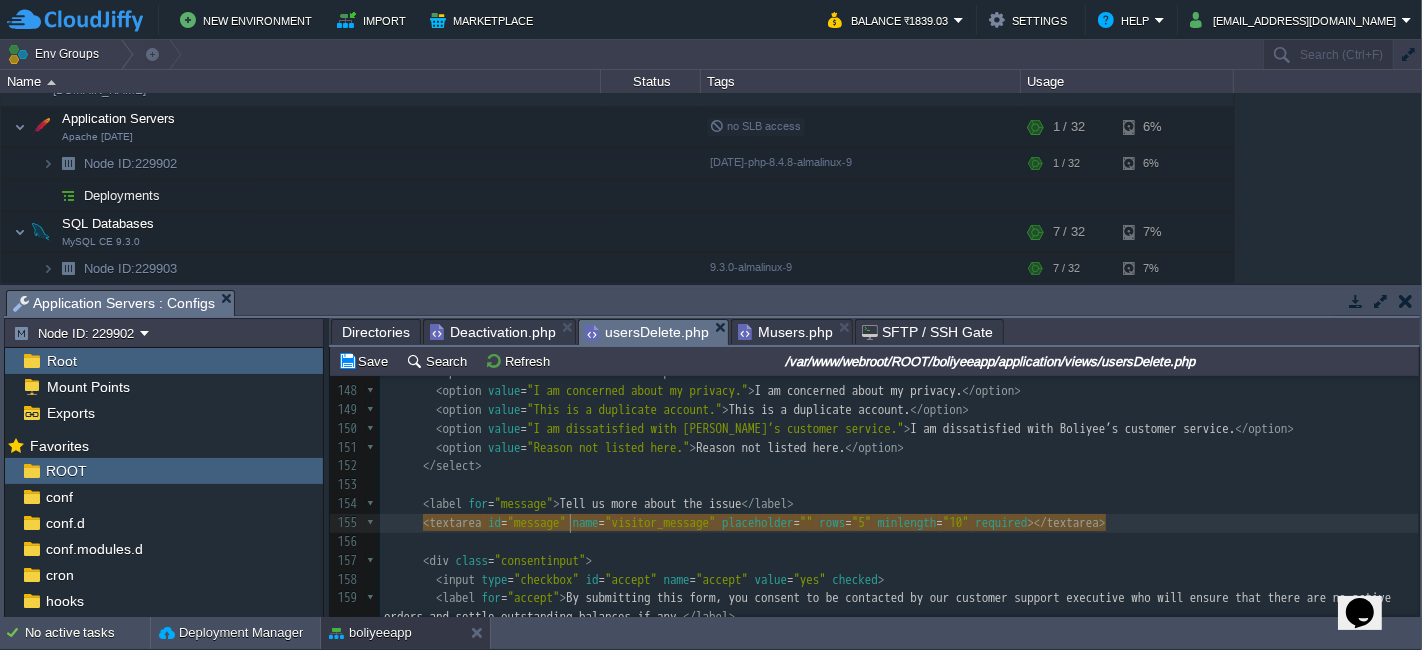 type on "message" 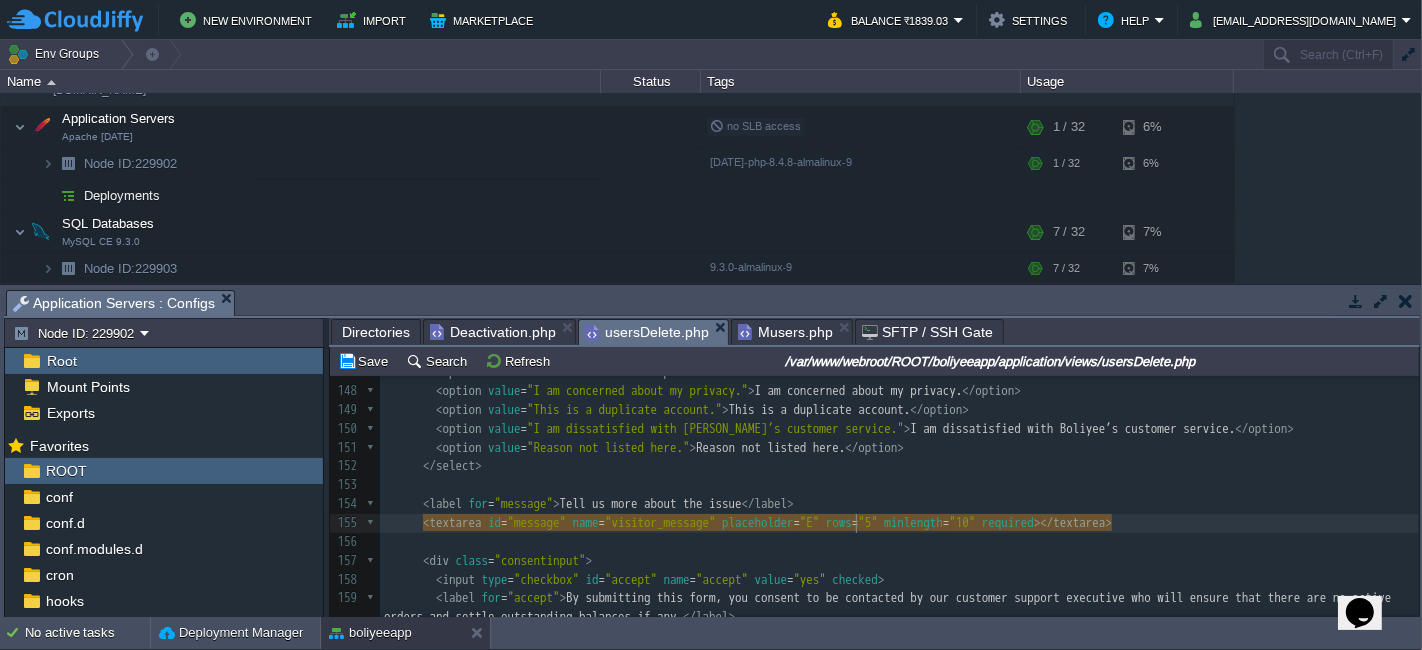 scroll, scrollTop: 6, scrollLeft: 13, axis: both 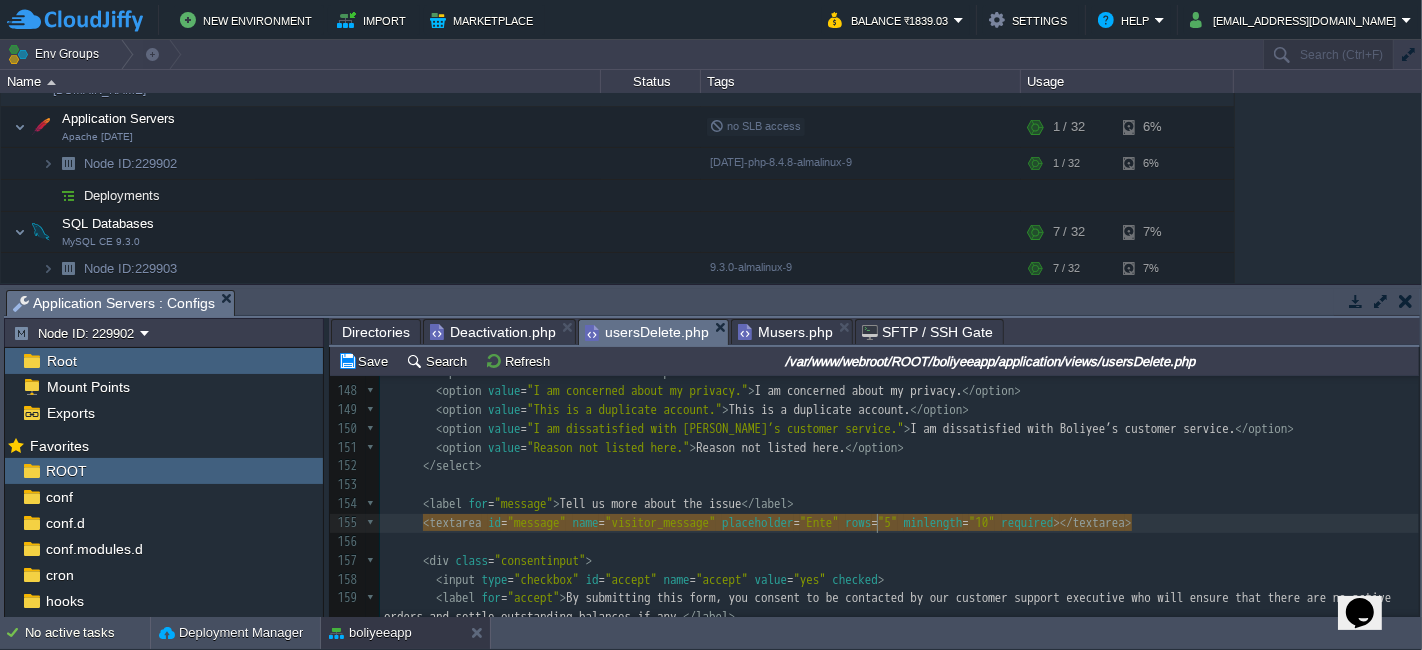 type on "Enter" 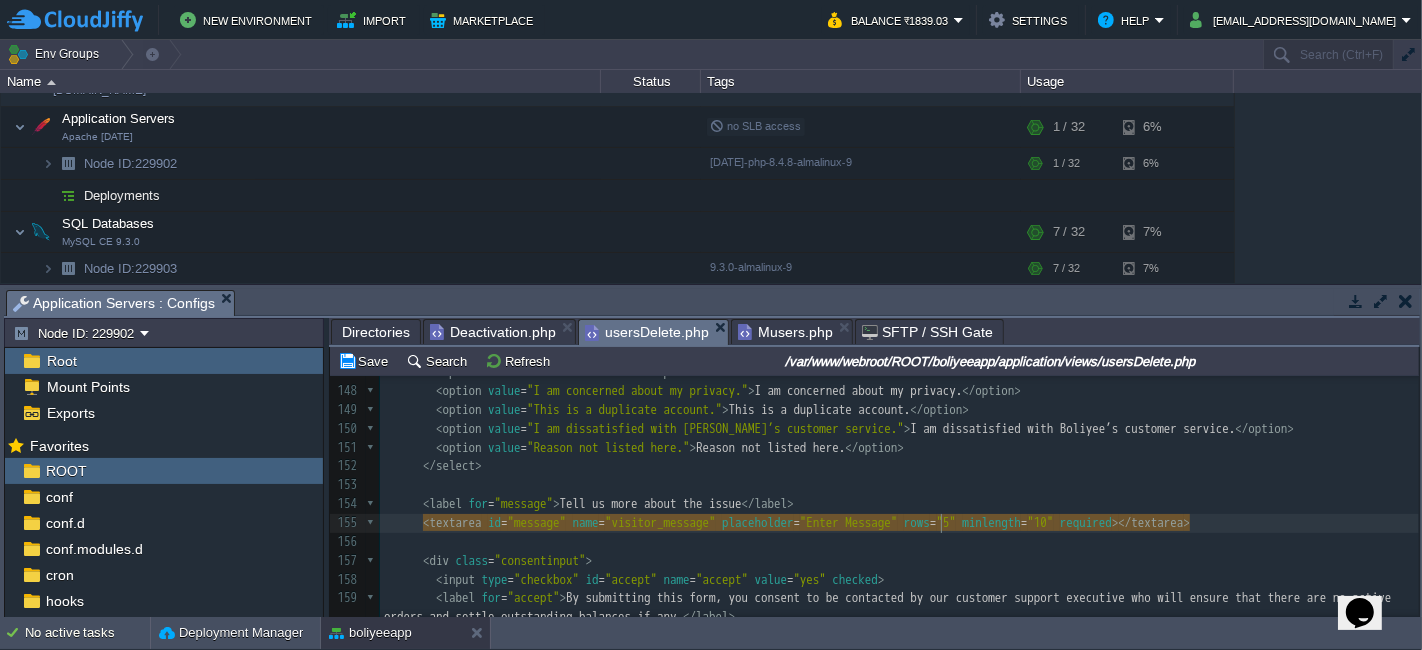 scroll, scrollTop: 6, scrollLeft: 94, axis: both 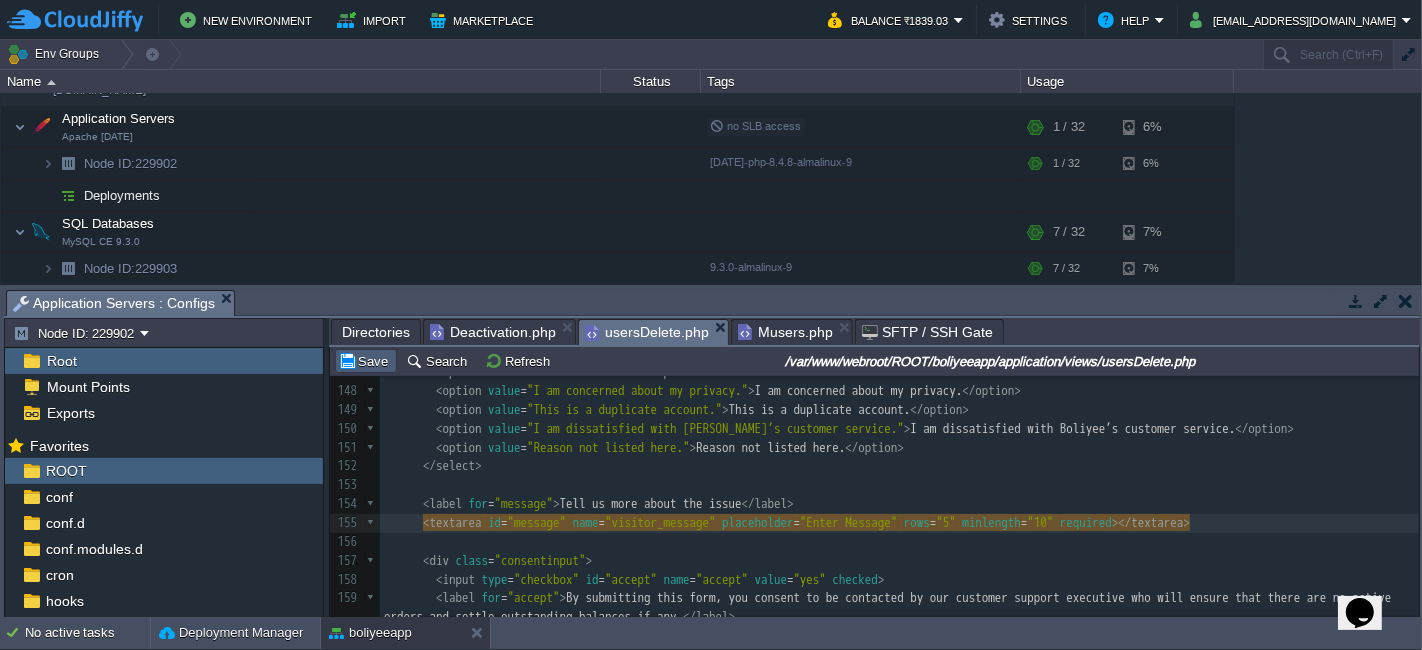 type on "Enter Message" 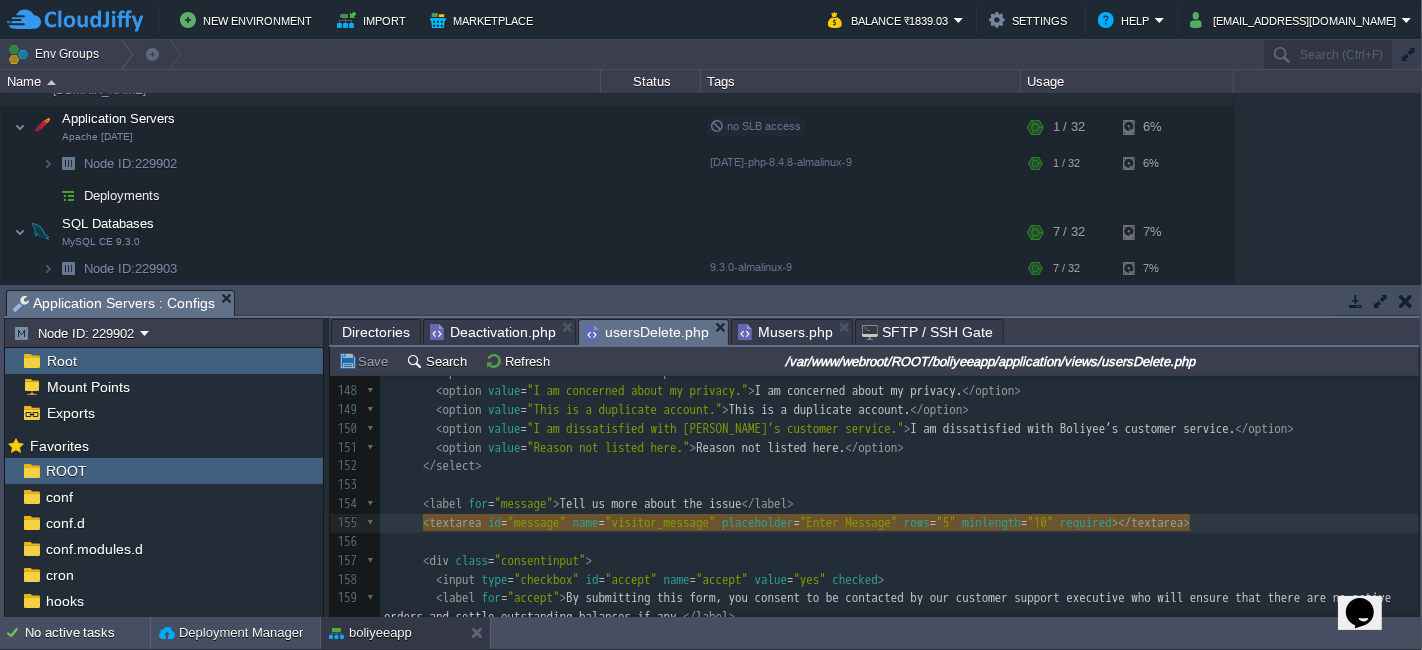 scroll, scrollTop: 2659, scrollLeft: 0, axis: vertical 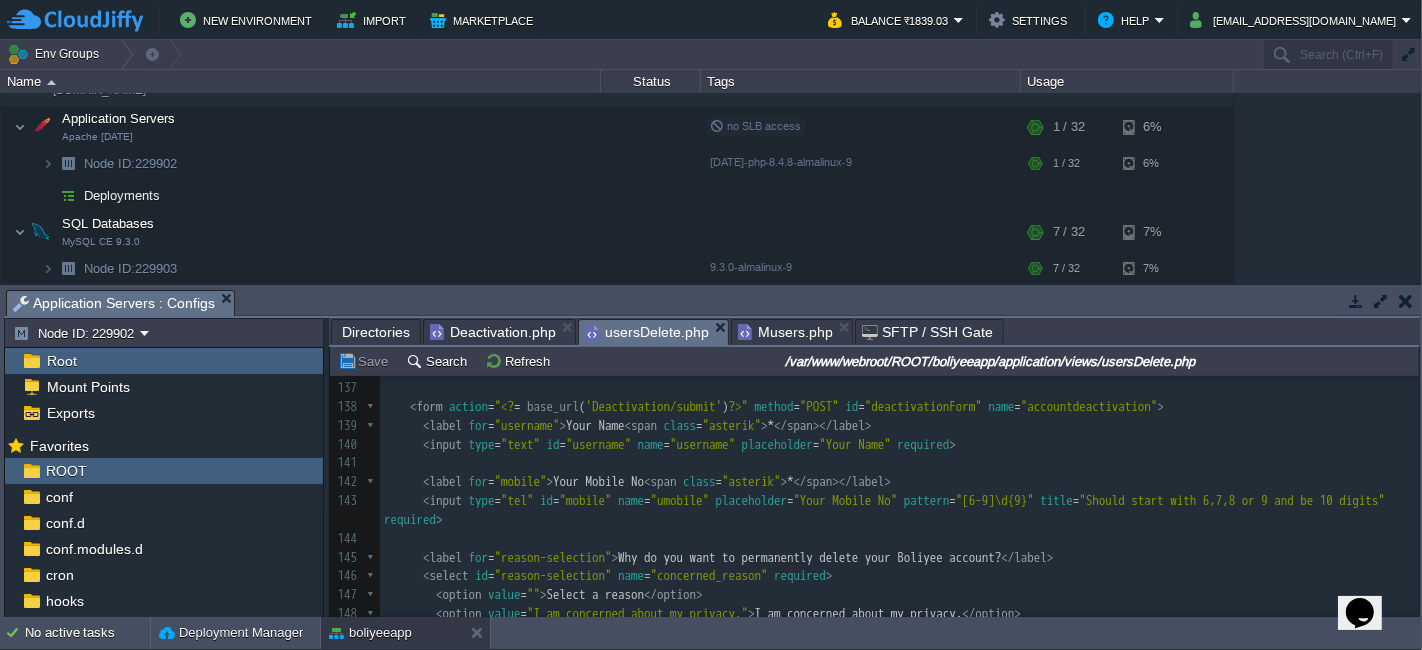 click on "< input   type = "tel"   id = "mobile"   name = "umobile"   placeholder = "Your Mobile No"   pattern = "[6-9]\d{9}"   title = "Should start with 6,7,8 or 9 and be 10 digits"   required >" at bounding box center [899, 511] 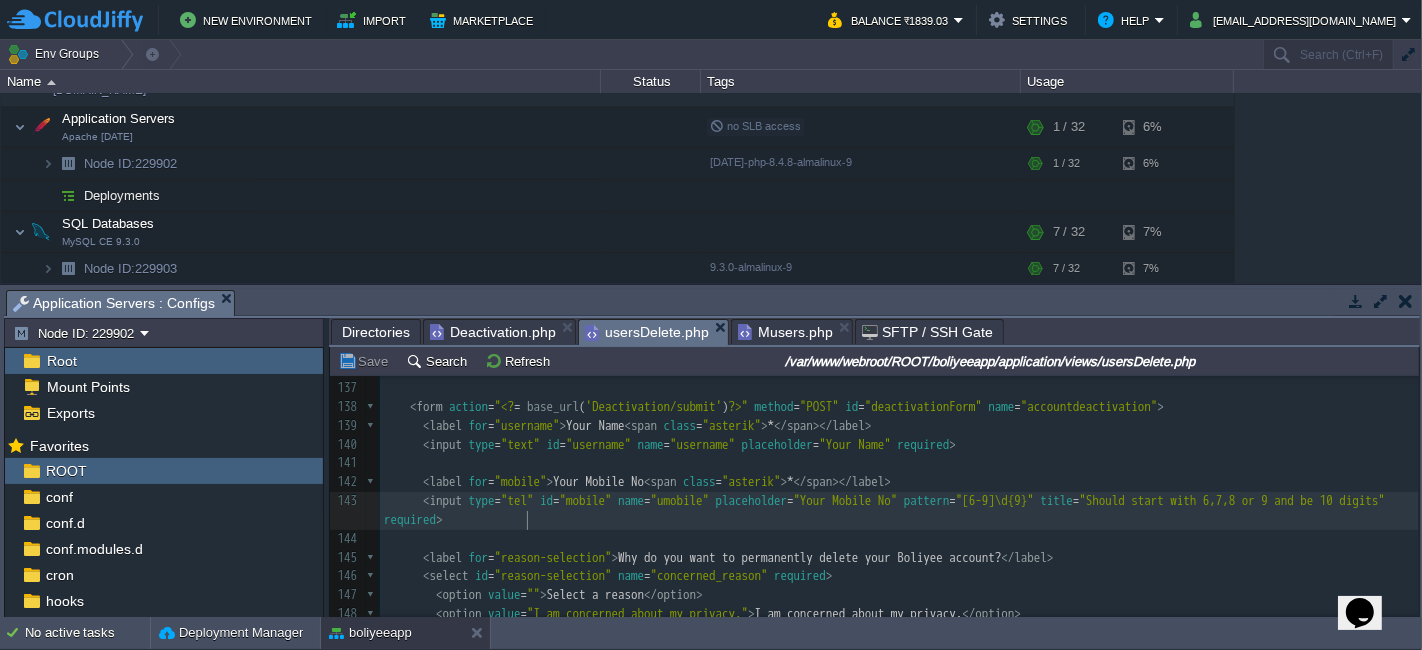 type on "<label for="mobile">Your Mobile No <span class="asterik">*</span></label>
<input type="tel" id="mobile" name="umobile" placeholder="Your Mobile No" pattern="[6-9]\d{9}" title="Should start with 6,7,8 or 9 and be 10 digits" required>" 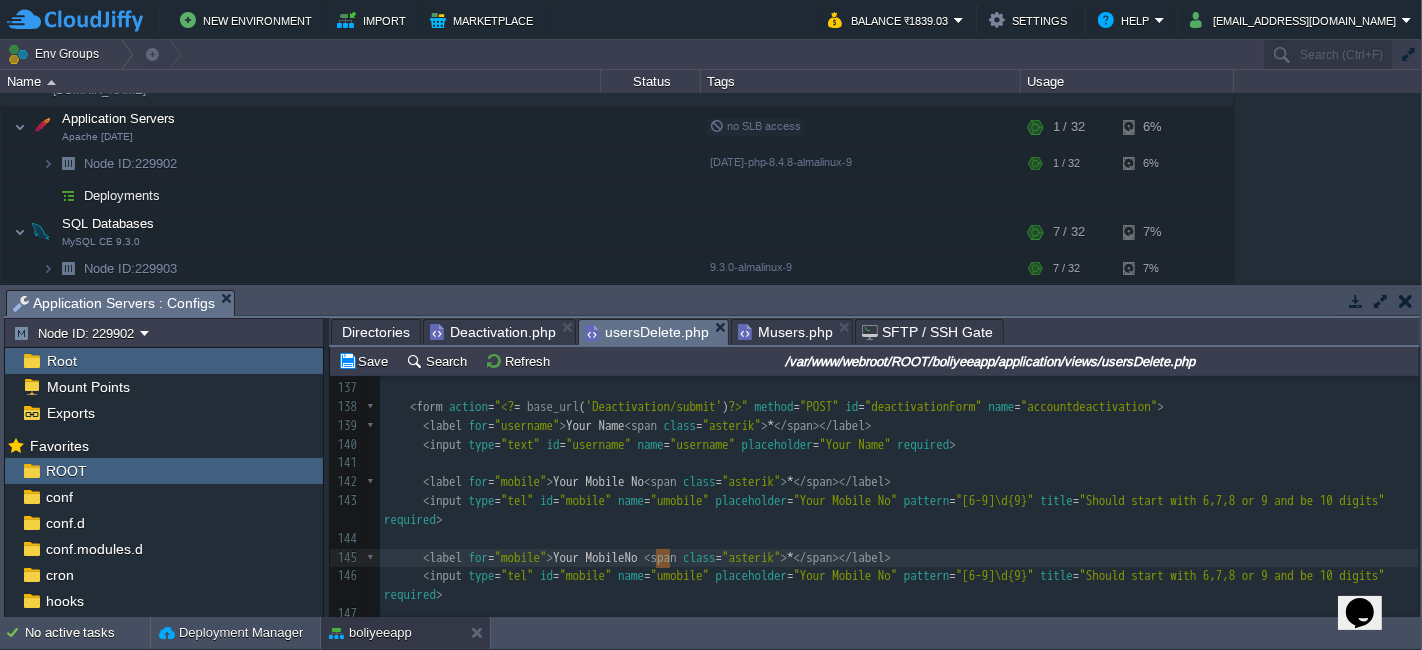 type on "Mobile No" 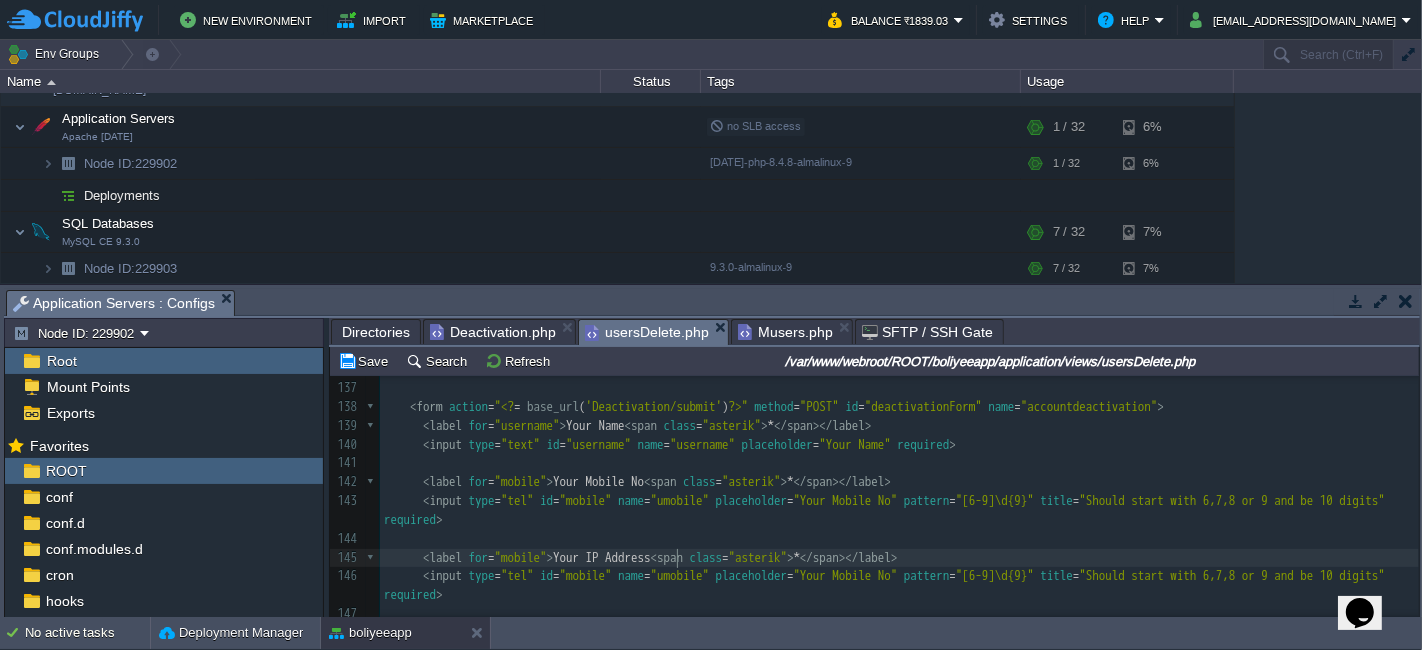 scroll, scrollTop: 6, scrollLeft: 71, axis: both 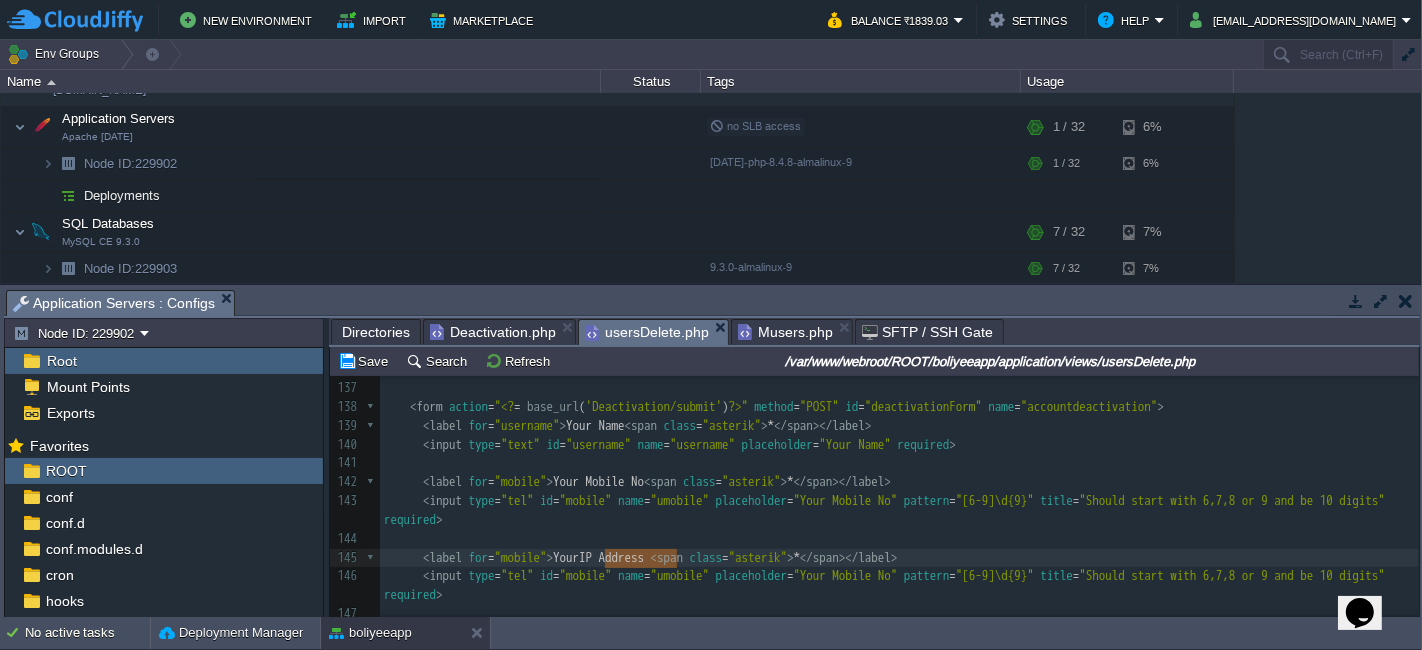 type on "Your IP Address" 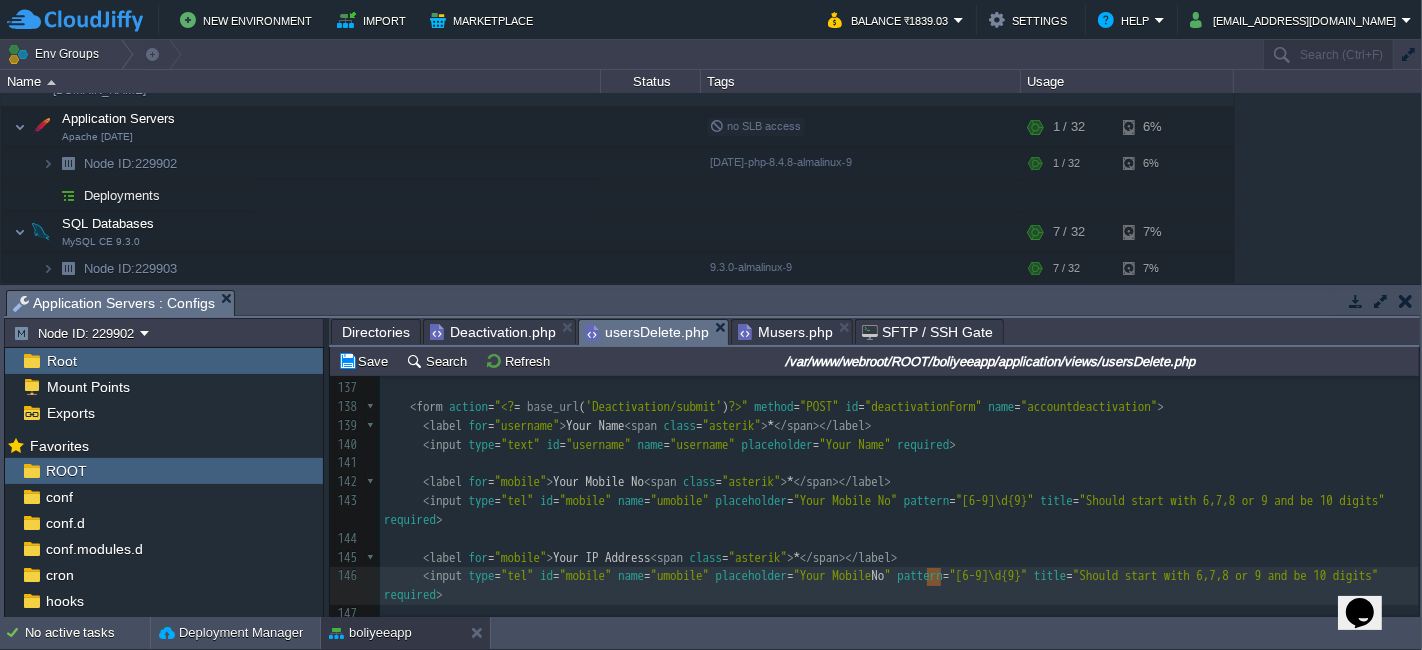 type on "Mobile No" 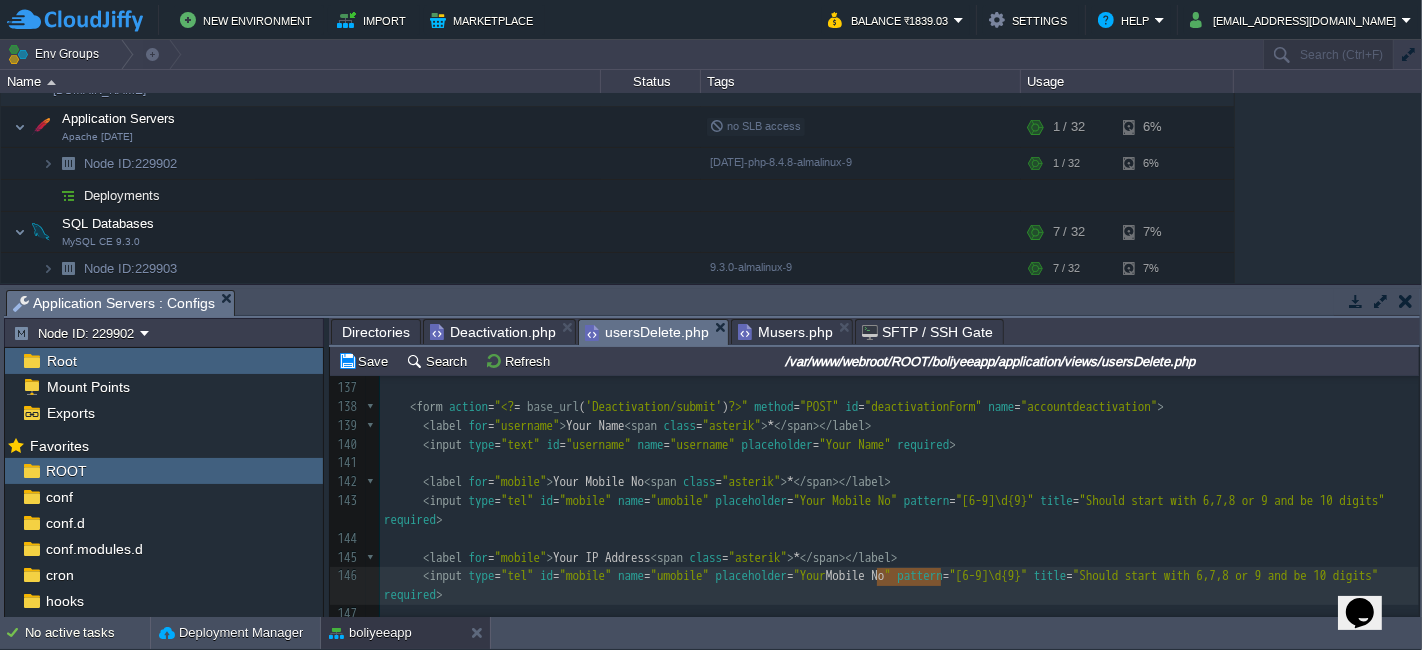 paste 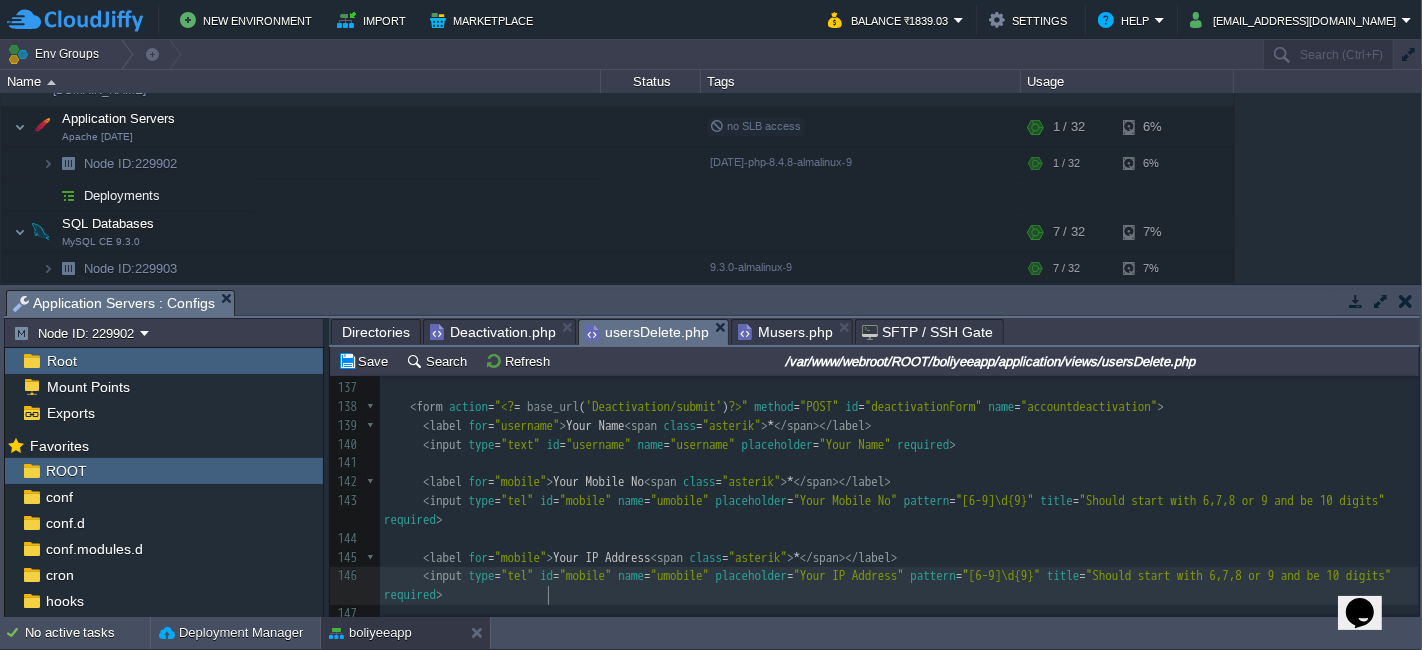 click on "< input   type = "tel"   id = "mobile"   name = "umobile"   placeholder = "Your IP Address"   pattern = "[6-9]\d{9}"   title = "Should start with 6,7,8 or 9 and be 10 digits"   required >" at bounding box center (899, 586) 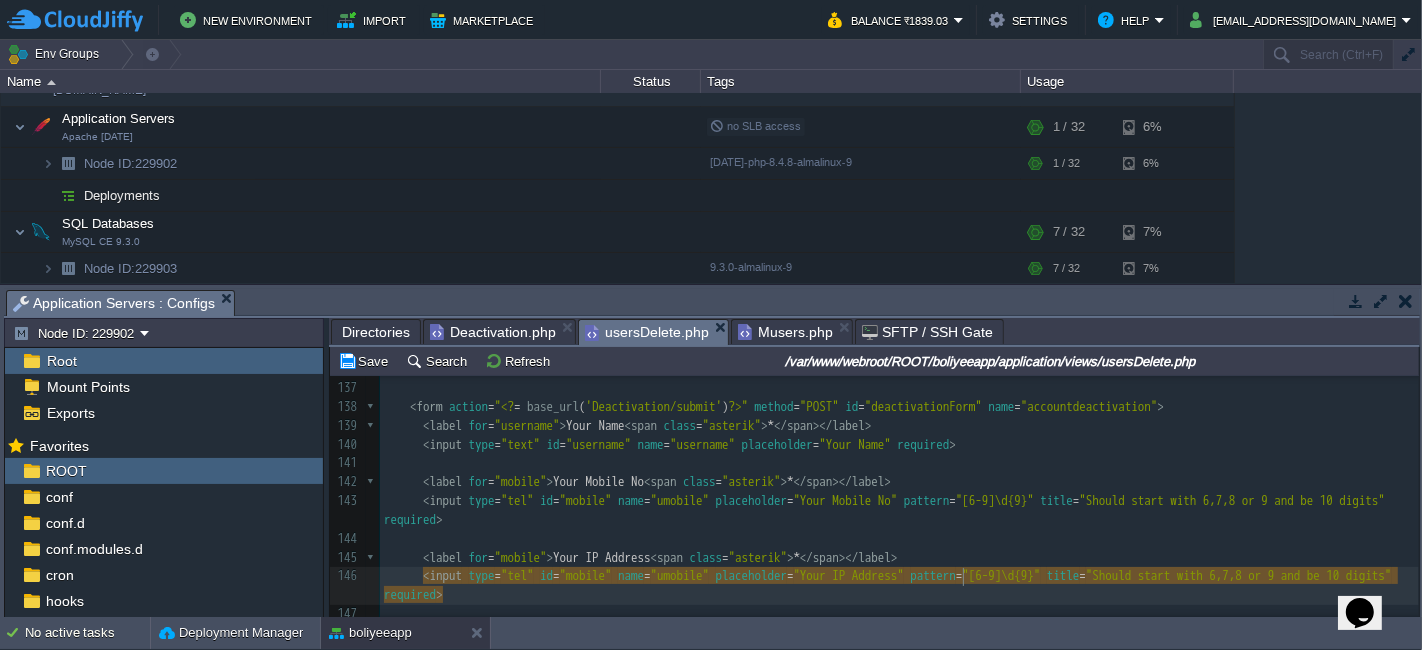 type on "pattern="[6-9]\d{9}"" 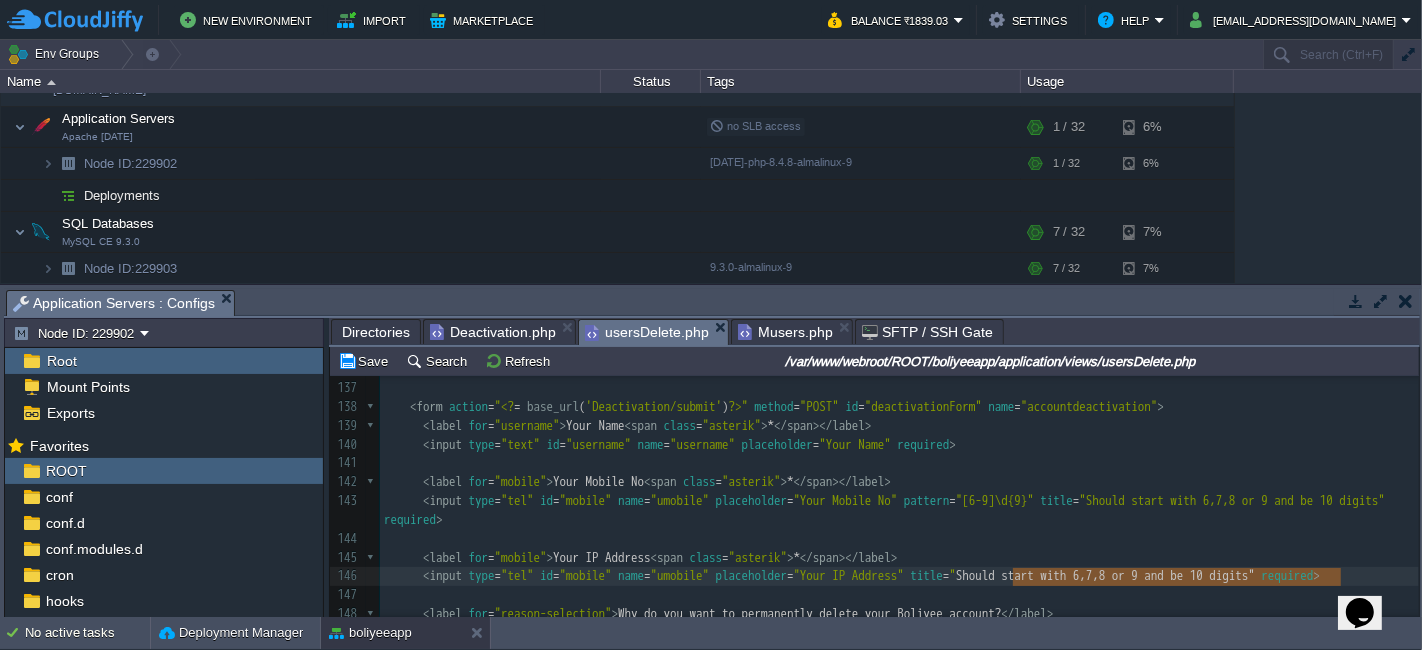 type on "Should start with 6,7,8 or 9 and be 10 digits" 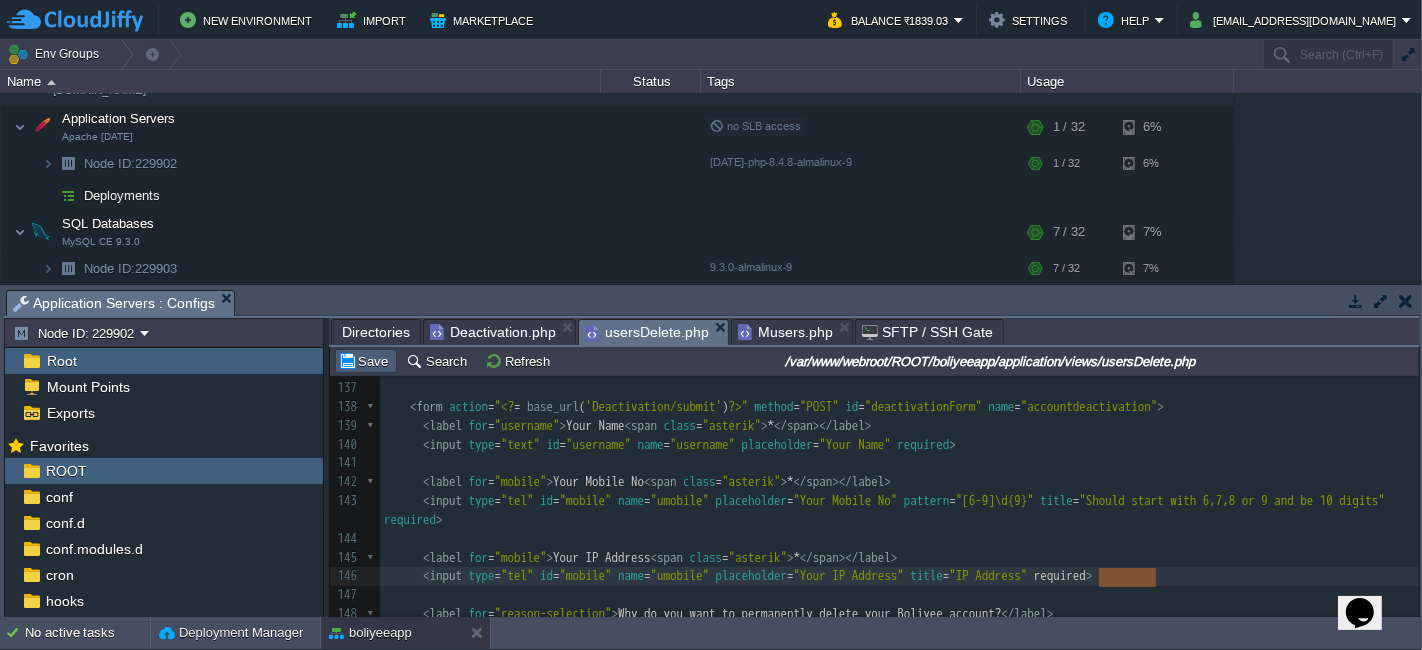 type on "required" 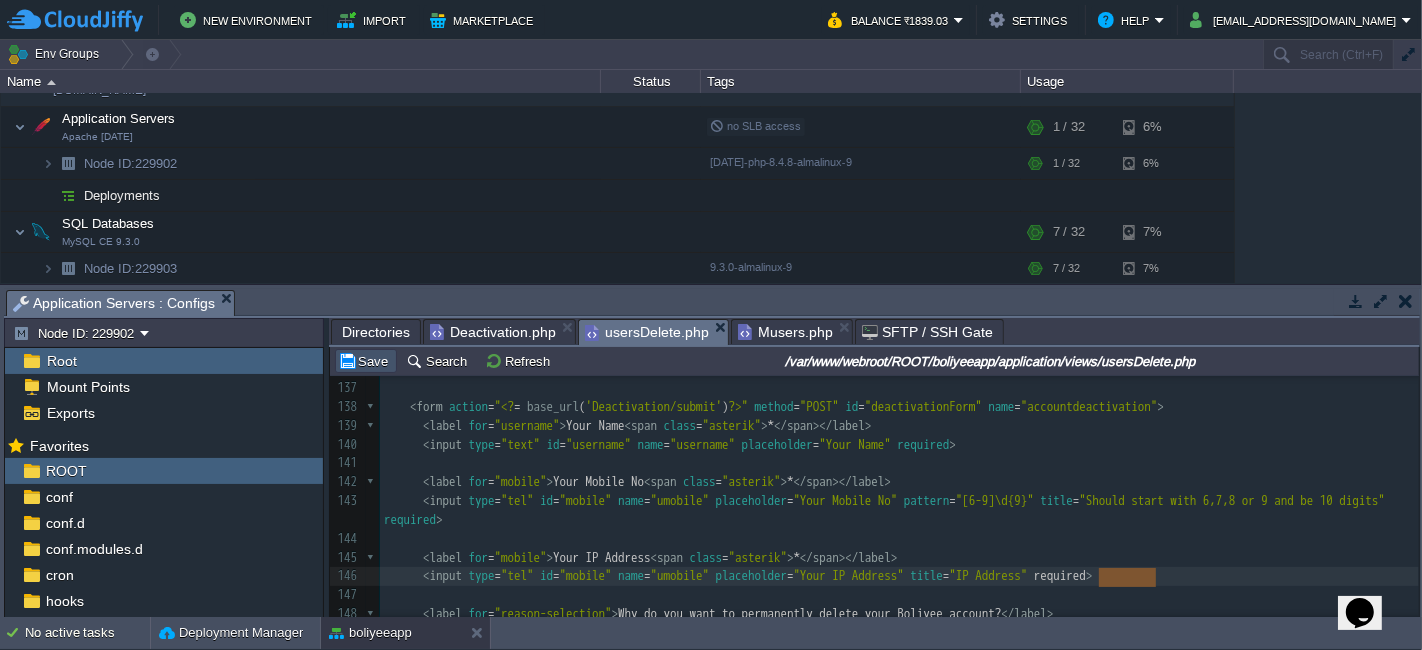 click on "Save" at bounding box center [366, 361] 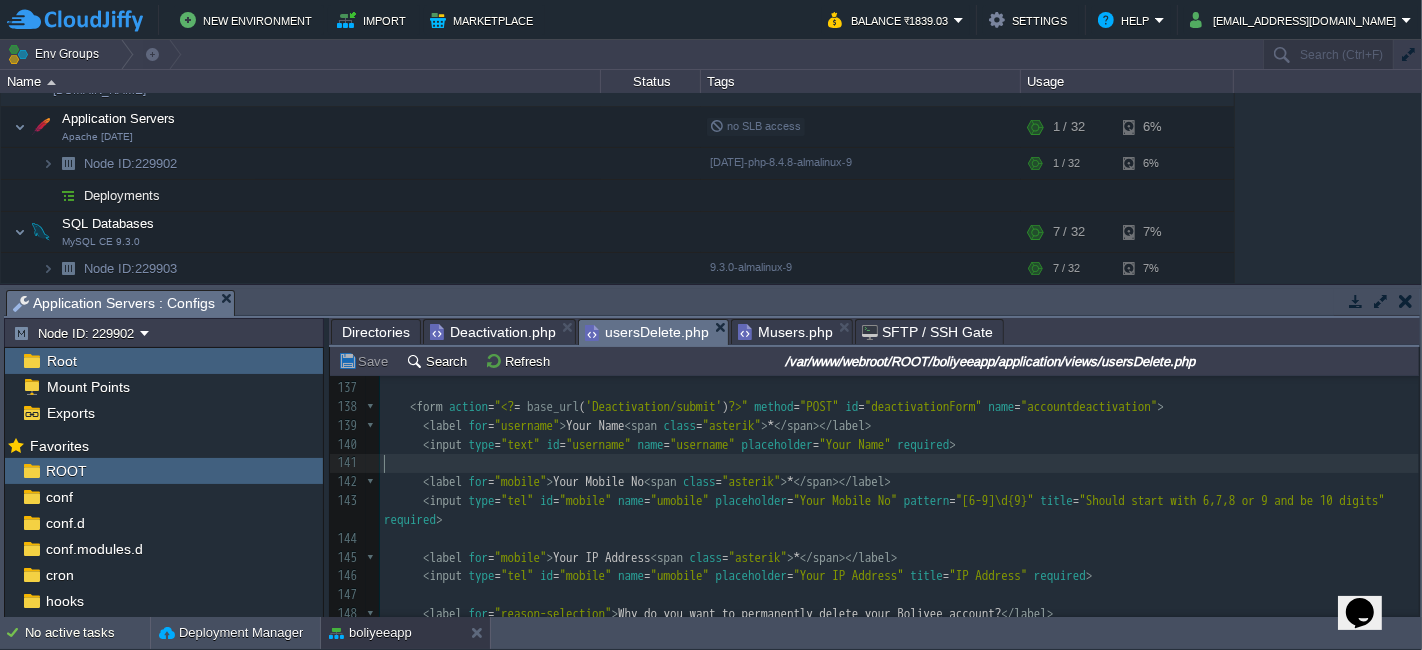 click on "​" at bounding box center [899, 463] 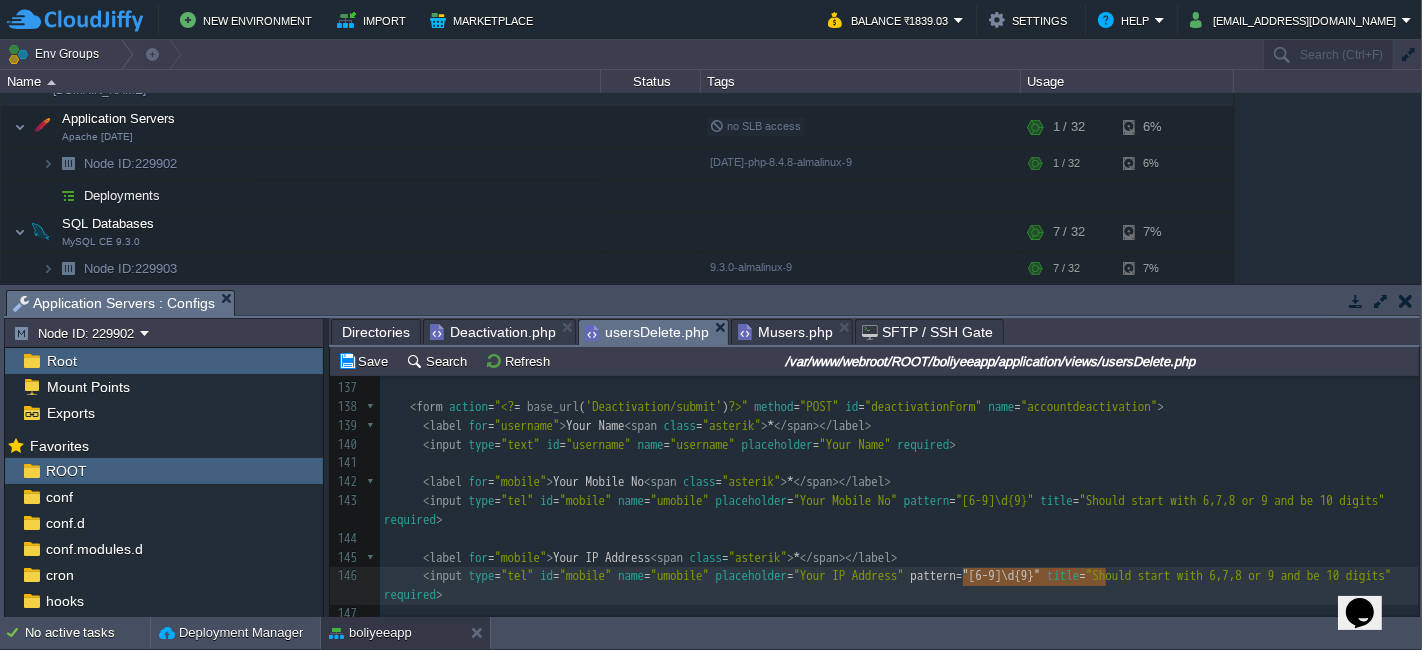 type on "Mobile No" 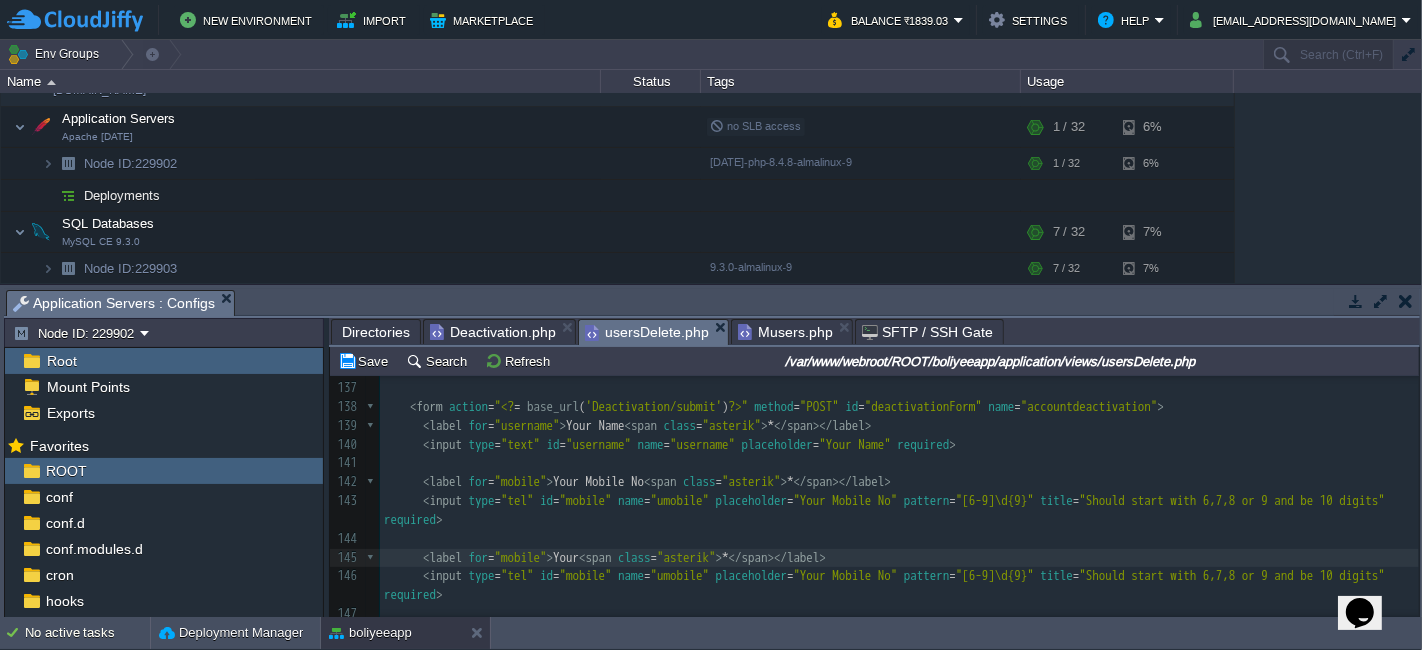 type on "Mobile No" 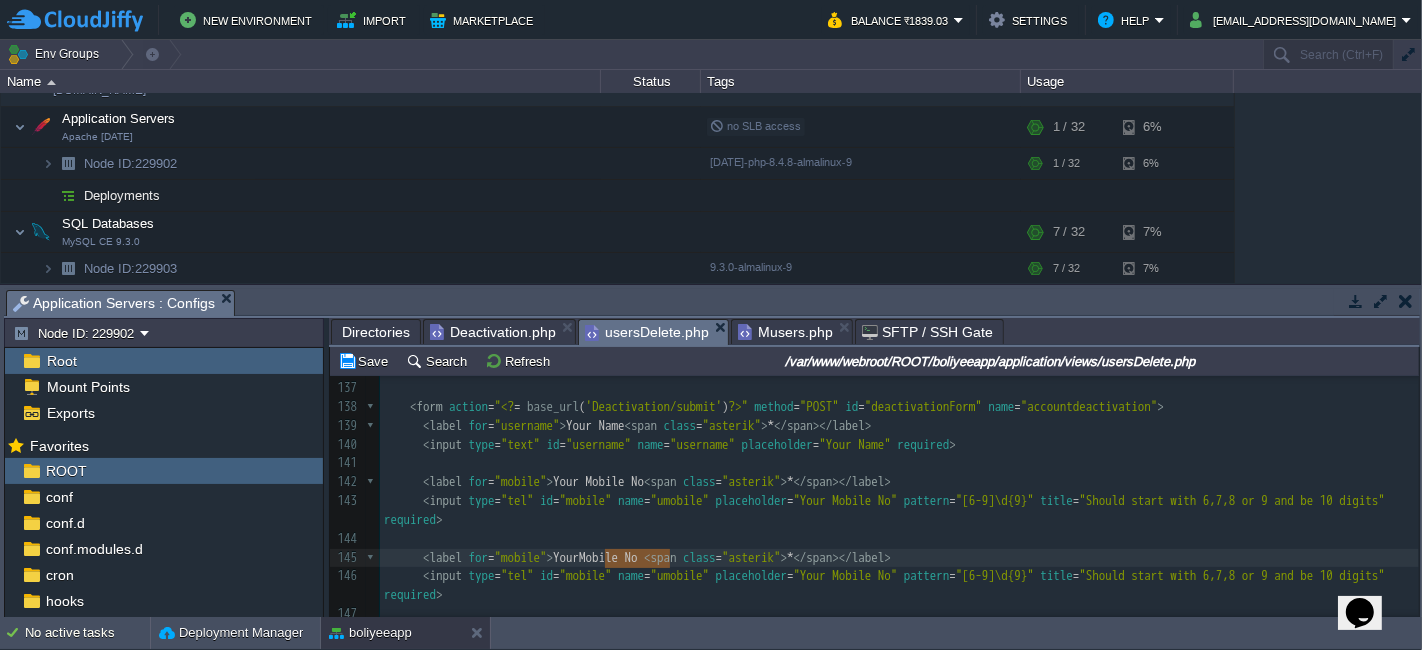 type 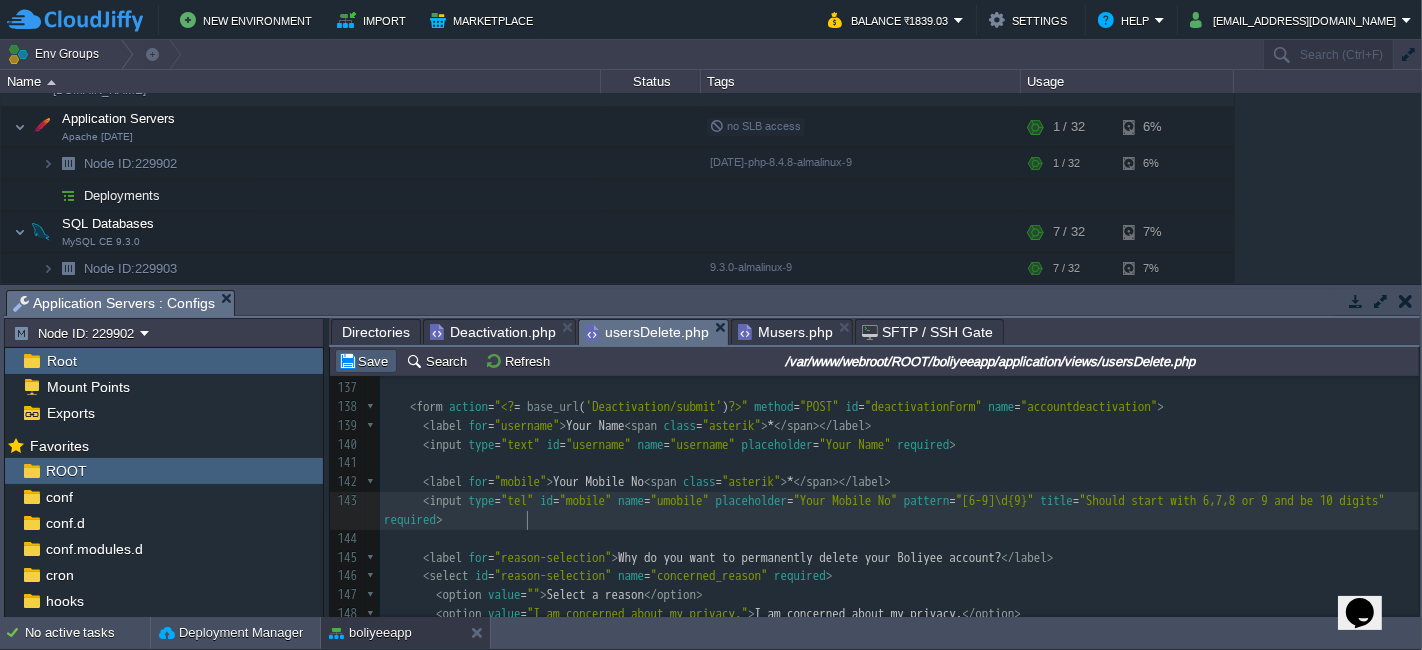 click on "Save" at bounding box center (366, 361) 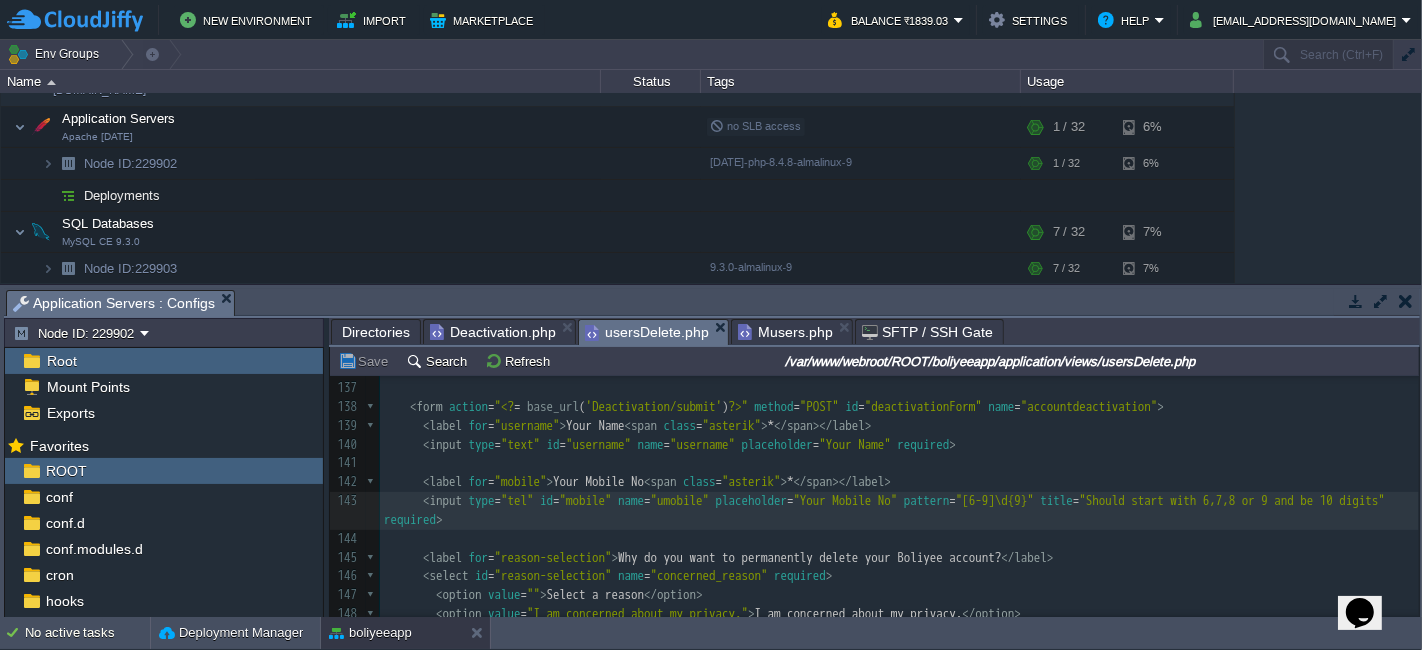 click on "Deactivation.php" at bounding box center (493, 332) 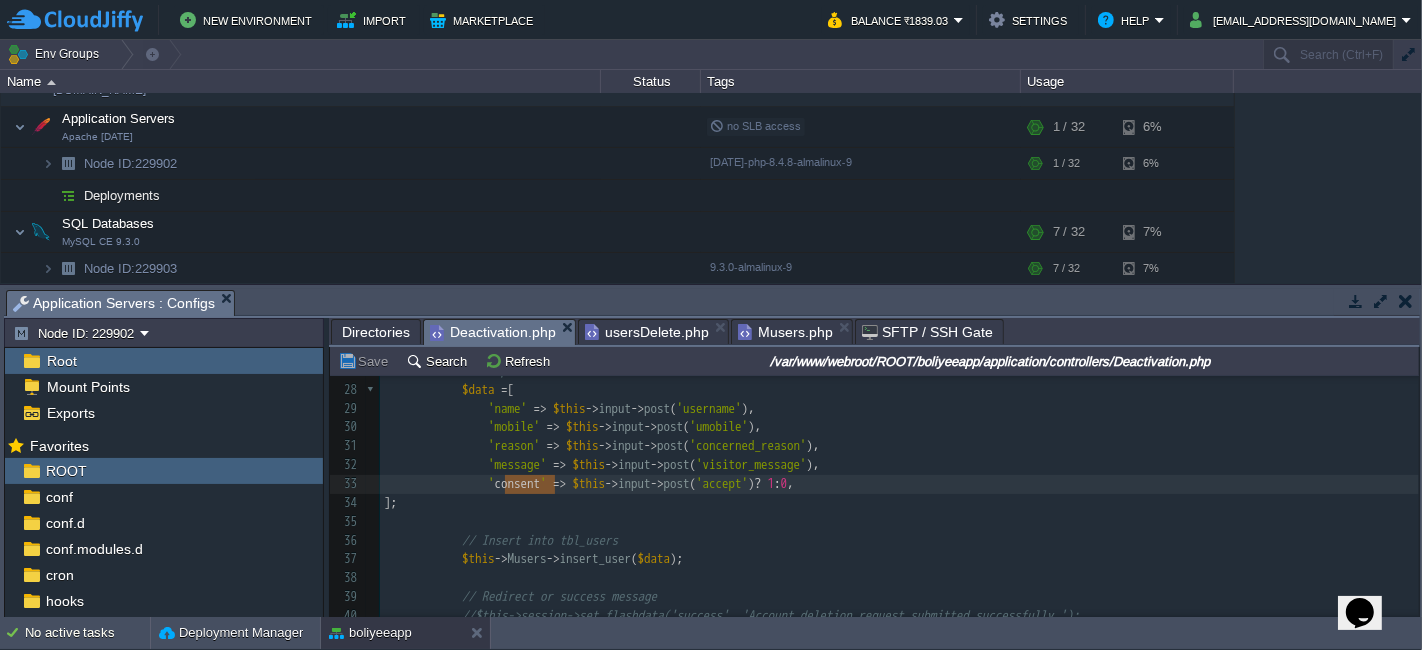 scroll, scrollTop: 281, scrollLeft: 0, axis: vertical 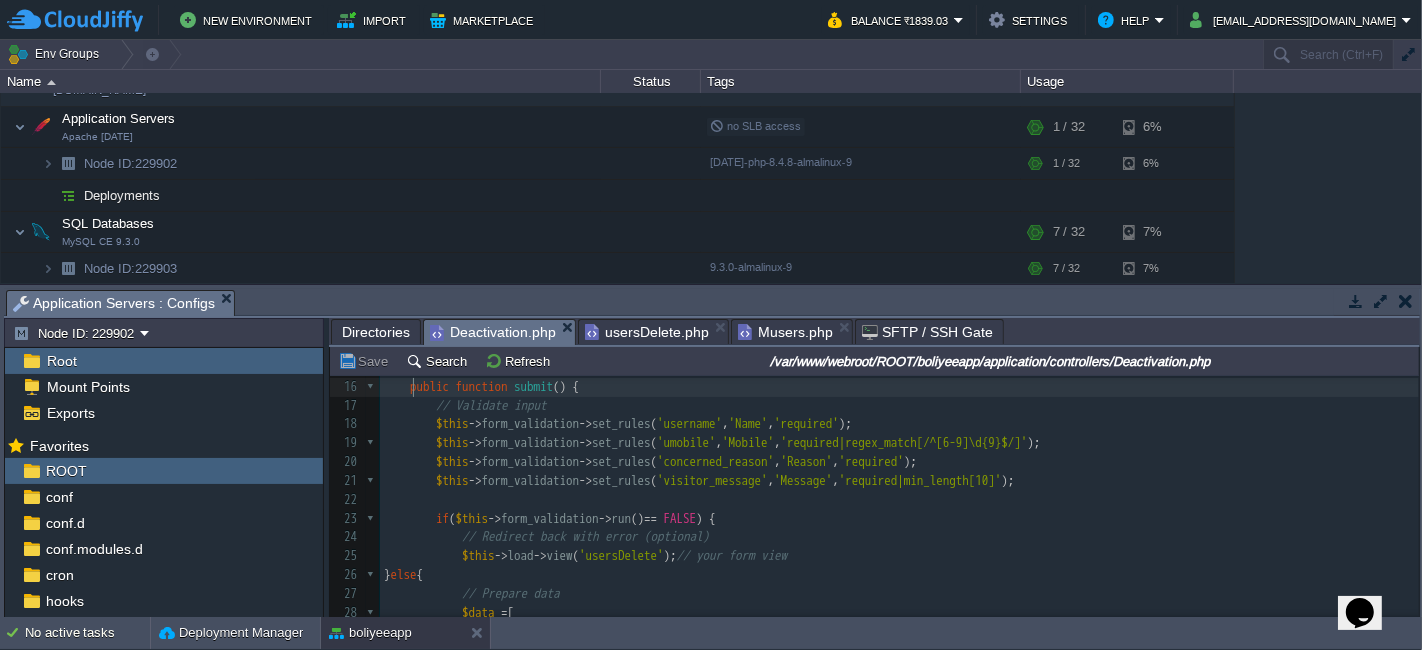 click on "xxxxxxxxxx   1 <?php 2 defined ( 'BASEPATH' )  OR   exit ( 'No direct script access allowed' ); 3 ​ 4 class   Deactivation   extends   CI_Controller  { 5 ​ 6      public   function   __construct () { 7          parent :: __construct (); 8          $this -> load -> library ( 'form_validation' ); 9           $this -> load -> model ( "Musers" , "" , TRUE ); 10     } 11    12      public   function   usersDelete () { 13        $this -> load -> view ( "usersDelete" ); 14     } 15 ​ 16      public   function   submit () { 17          // Validate input 18          $this -> form_validation -> set_rules ( 'username' ,  'Name' ,  'required' ); 19          $this -> form_validation -> set_rules ( 'umobile' ,  'Mobile' ,  'required|regex_match[/^[6-9]\d{9}$/]' ); 20          $this -> form_validation -> set_rules ( 'concerned_reason' ,  'Reason' ,  'required' ); 21          $this -> form_validation -> set_rules ( 'visitor_message' ,  'Message' ,  'required|min_length[10]' ); 22" at bounding box center [899, 585] 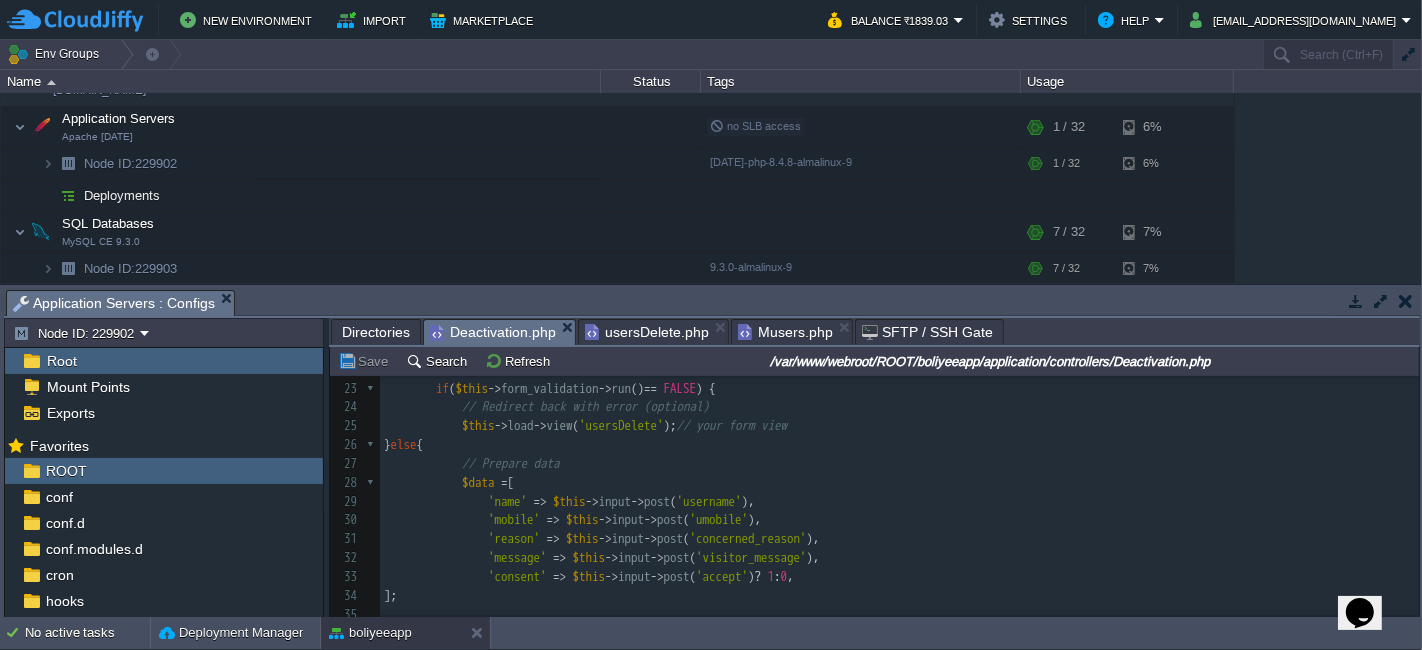 scroll, scrollTop: 730, scrollLeft: 0, axis: vertical 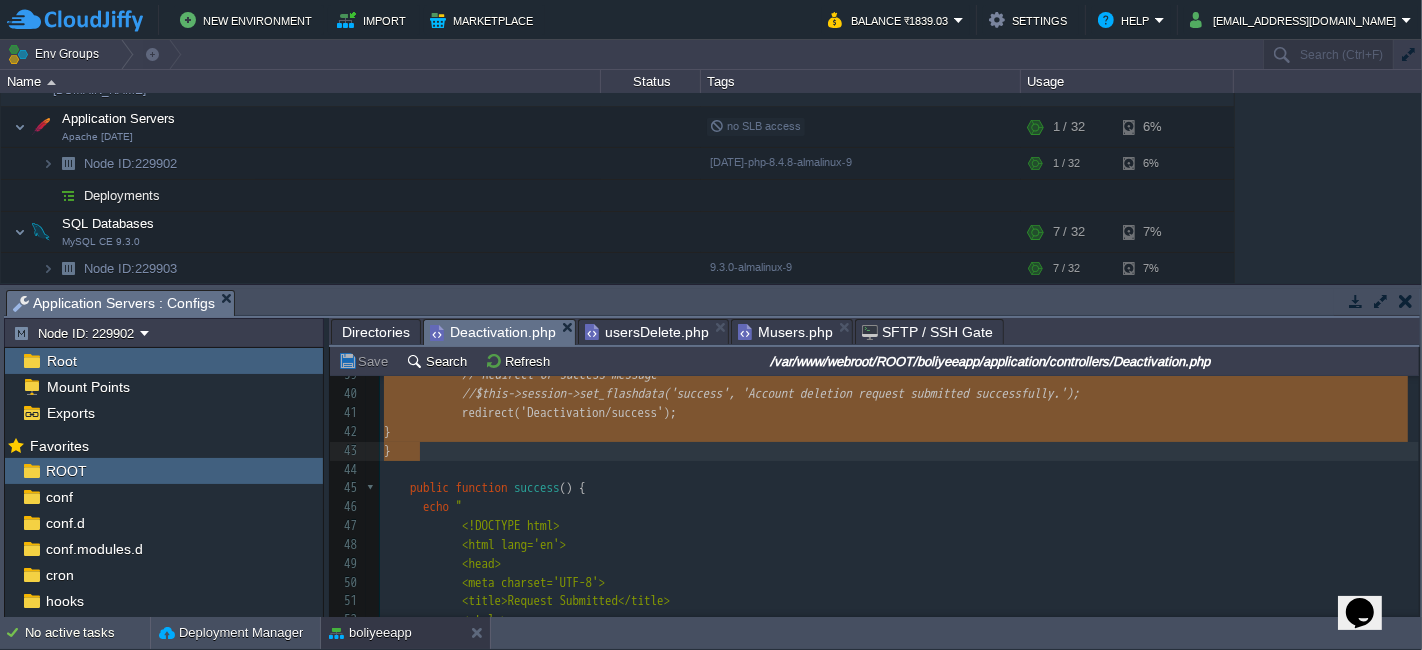 type on "-" 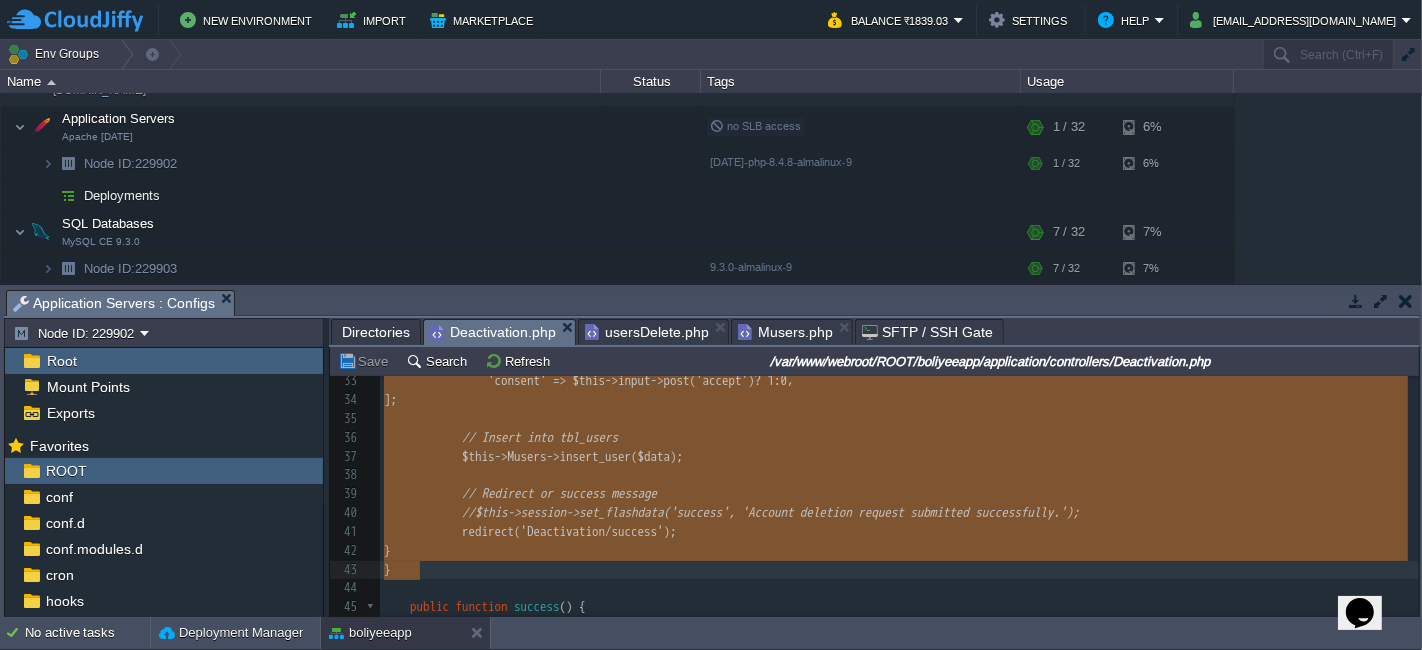scroll, scrollTop: 508, scrollLeft: 0, axis: vertical 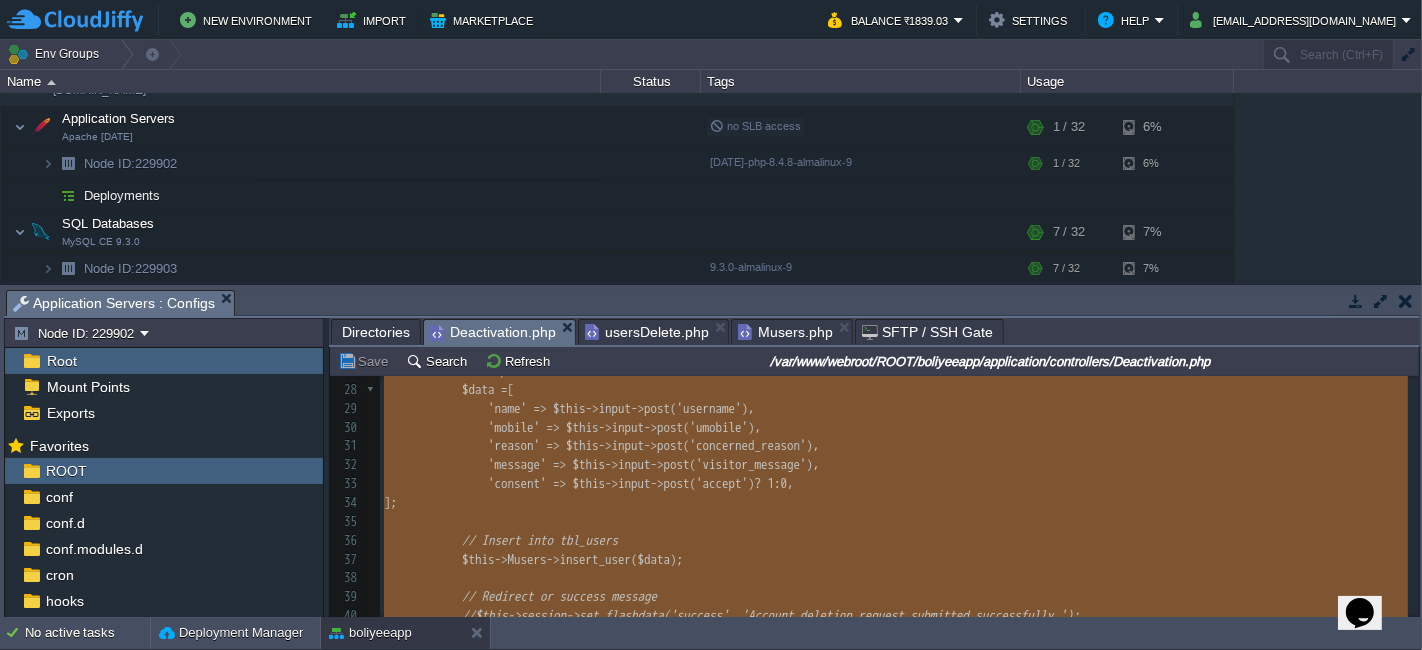 type 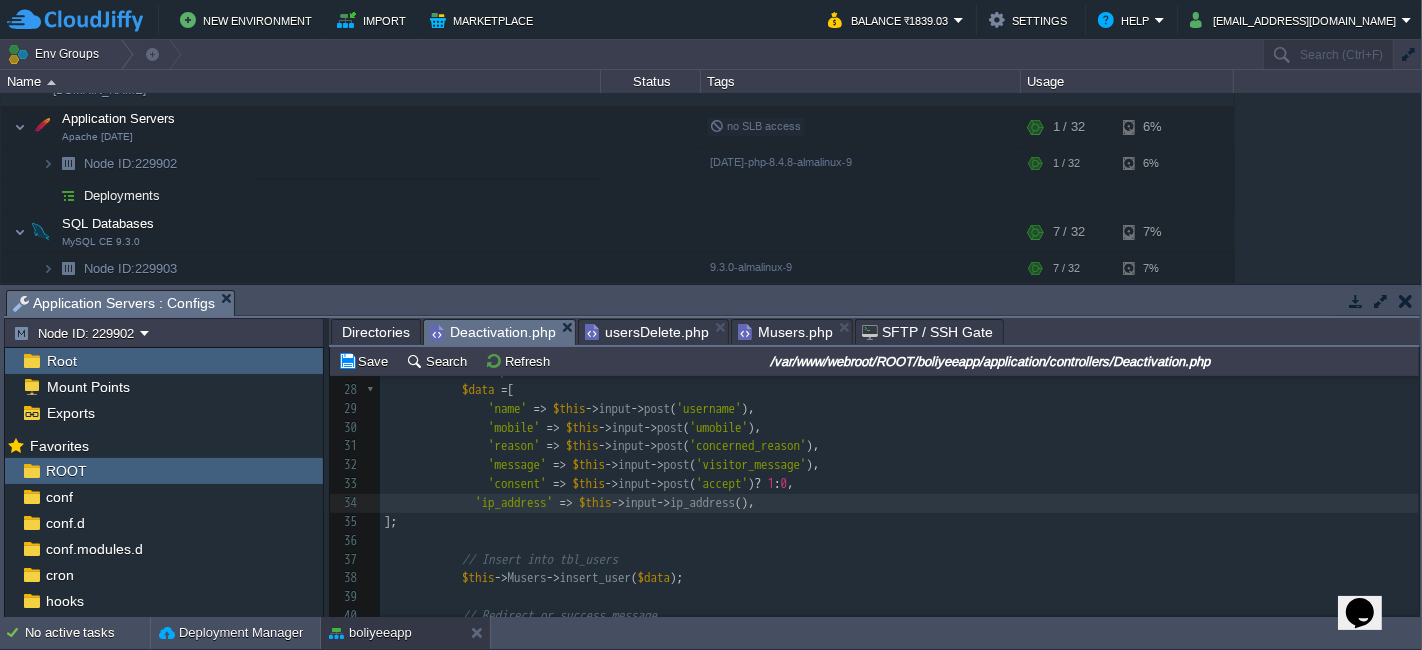 click on "xxxxxxxxxx      public   function   submit () {   17          // Validate input 18          $this -> form_validation -> set_rules ( 'username' ,  'Name' ,  'required' ); 19          $this -> form_validation -> set_rules ( 'umobile' ,  'Mobile' ,  'required|regex_match[/^[6-9]\d{9}$/]' ); 20          $this -> form_validation -> set_rules ( 'concerned_reason' ,  'Reason' ,  'required' ); 21          $this -> form_validation -> set_rules ( 'visitor_message' ,  'Message' ,  'required|min_length[10]' ); 22        23          if  ( $this -> form_validation -> run ()  ==   FALSE ) { 24              // Redirect back with error (optional) 25              $this -> load -> view ( 'usersDelete' );  // your form view 26         }  else  { 27              // Prepare data 28              $data   =  [ 29                  'name'   =>   $this -> input -> post ( 'username' ), 30                  'mobile'   =>   $this -> input -> post ( 'umobile' ), 31 'reason'   =>   ->" at bounding box center (899, 607) 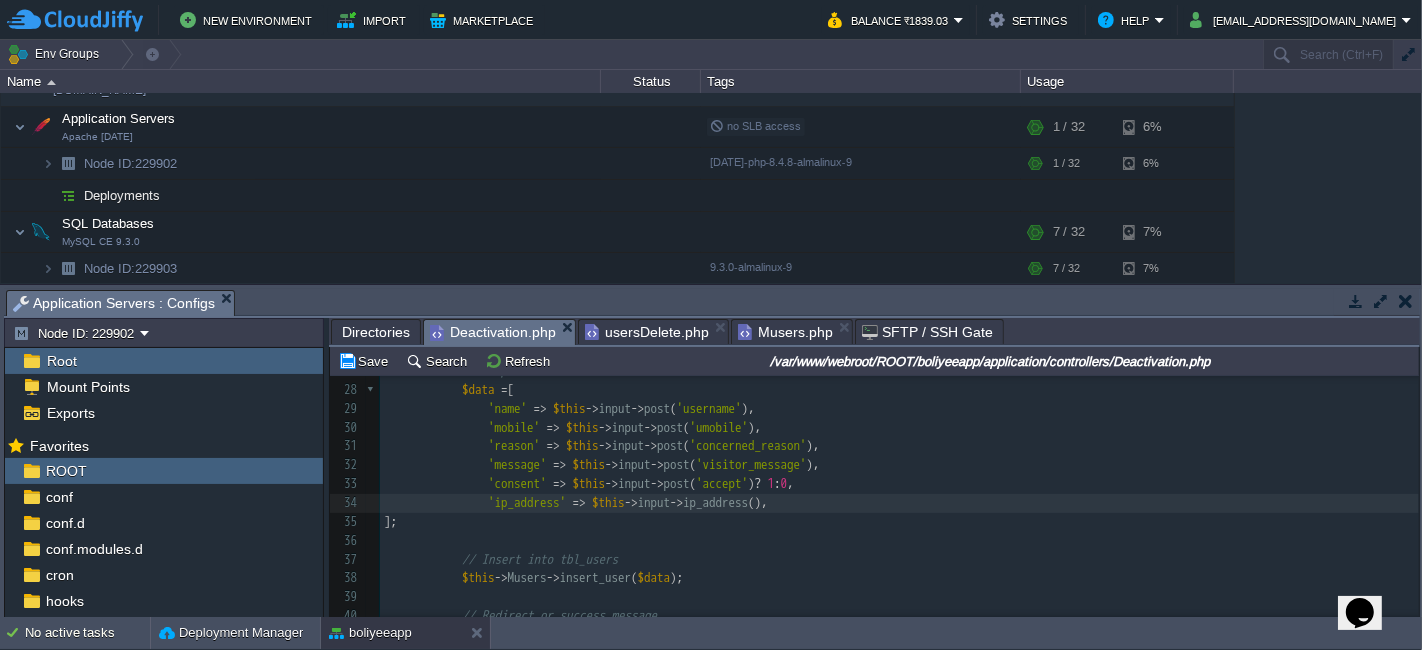 click at bounding box center [899, 541] 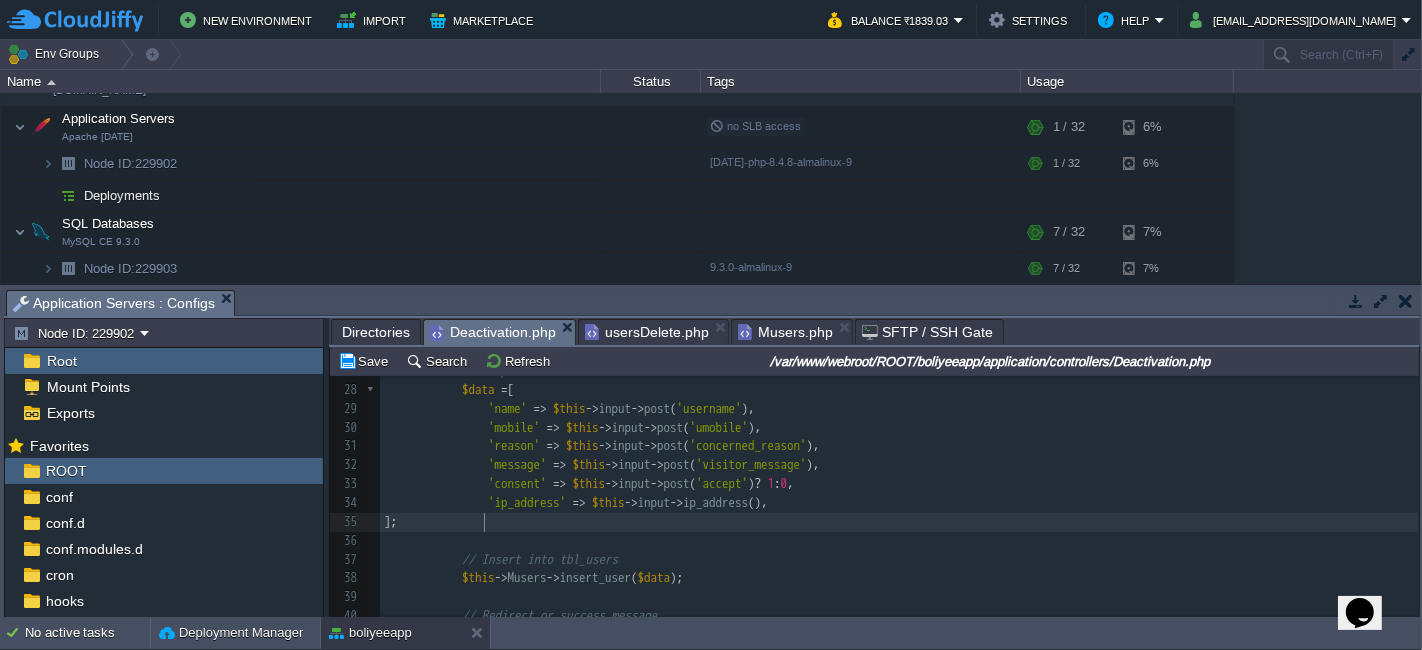 click on "];" at bounding box center (899, 522) 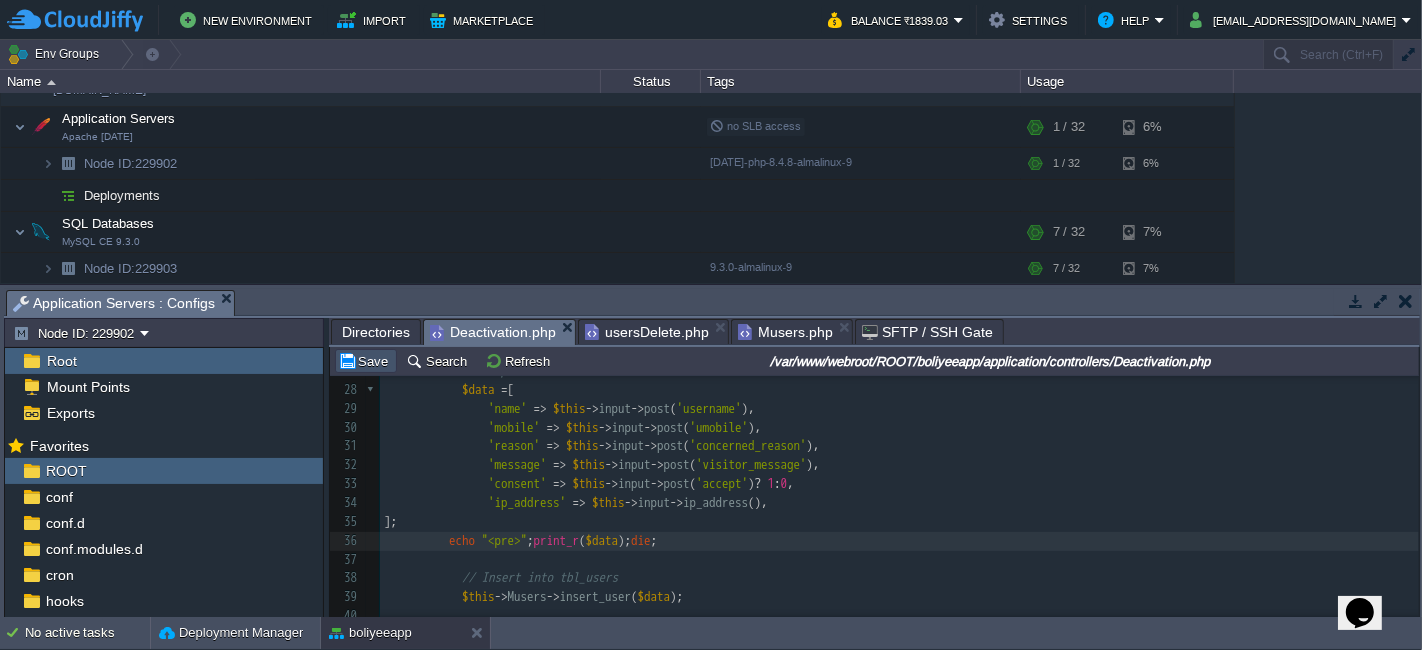 click on "Save" at bounding box center (366, 361) 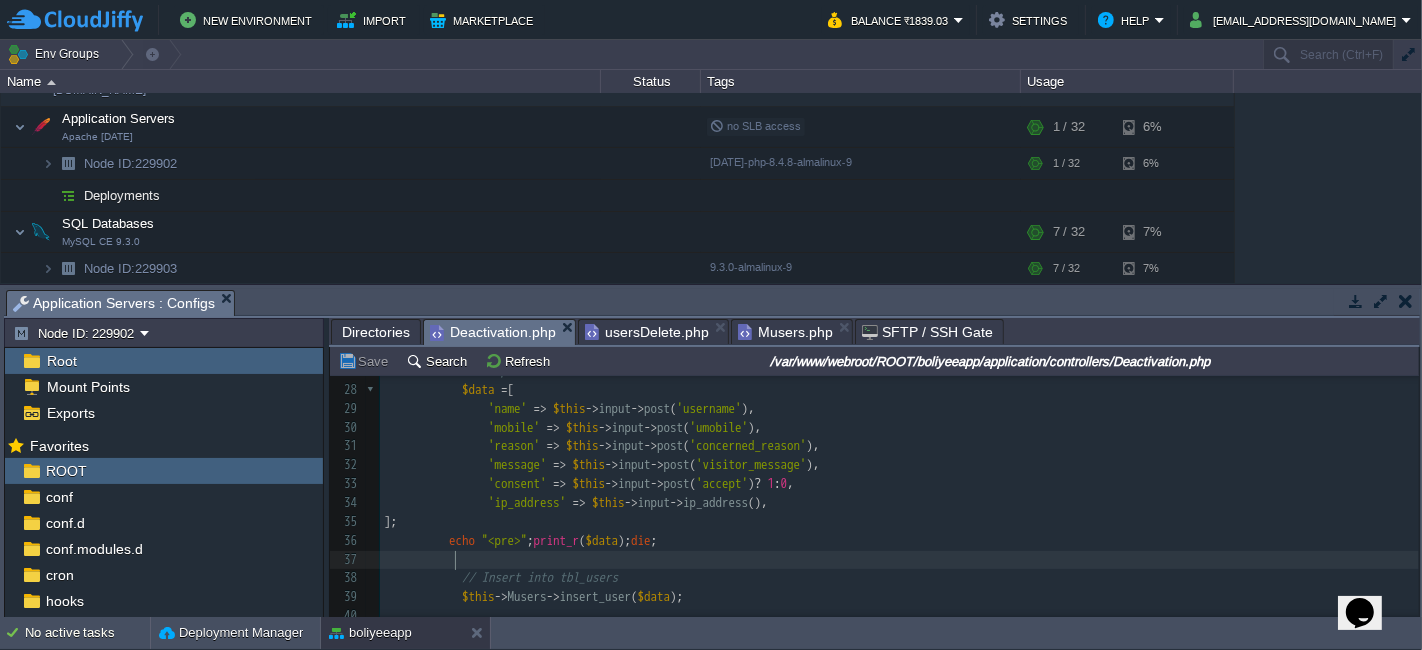 click at bounding box center (899, 560) 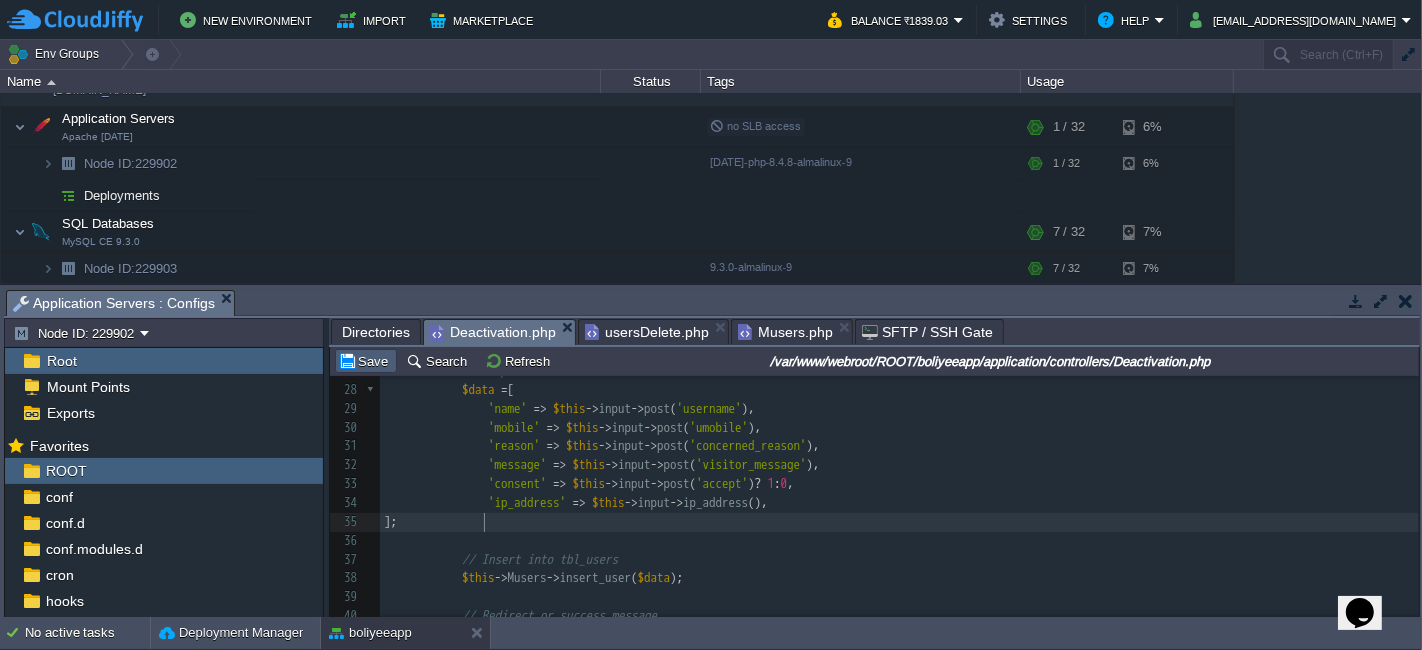 click on "Save" at bounding box center (366, 361) 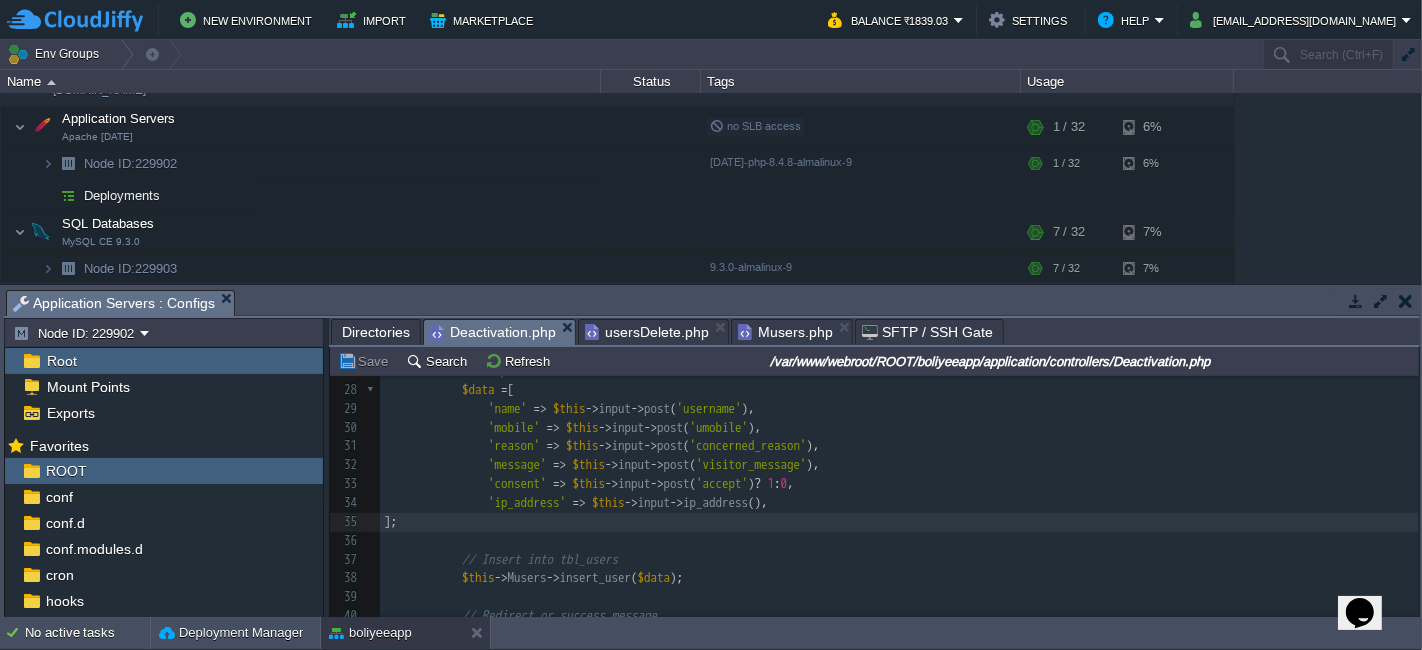 click on "usersDelete.php" at bounding box center (647, 332) 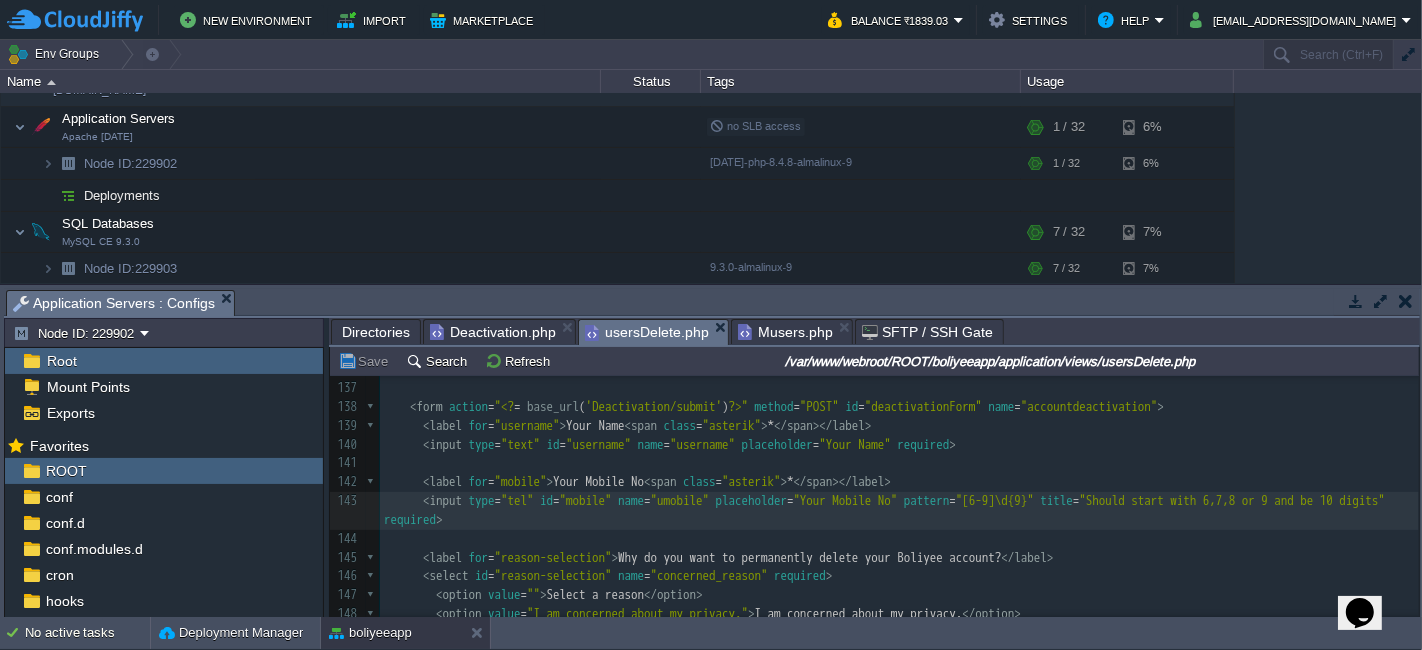 click on "​" at bounding box center [899, 463] 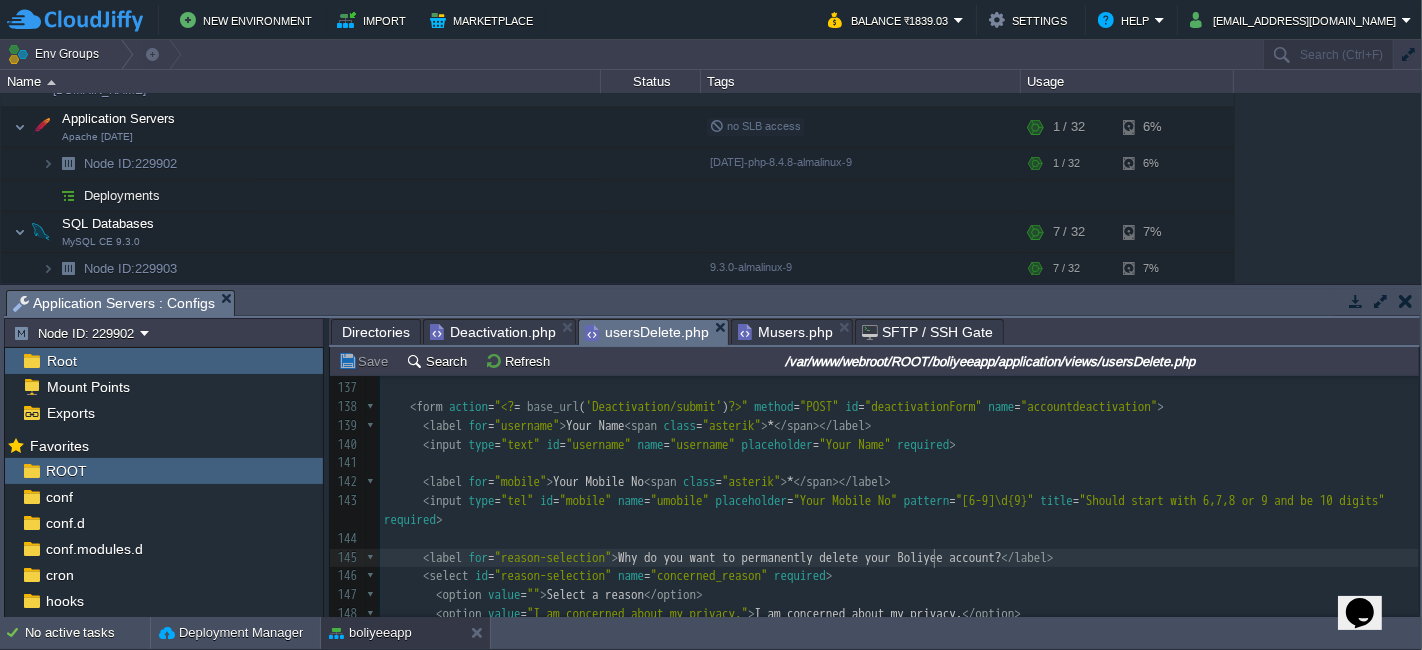 click on "Why do you want to permanently delete your Boliyee account?" at bounding box center (810, 557) 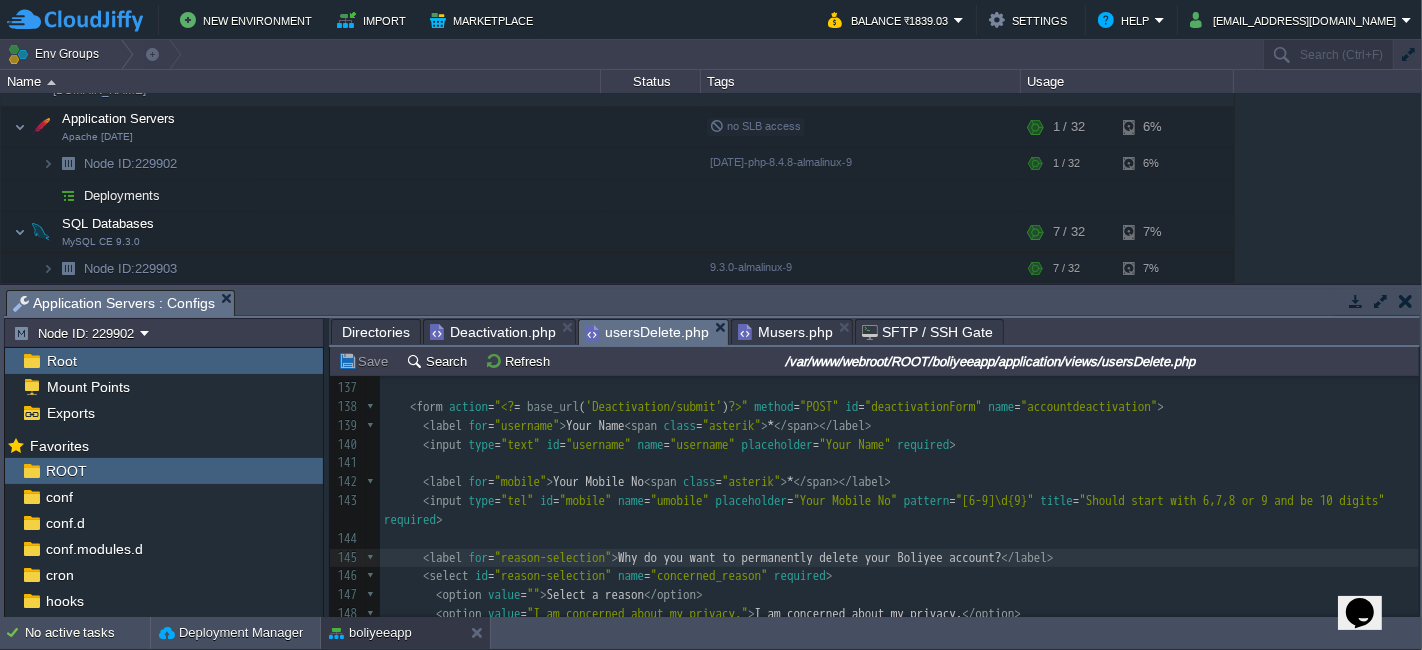 scroll, scrollTop: 2080, scrollLeft: 0, axis: vertical 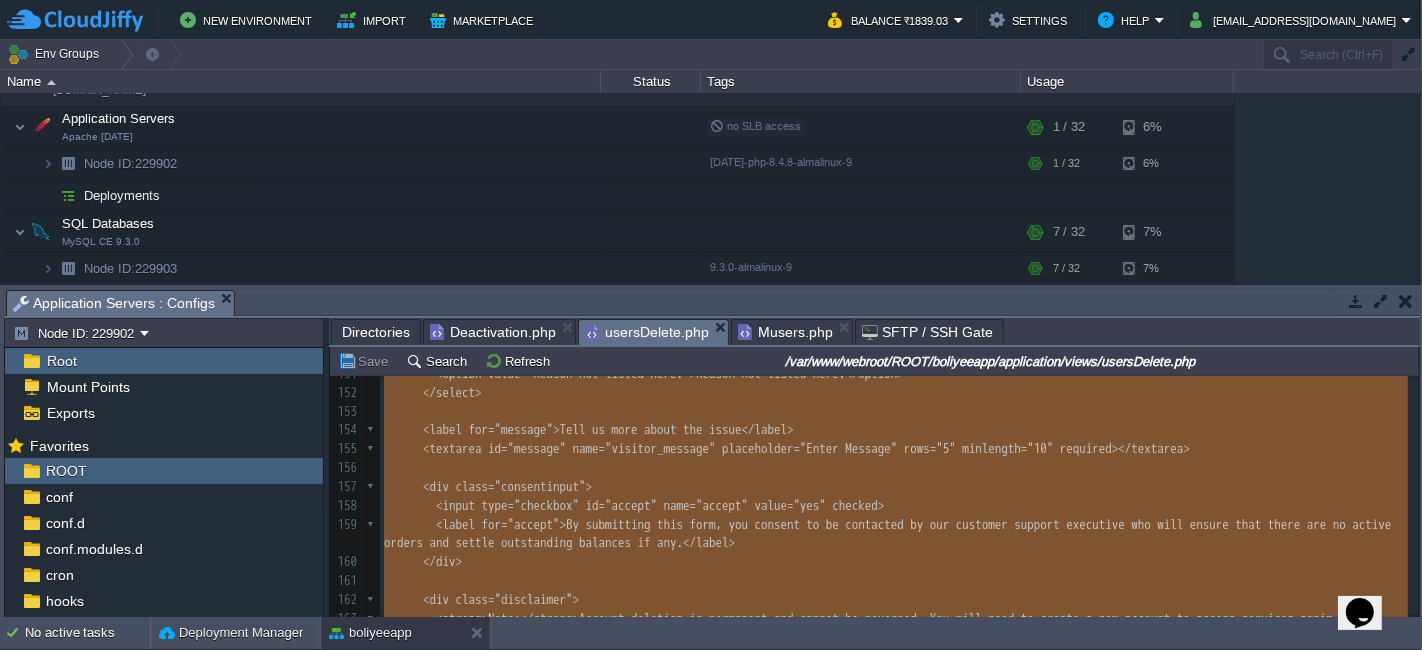 type on "-" 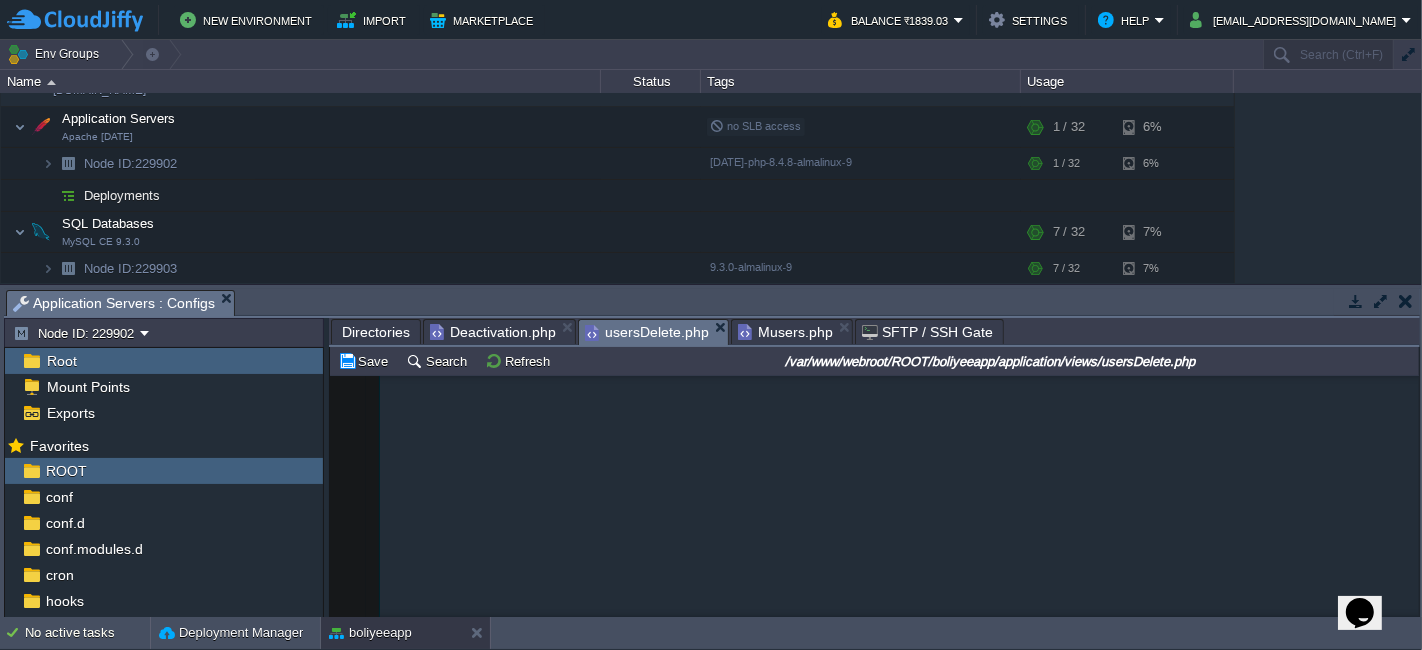 scroll, scrollTop: 3386, scrollLeft: 0, axis: vertical 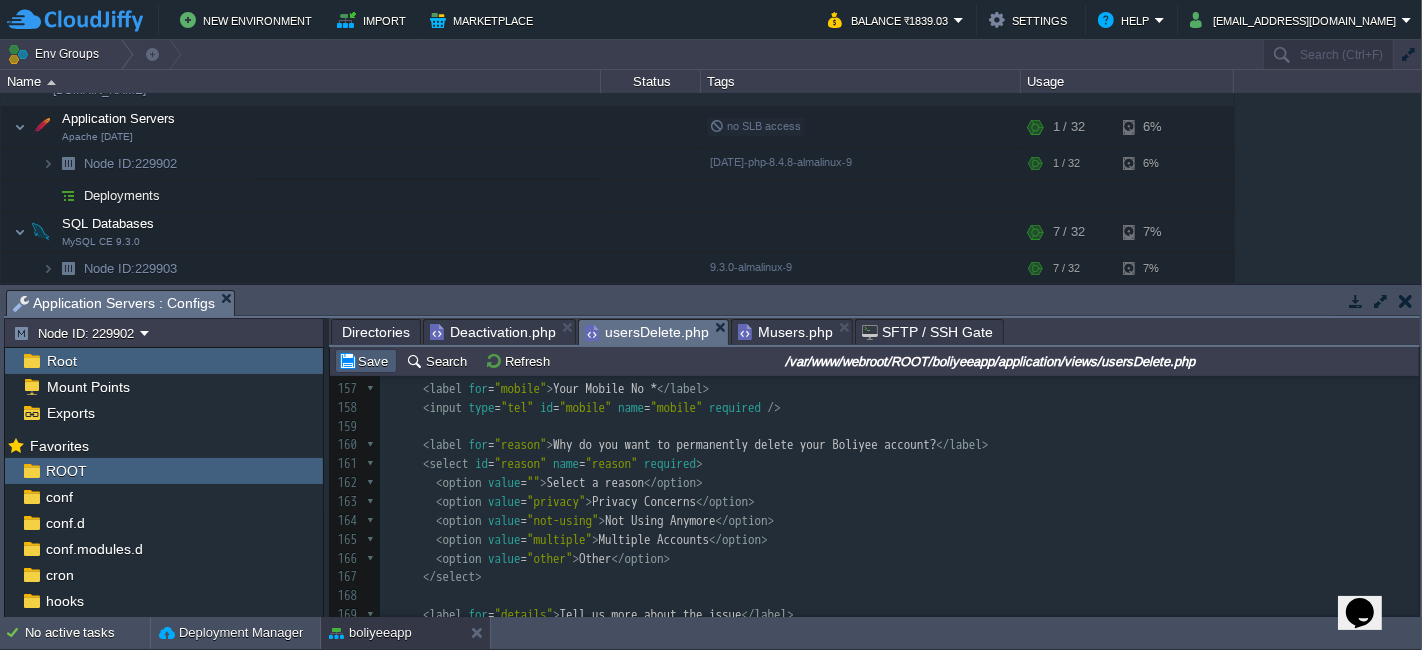click on "Save" at bounding box center (366, 361) 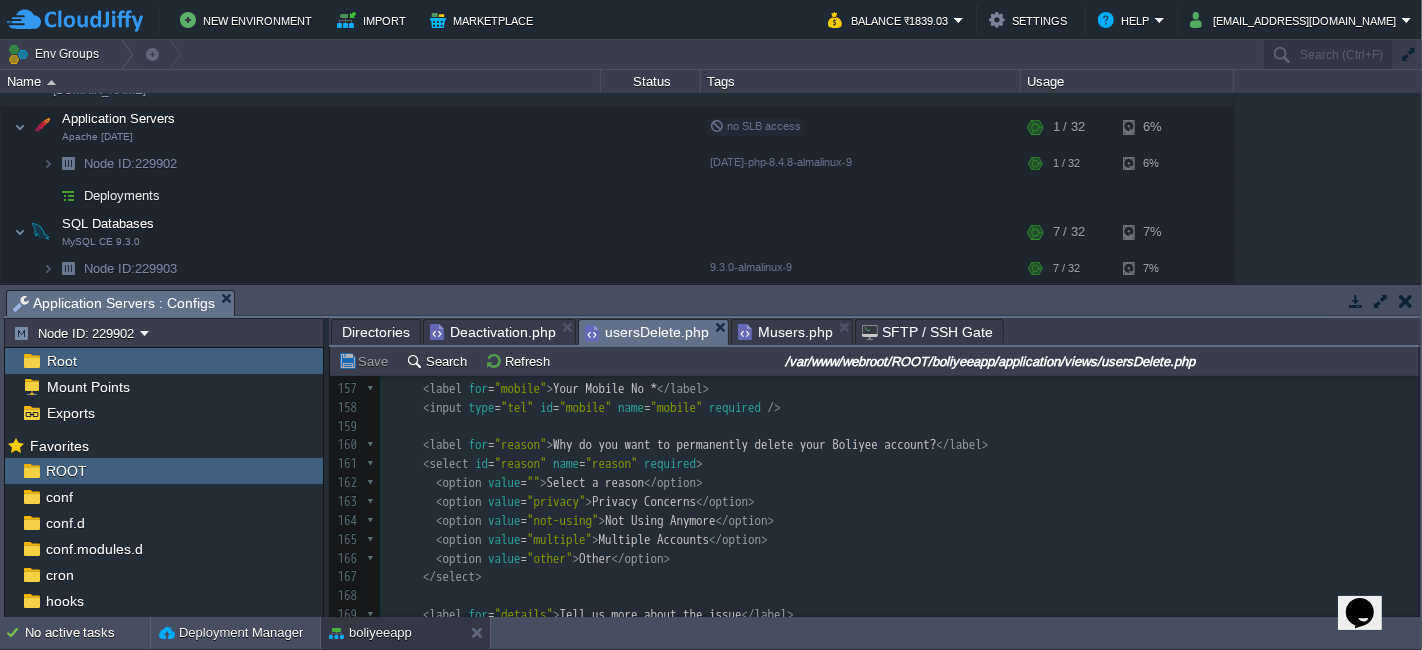click on "xxxxxxxxxx <!DOCTYPE html>   144    < div   class = "container" > 145      < div   class = "logo" > 146        < img   src = "[URL][DOMAIN_NAME]"   alt = "Boliyee Logo"   /> 147      </ div > 148      < h2 > Boliyee Account Deletion Form </ h2 > 149      < p   class = "desc" > 150       You are about to submit a request for us to permanently close your Boliyee account. 151      </ p > 152 ​ 153      < form   action = "[URL][DOMAIN_NAME]"   method = "POST" > 154        < label   for = "name" > Your Name * </ label > 155        < input   type = "text"   id = "name"   name = "name"   required   /> 156 ​ 157        < label   for = "mobile" > Your Mobile No * </ label > 158        < input   type = "tel"   id = "mobile"   name = "mobile"   required   /> 159 ​ 160        < label   for = "reason" > Why do you want to permanently delete your Boliyee account? </ label > 161        < select   id = "reason"   name = "reason"   required > 162" at bounding box center (899, 596) 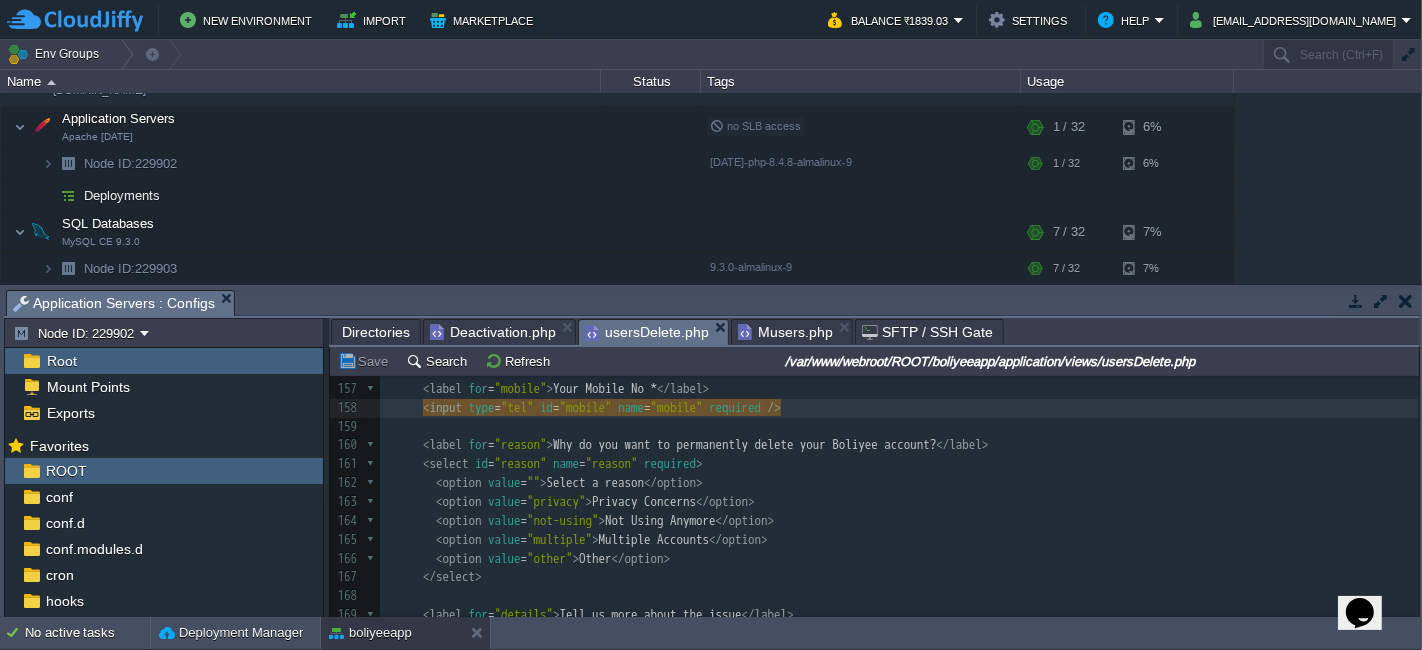 type on "-" 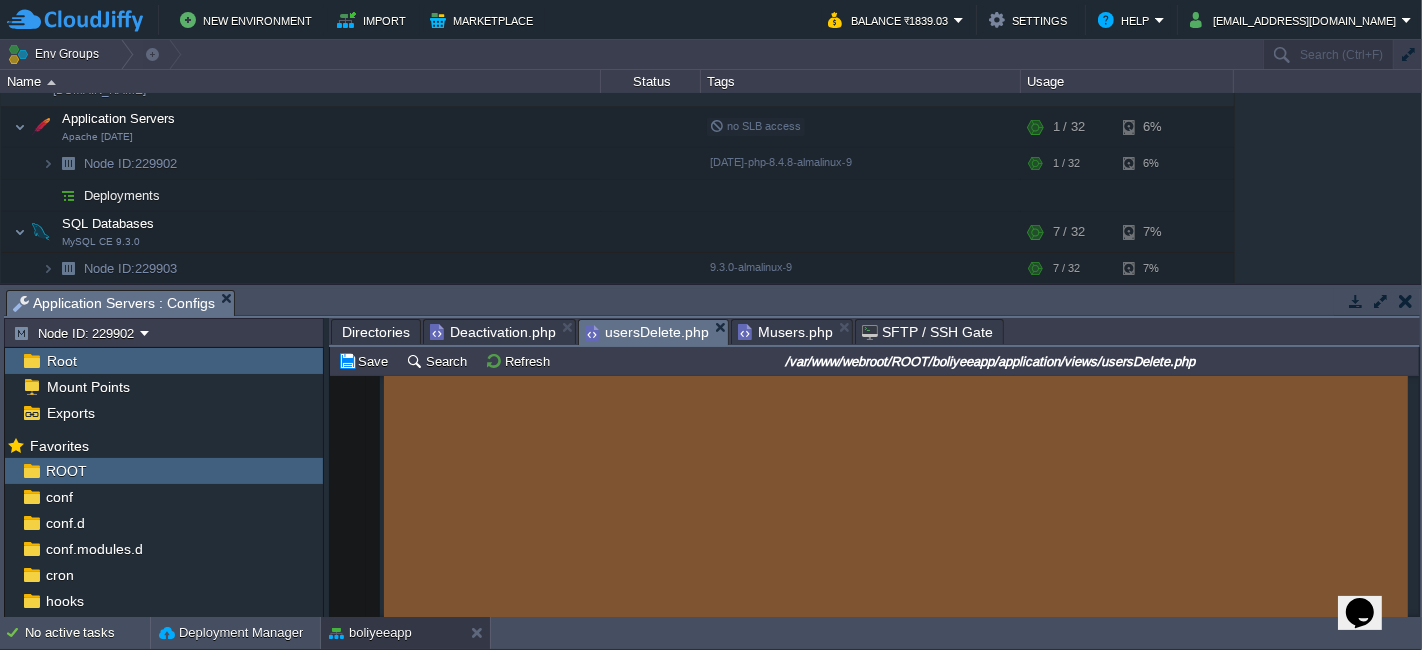scroll, scrollTop: 3, scrollLeft: 0, axis: vertical 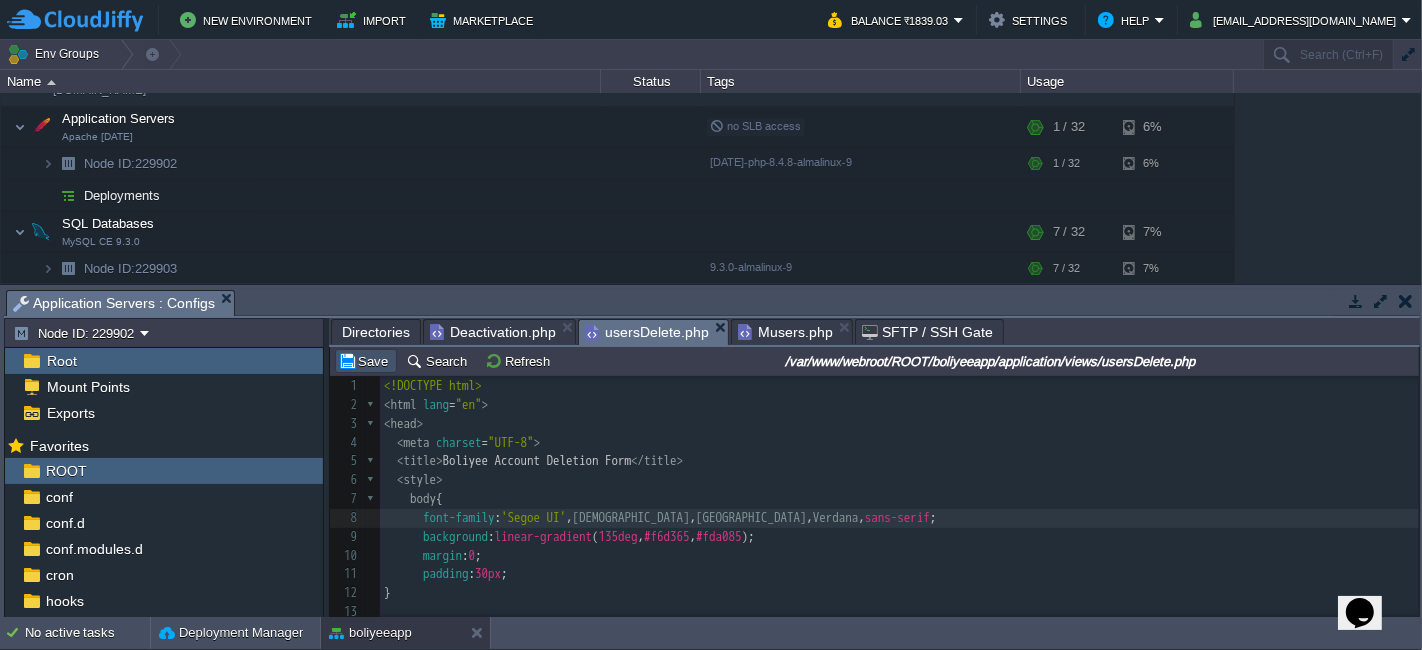 click on "Save" at bounding box center (366, 361) 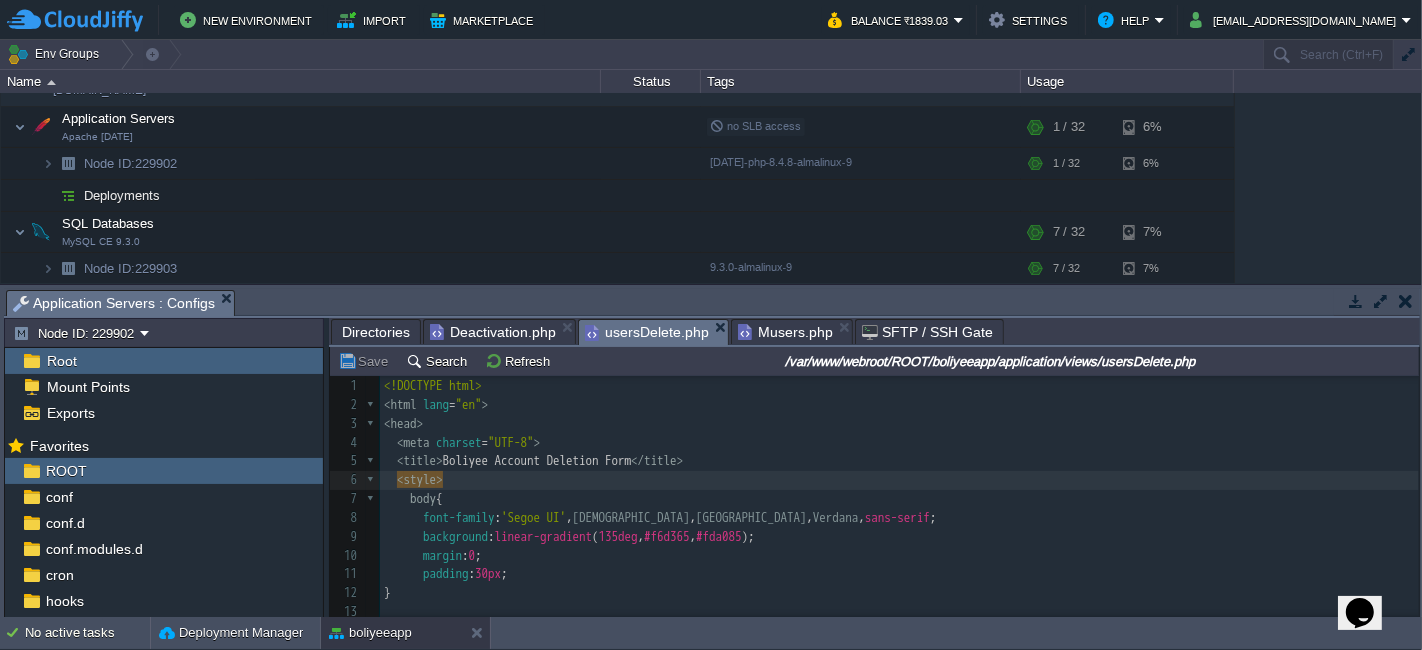 scroll, scrollTop: 448, scrollLeft: 0, axis: vertical 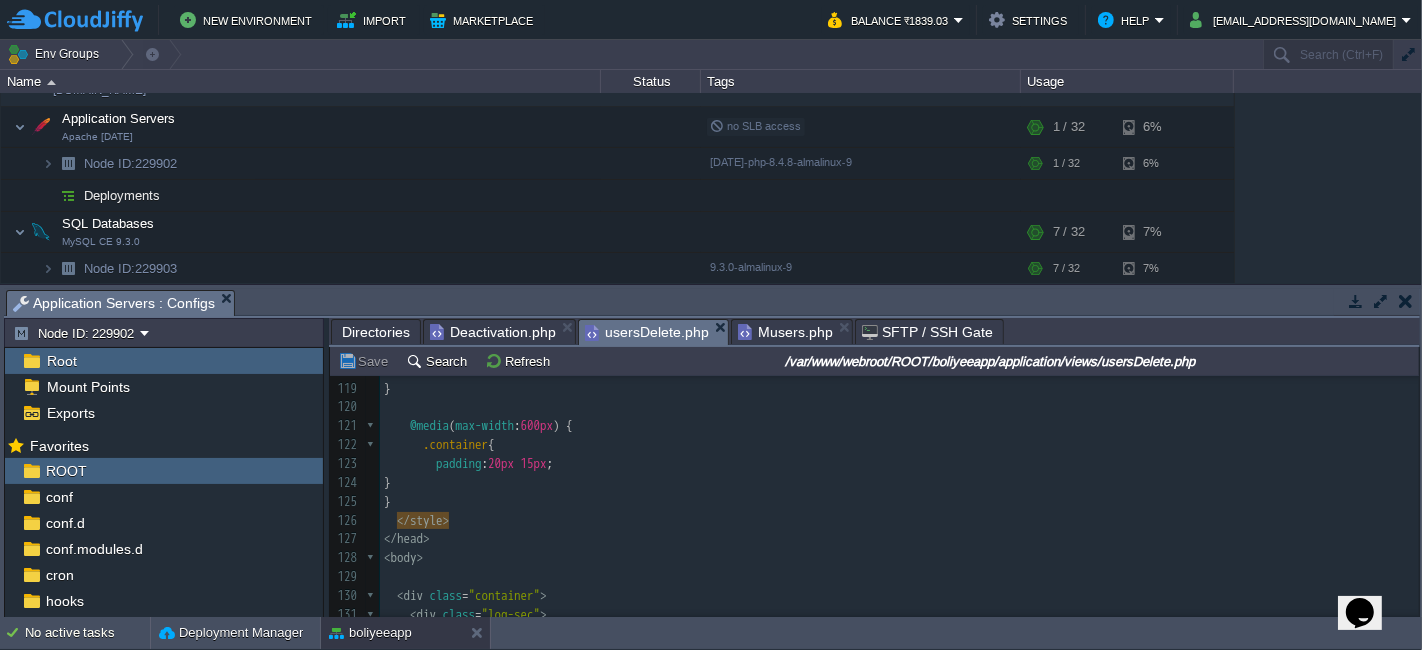 type on "-" 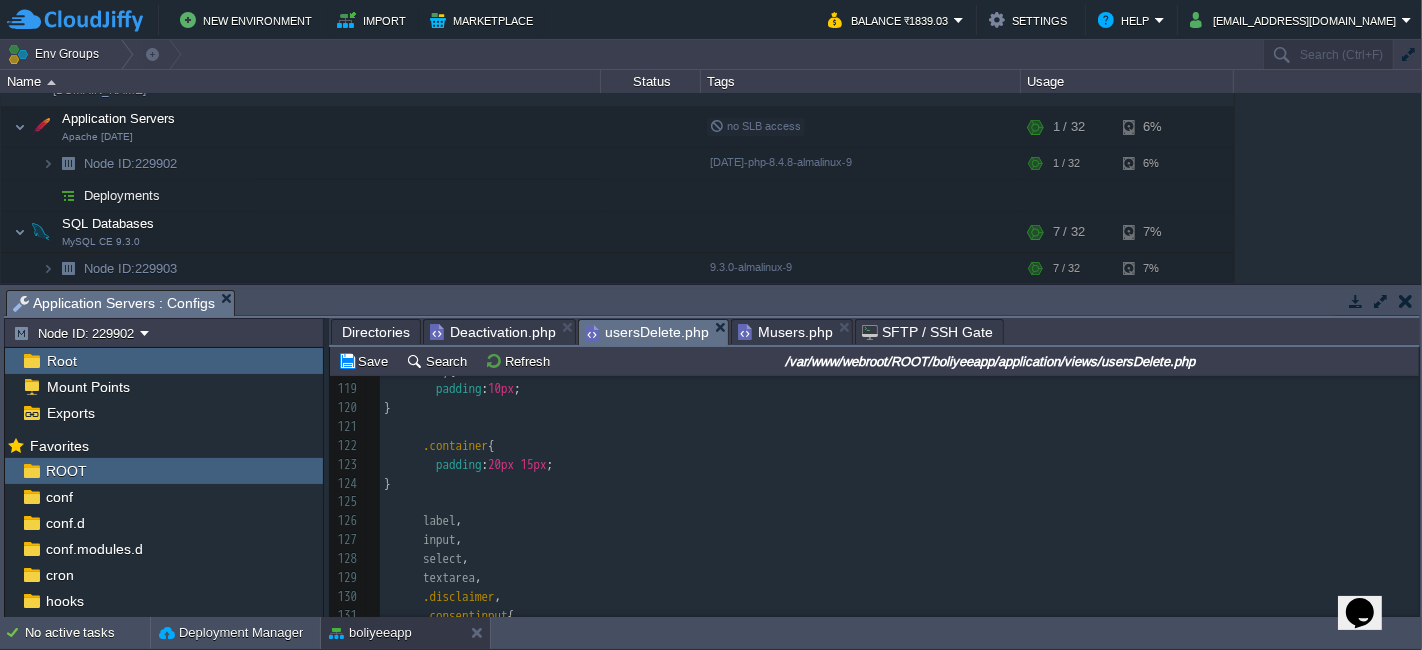 scroll, scrollTop: 2402, scrollLeft: 0, axis: vertical 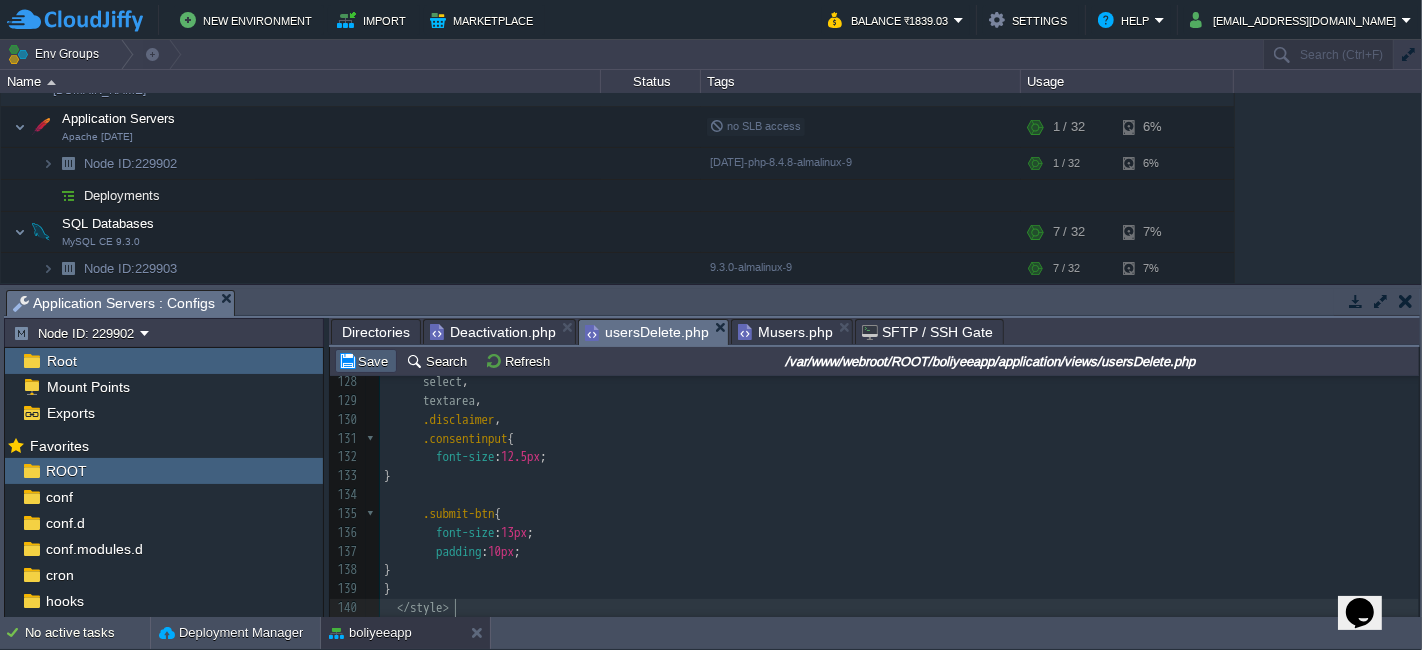 click on "Save" at bounding box center [366, 361] 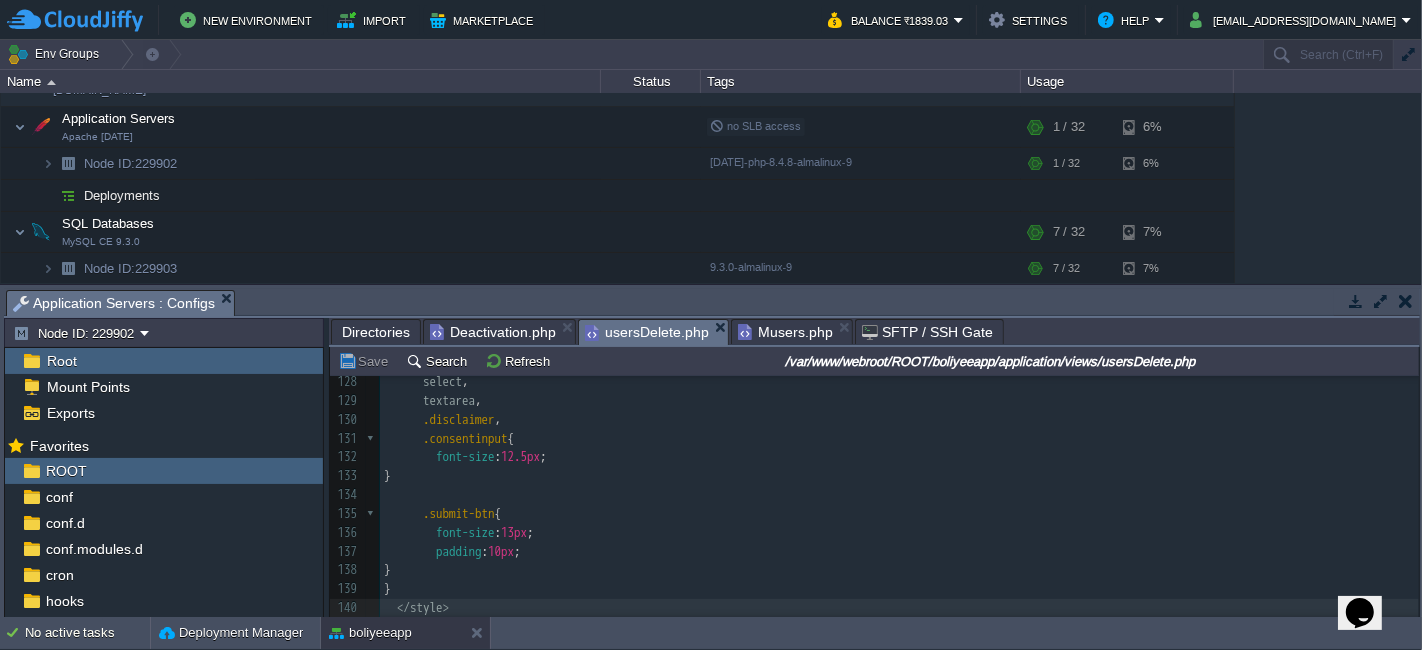 click on "Save" at bounding box center [366, 361] 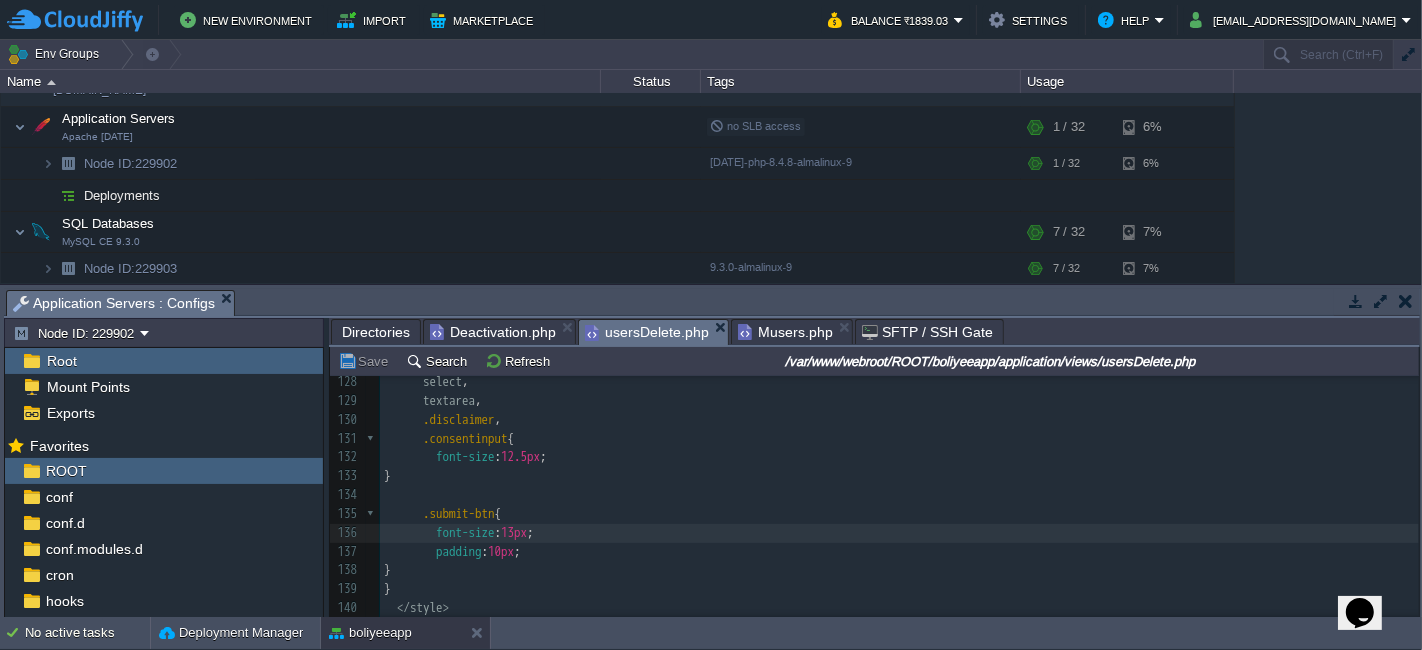 type on "-" 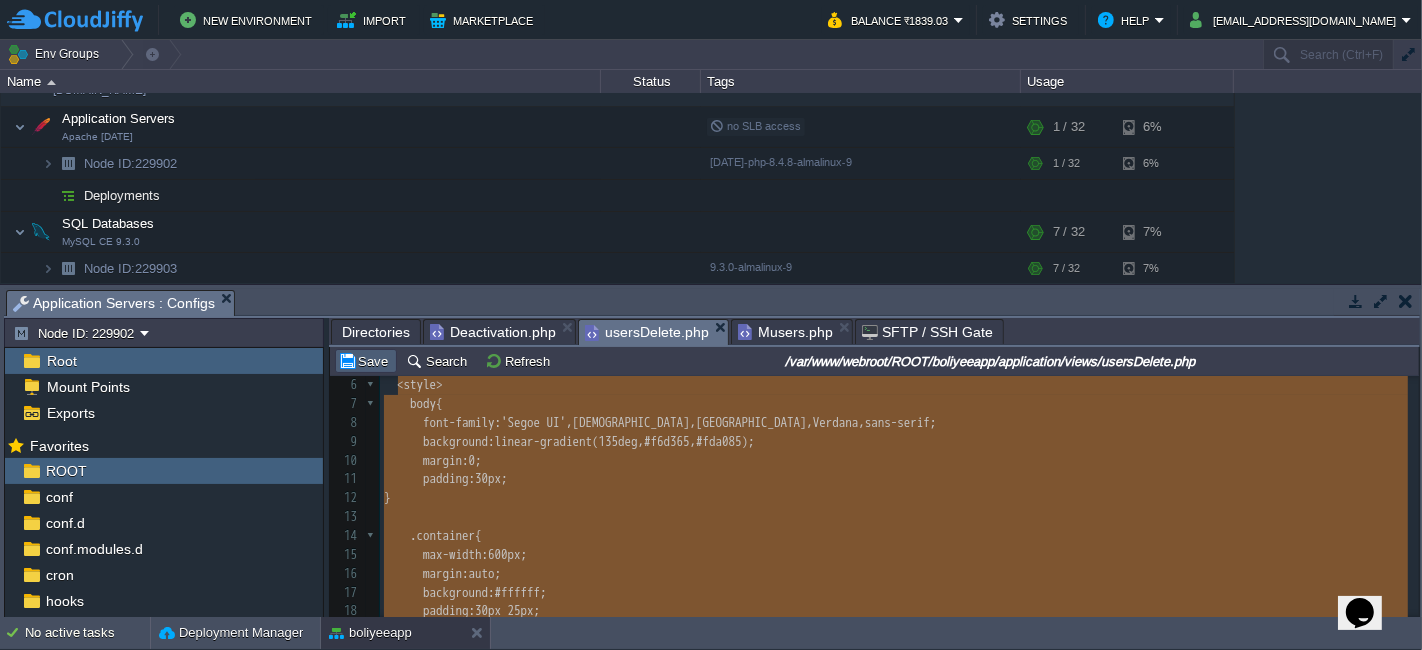 click on "Save" at bounding box center [366, 361] 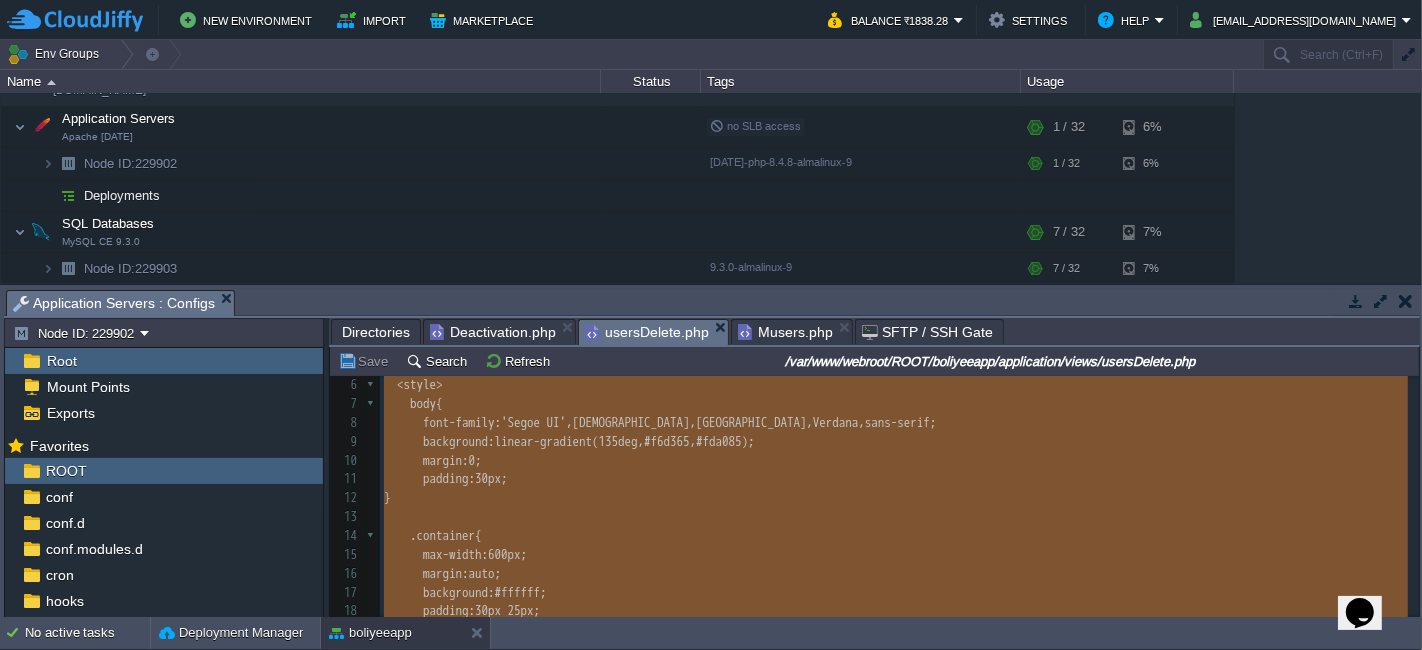 type on "-" 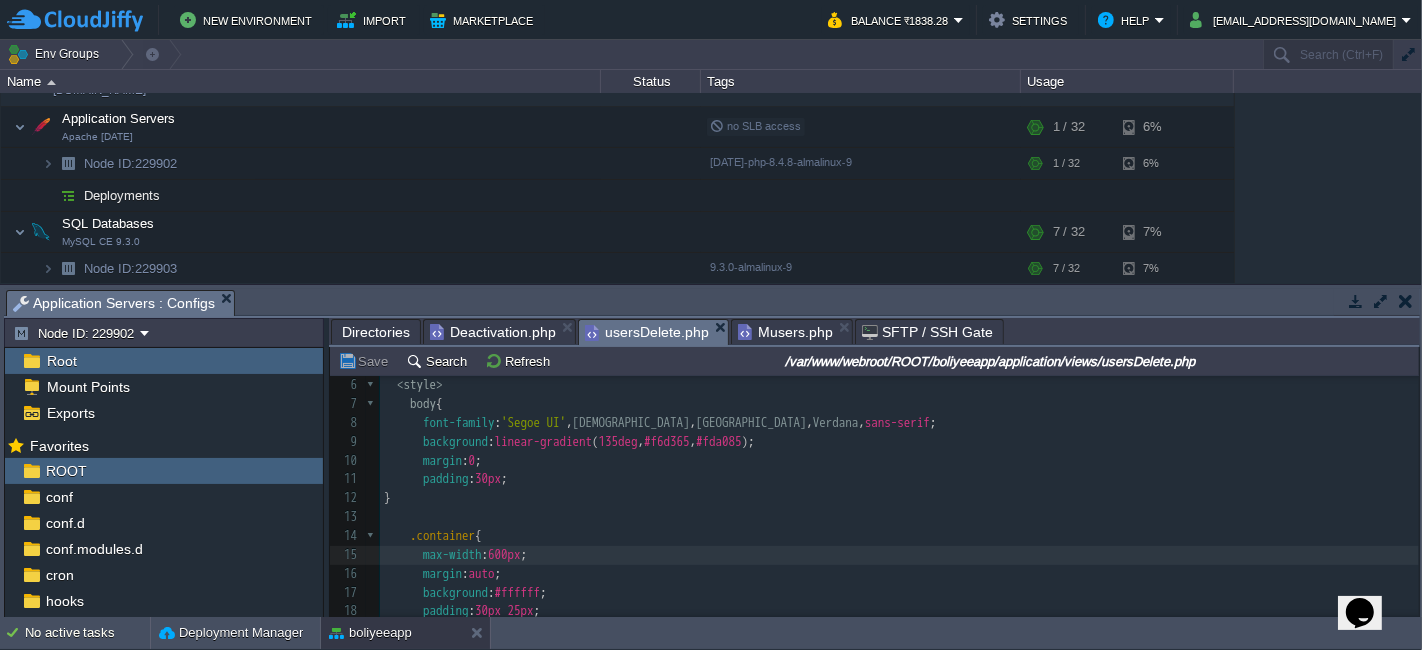click on "padding :  30px ;" at bounding box center [899, 479] 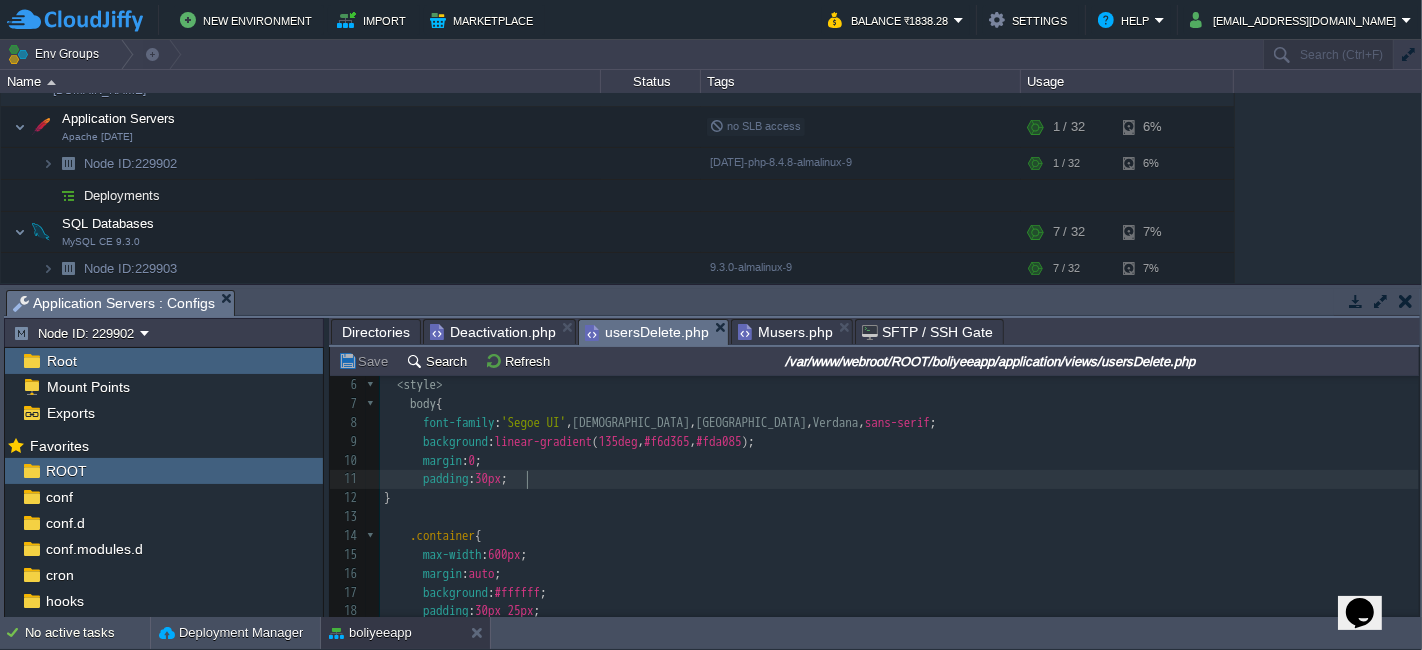type on "-" 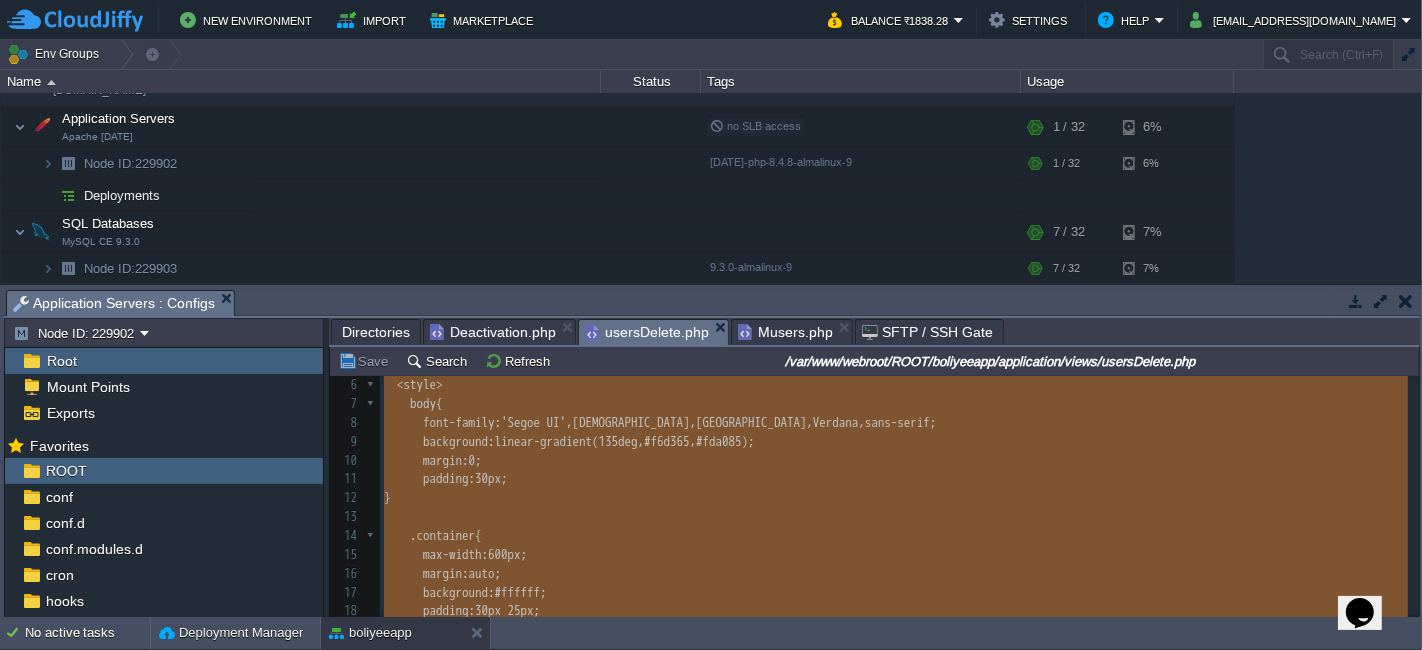 scroll, scrollTop: 3386, scrollLeft: 0, axis: vertical 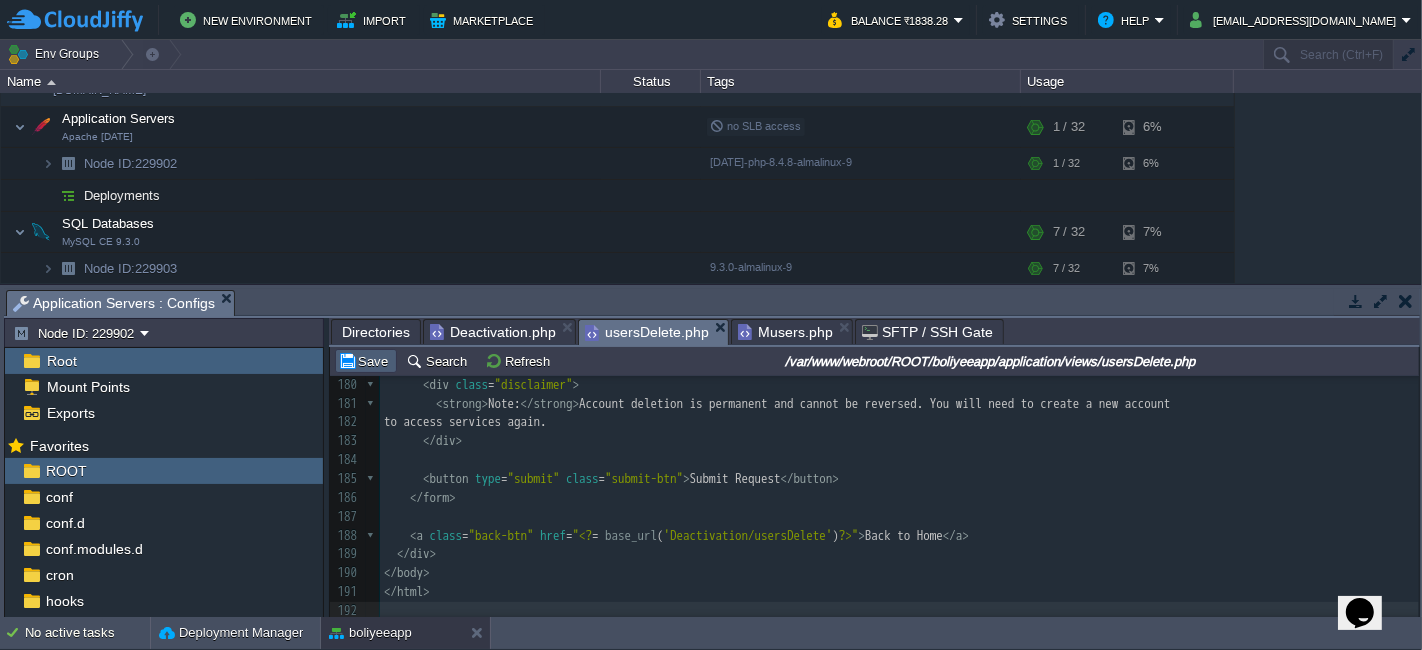 click on "Save" at bounding box center [366, 361] 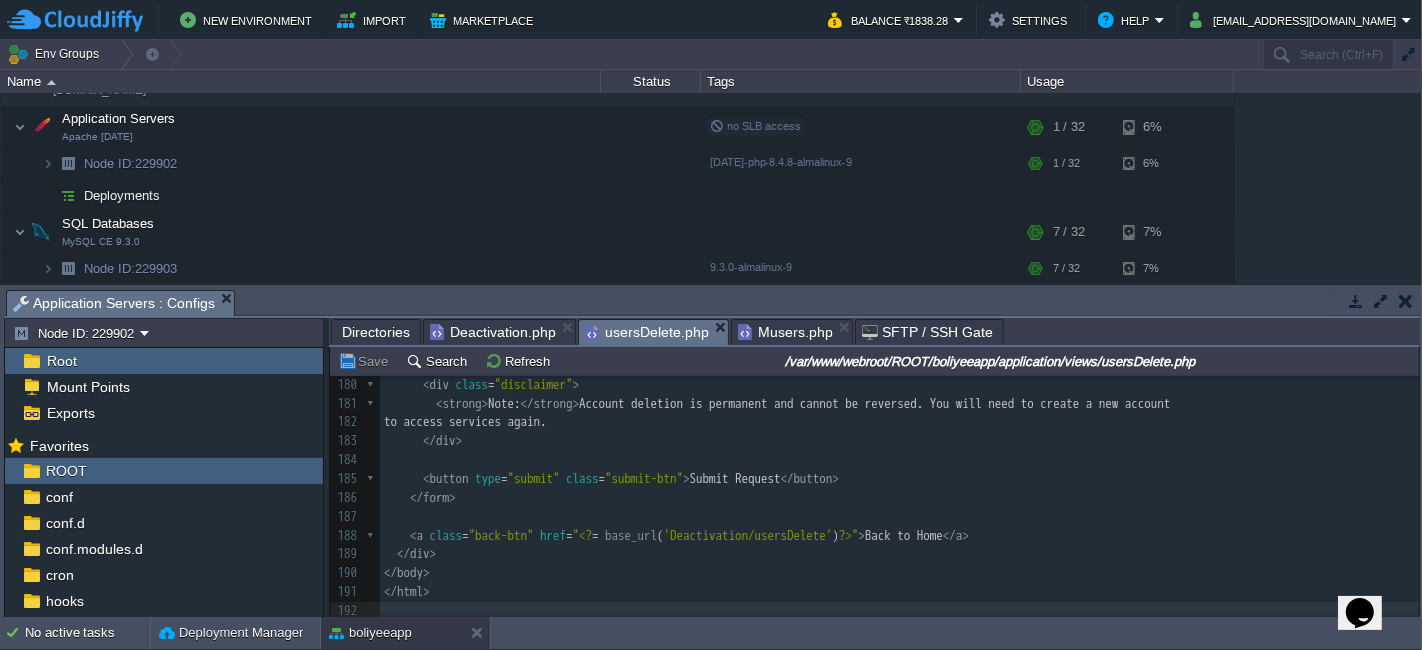 scroll, scrollTop: 3322, scrollLeft: 0, axis: vertical 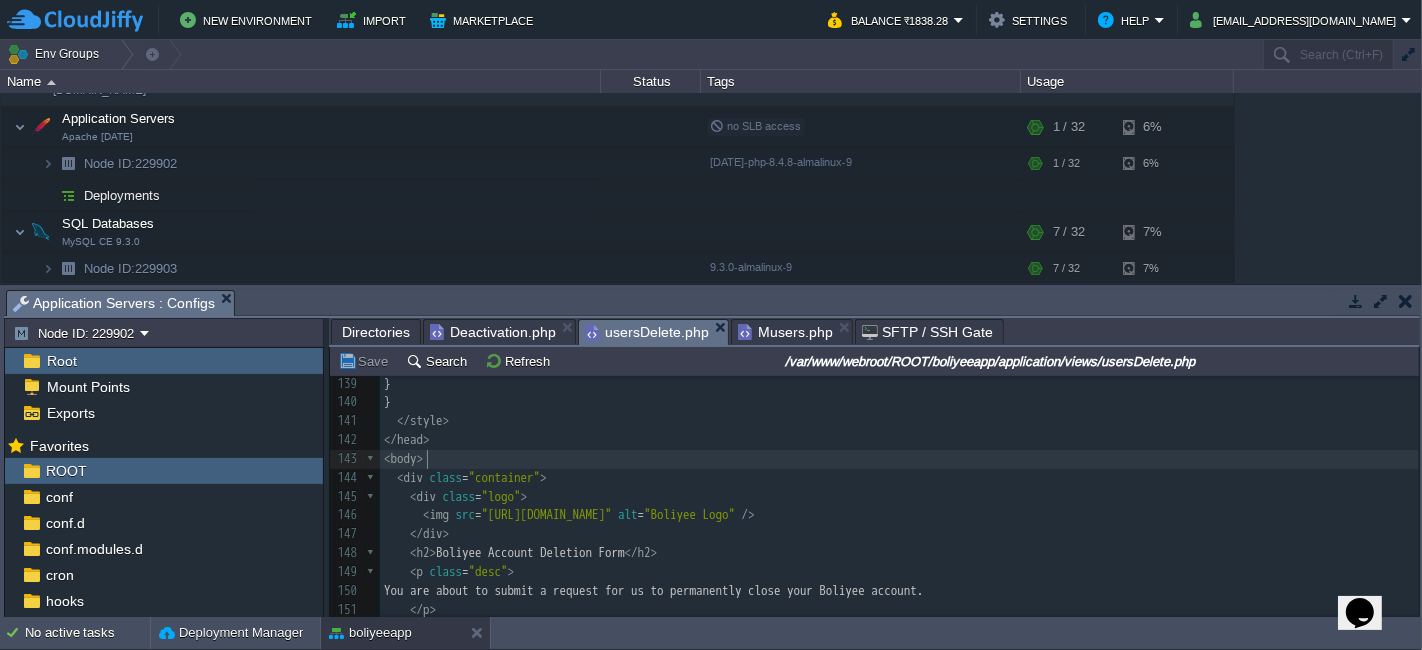 click on "< body >" at bounding box center [899, 459] 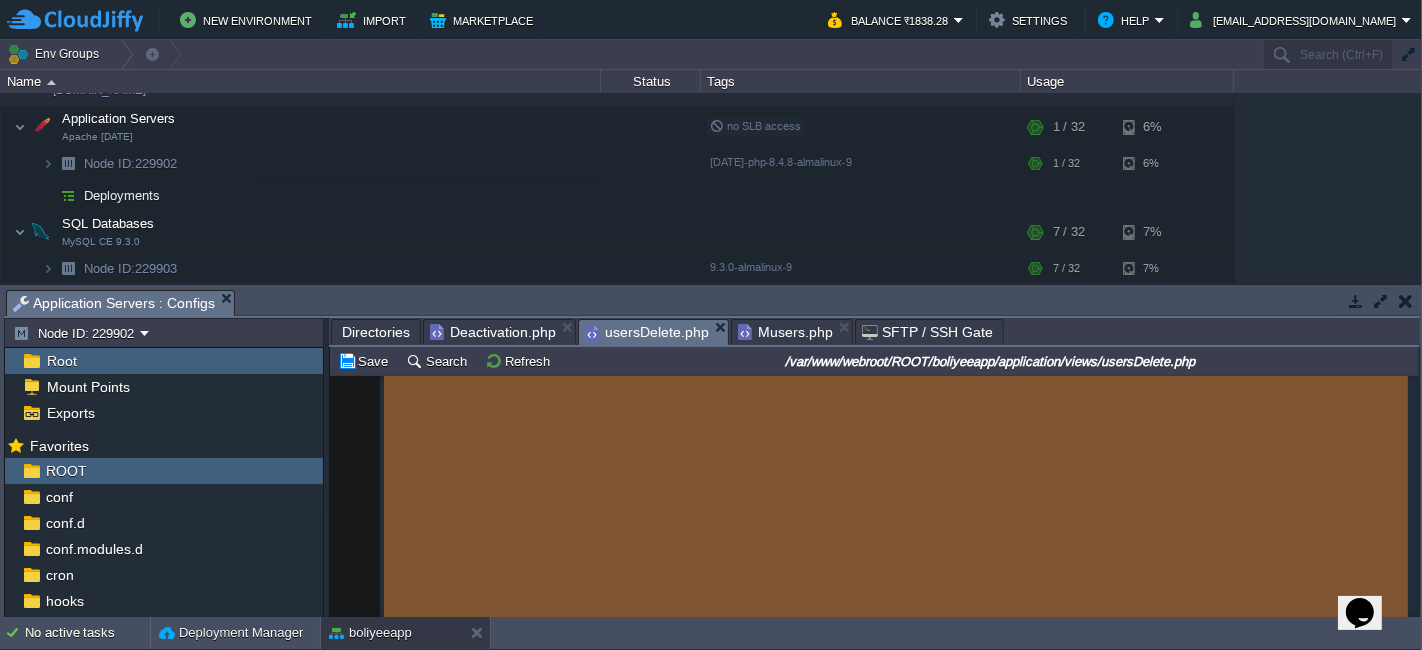 scroll, scrollTop: 3, scrollLeft: 0, axis: vertical 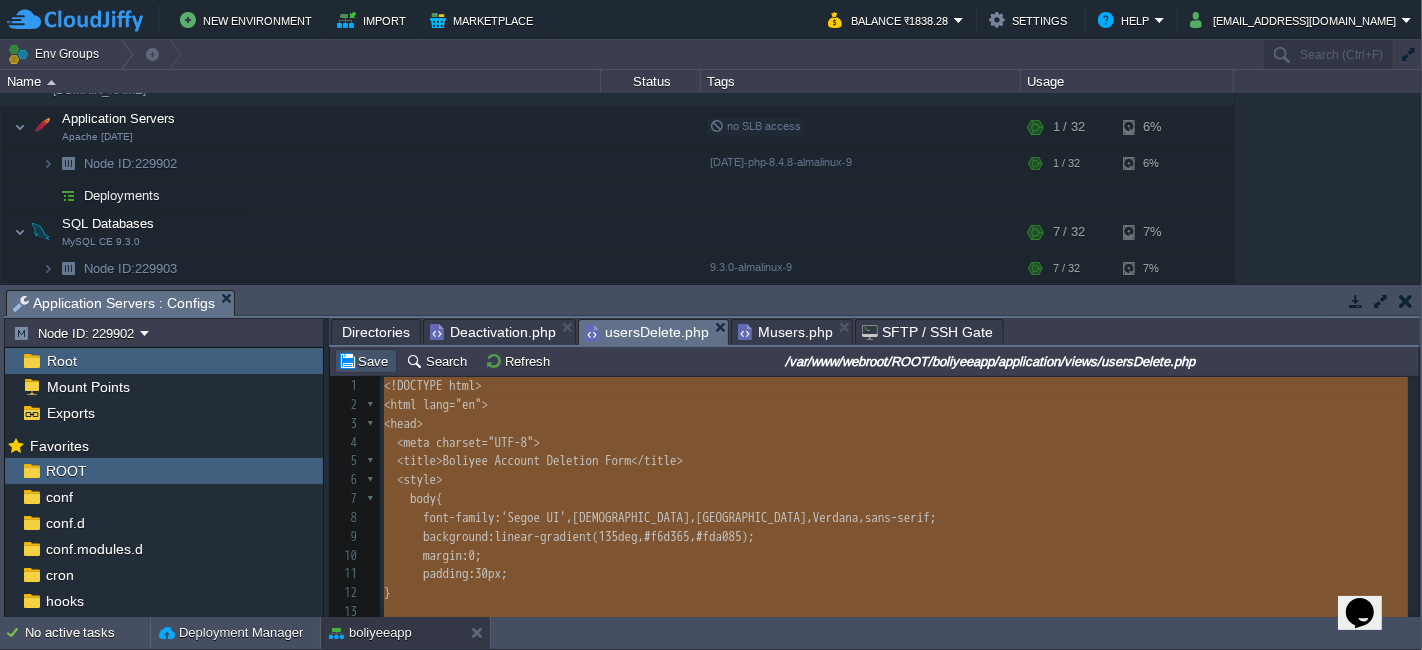click on "Save" at bounding box center [366, 361] 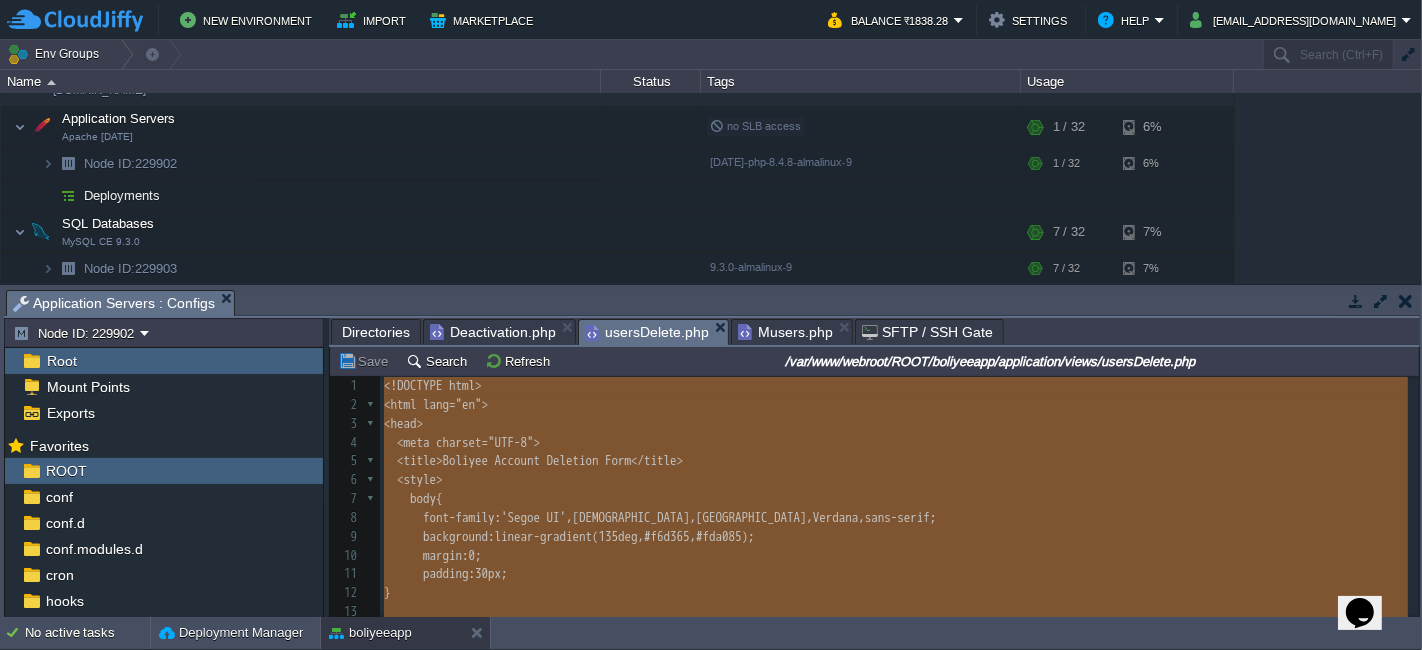 scroll, scrollTop: 337, scrollLeft: 0, axis: vertical 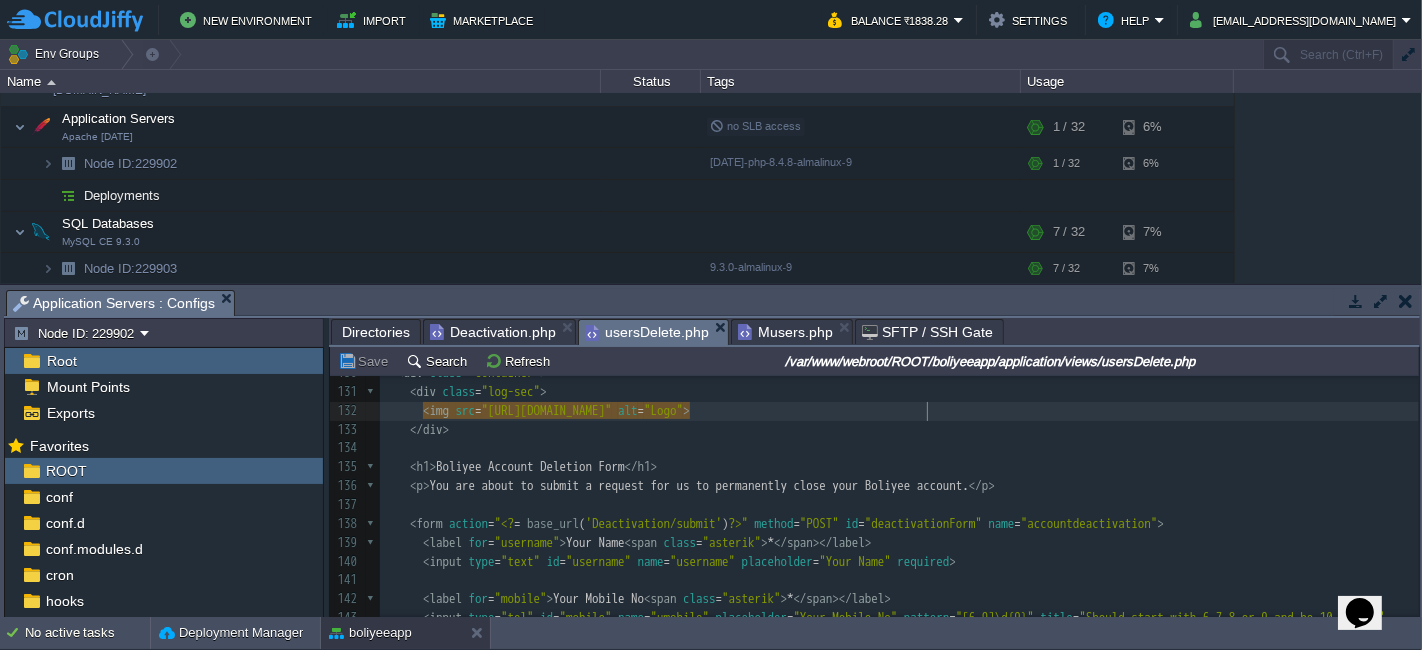 type on "[URL][DOMAIN_NAME]" 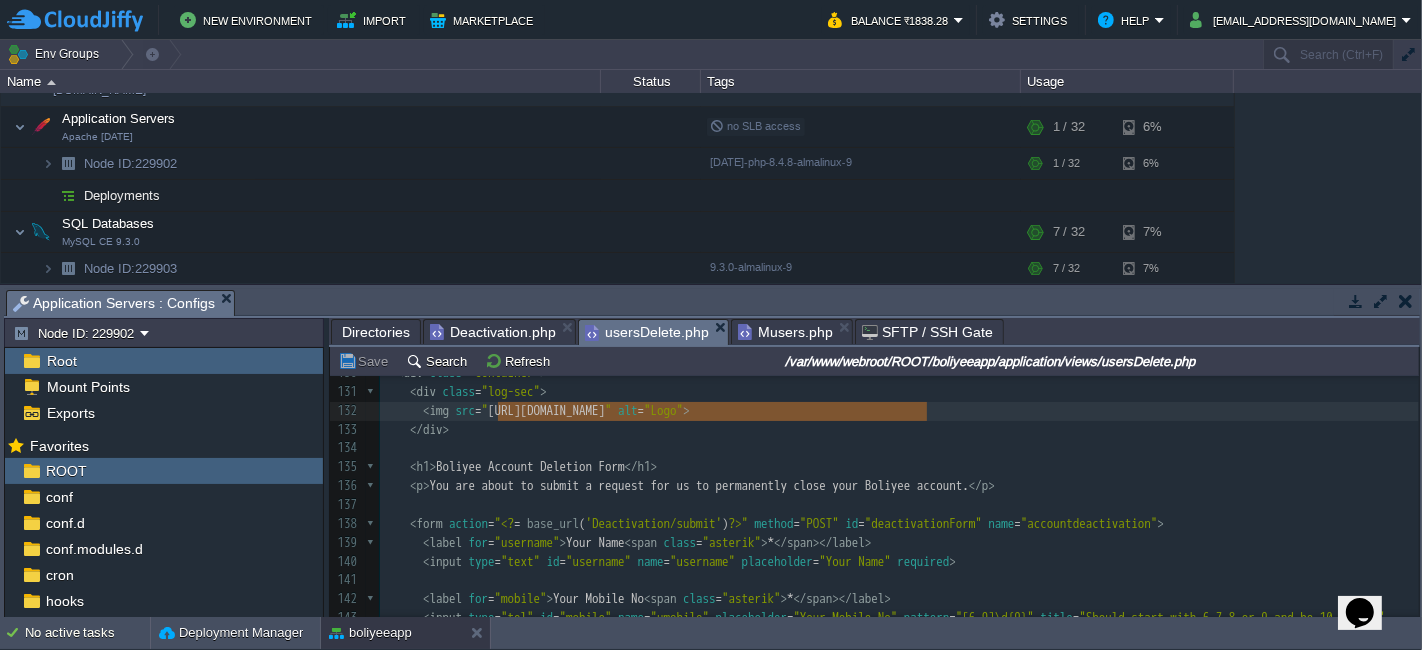 click on "Save" at bounding box center [366, 361] 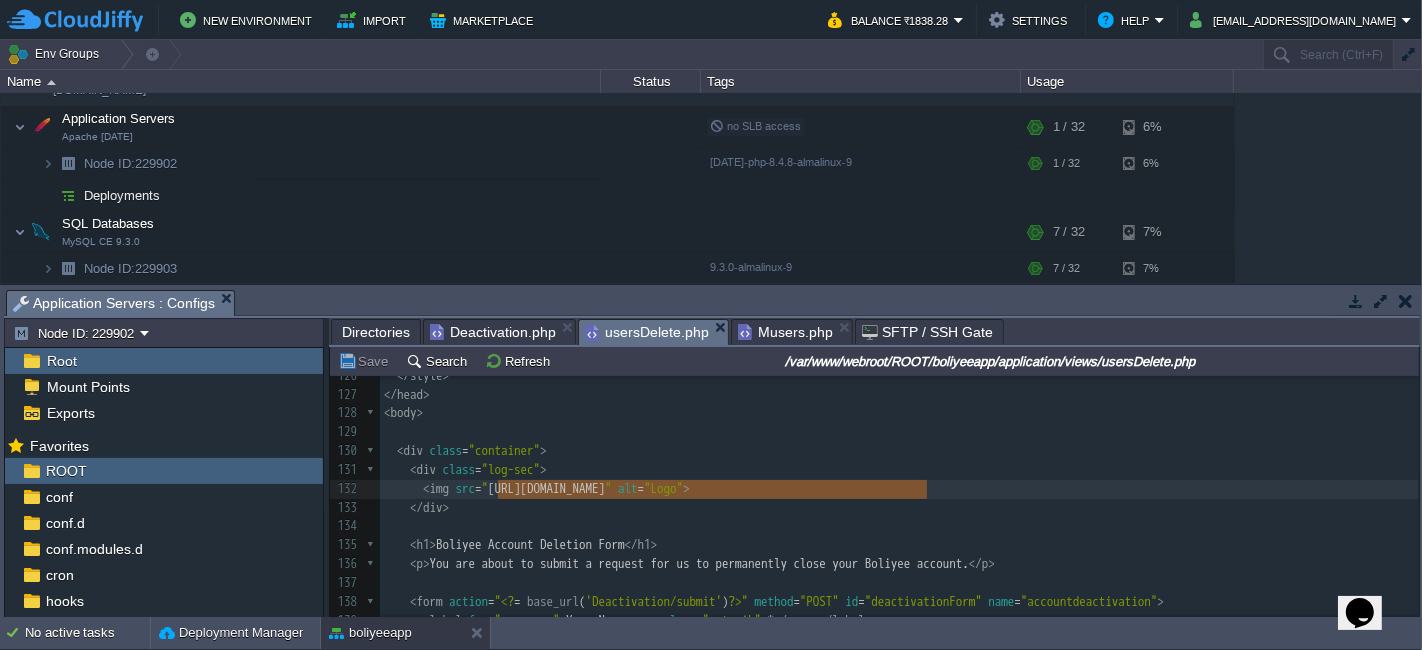 scroll, scrollTop: 2337, scrollLeft: 0, axis: vertical 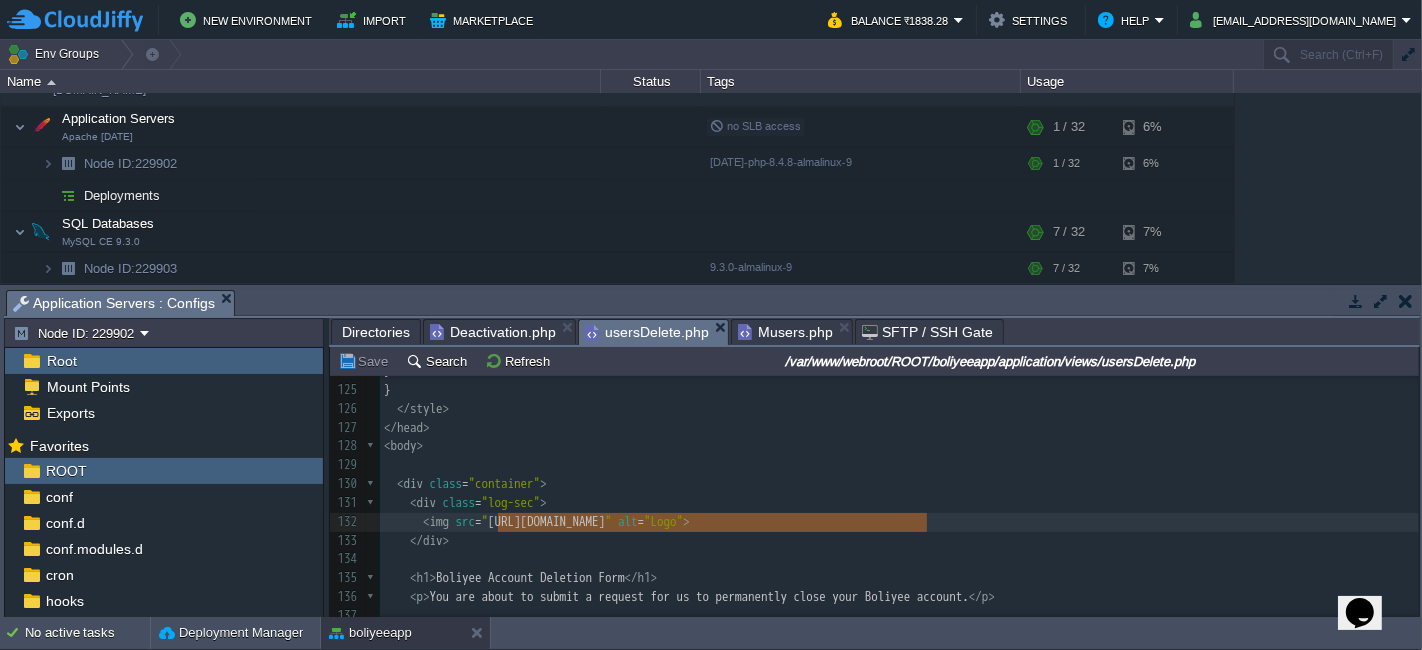 click on "< div   class = "container" >" at bounding box center [899, 484] 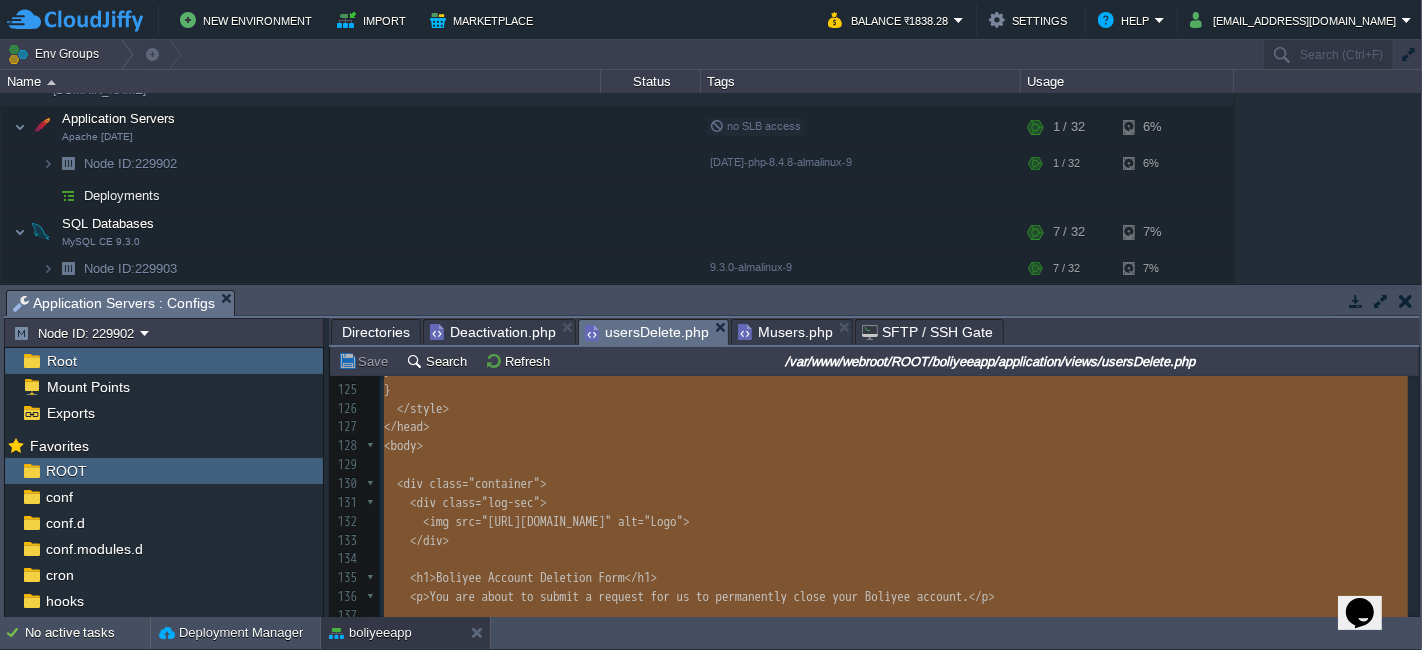 type on "-" 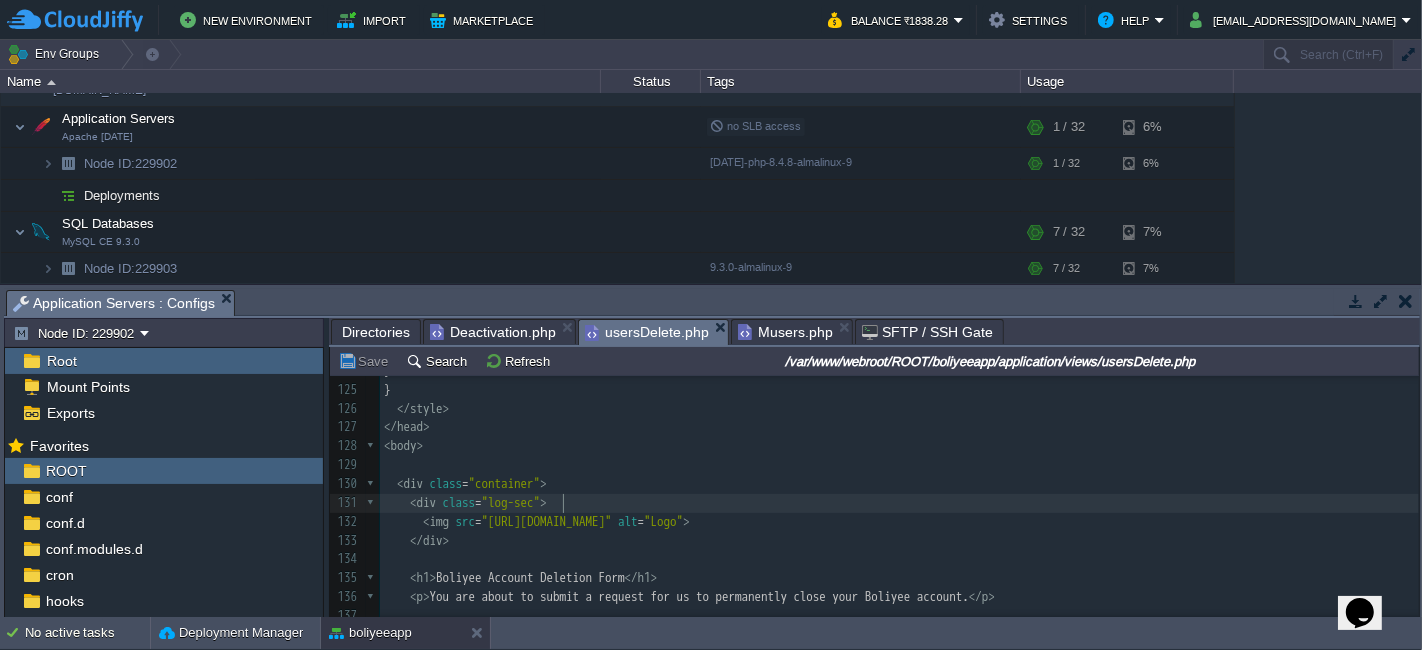 type on "-" 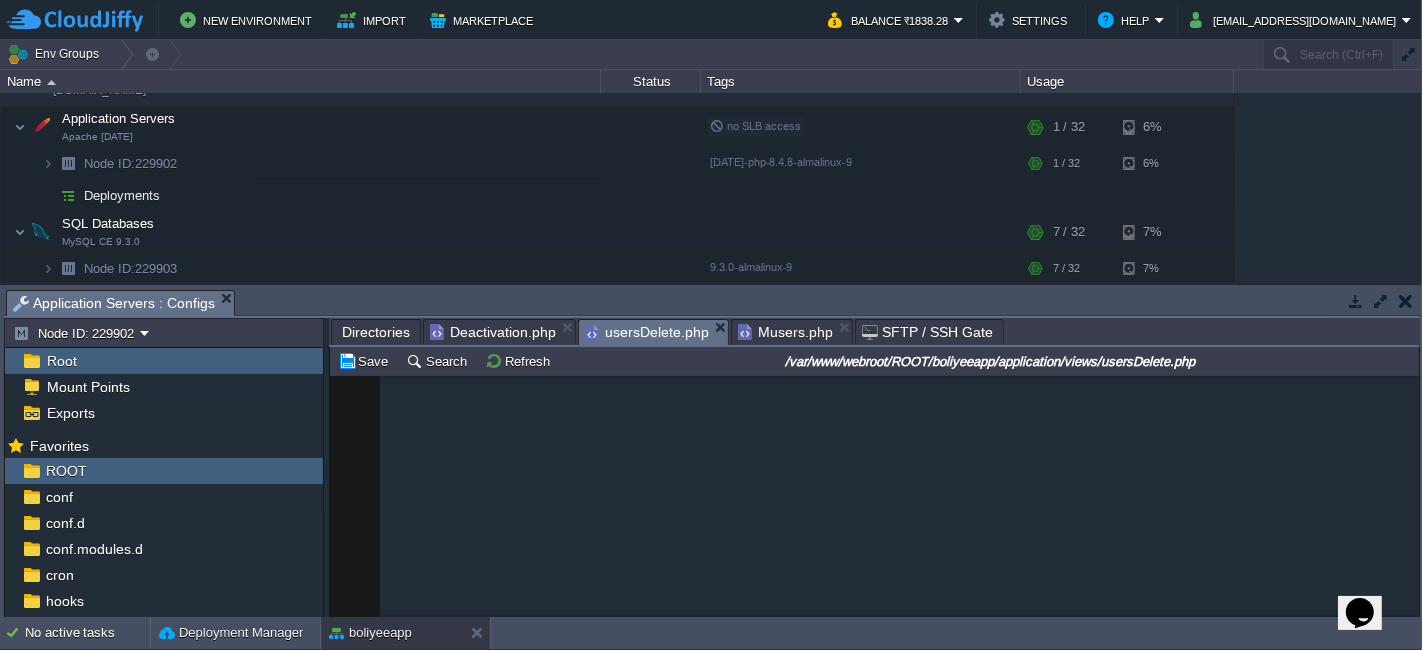scroll, scrollTop: 3386, scrollLeft: 0, axis: vertical 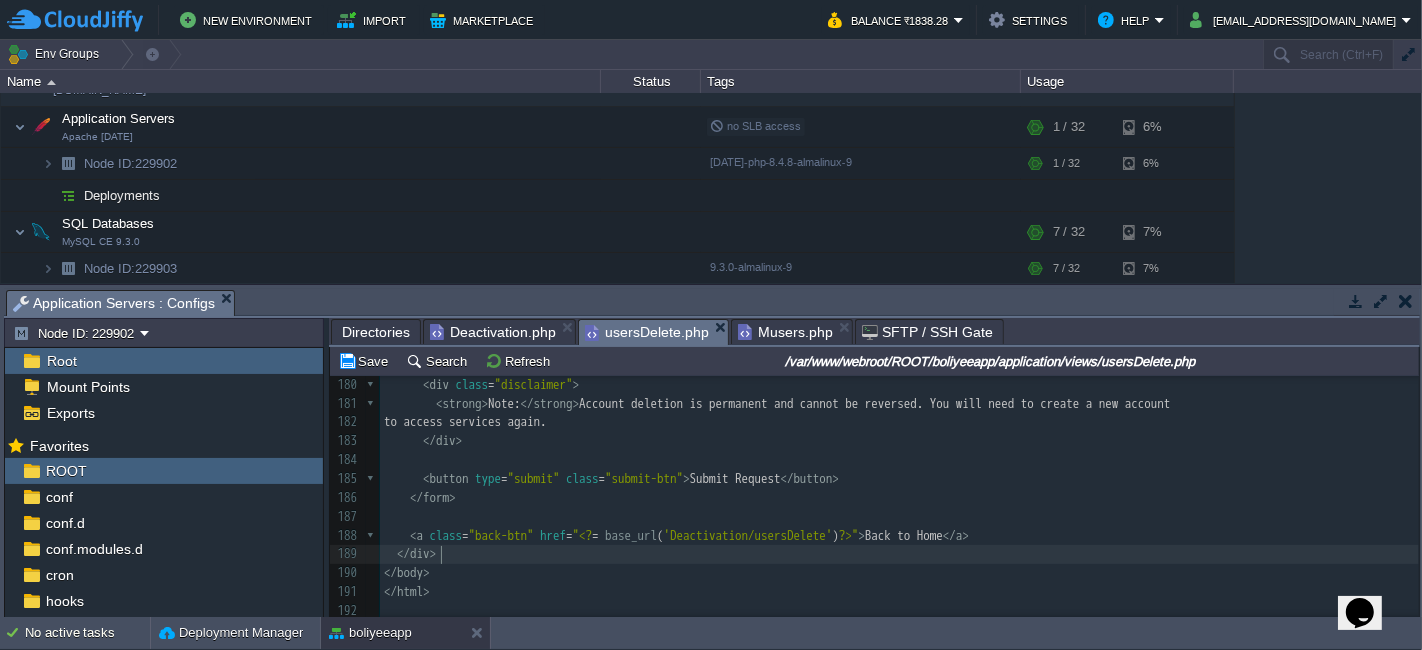 click on "</ div >" at bounding box center [899, 554] 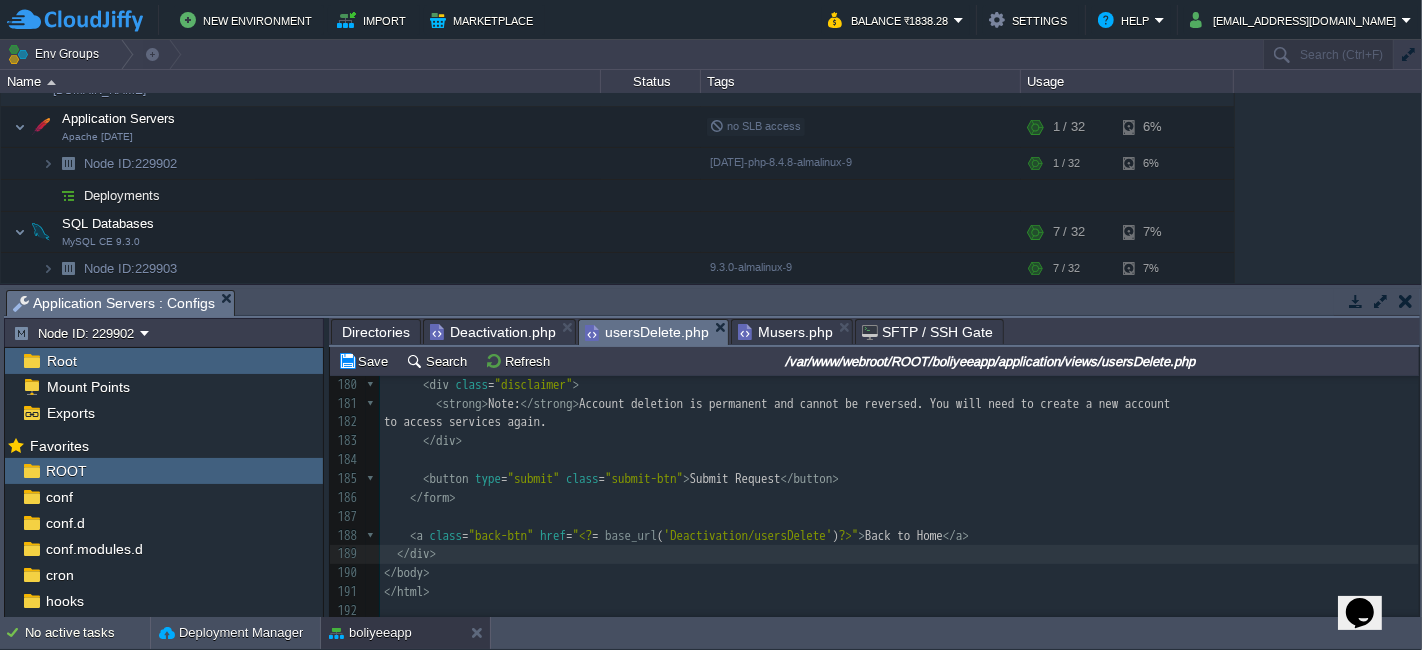 scroll, scrollTop: 3274, scrollLeft: 0, axis: vertical 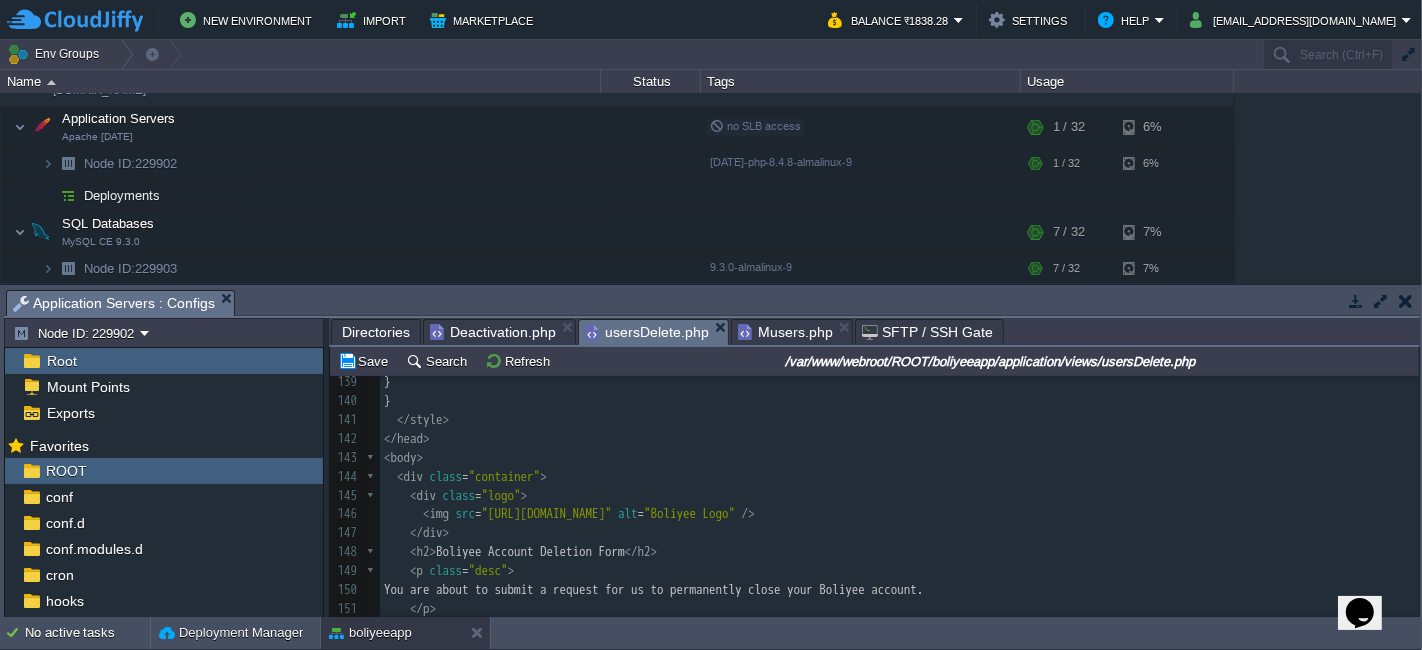 type on "-" 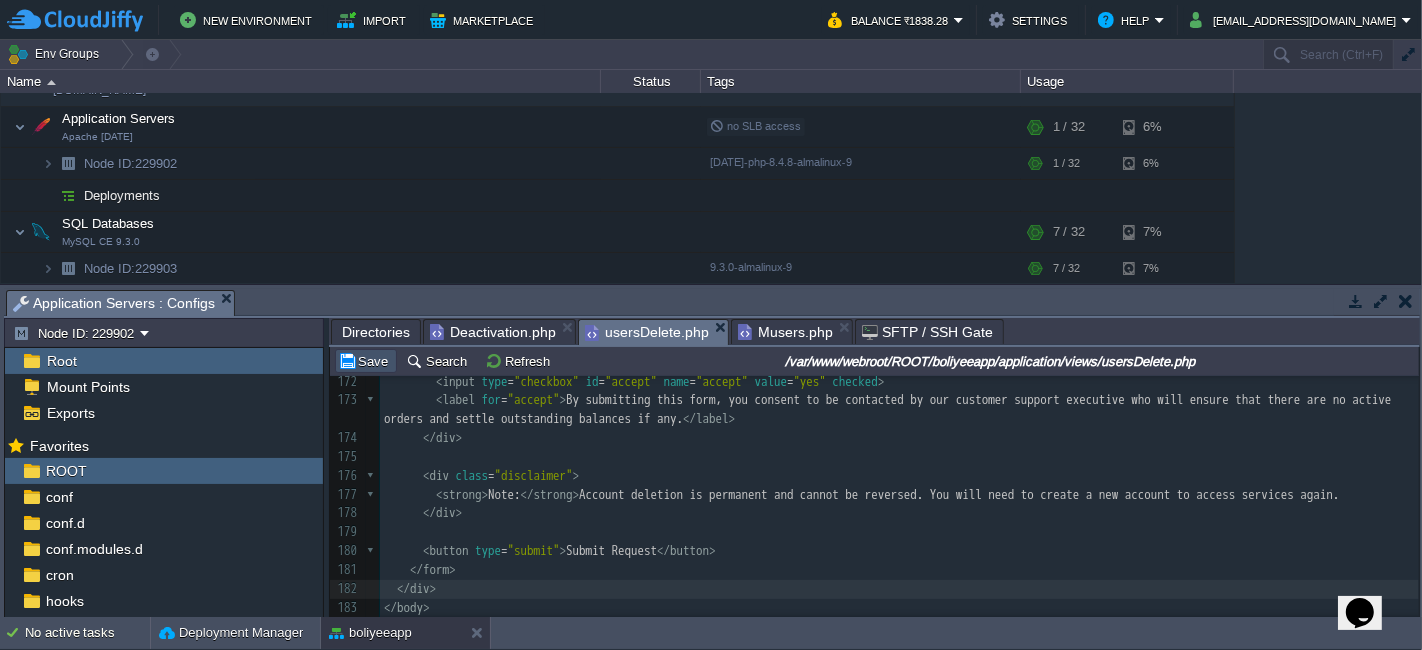 click on "Save" at bounding box center (366, 361) 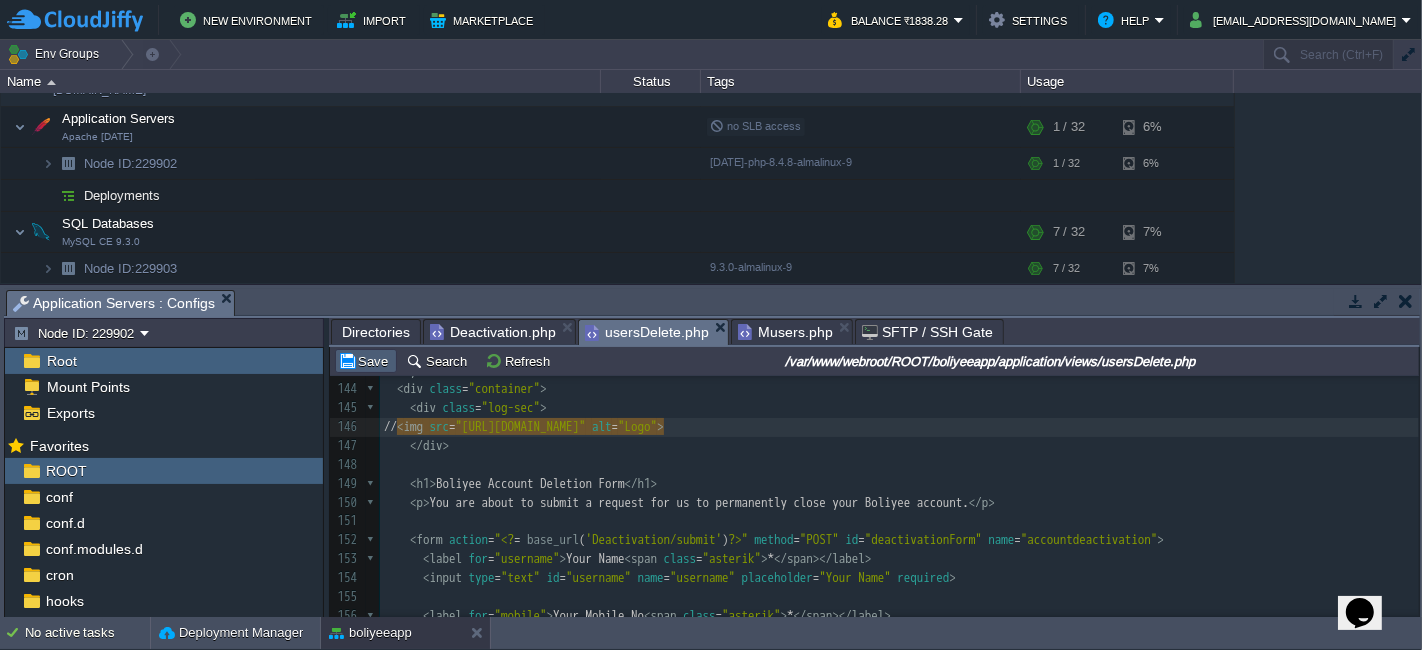 type on "//" 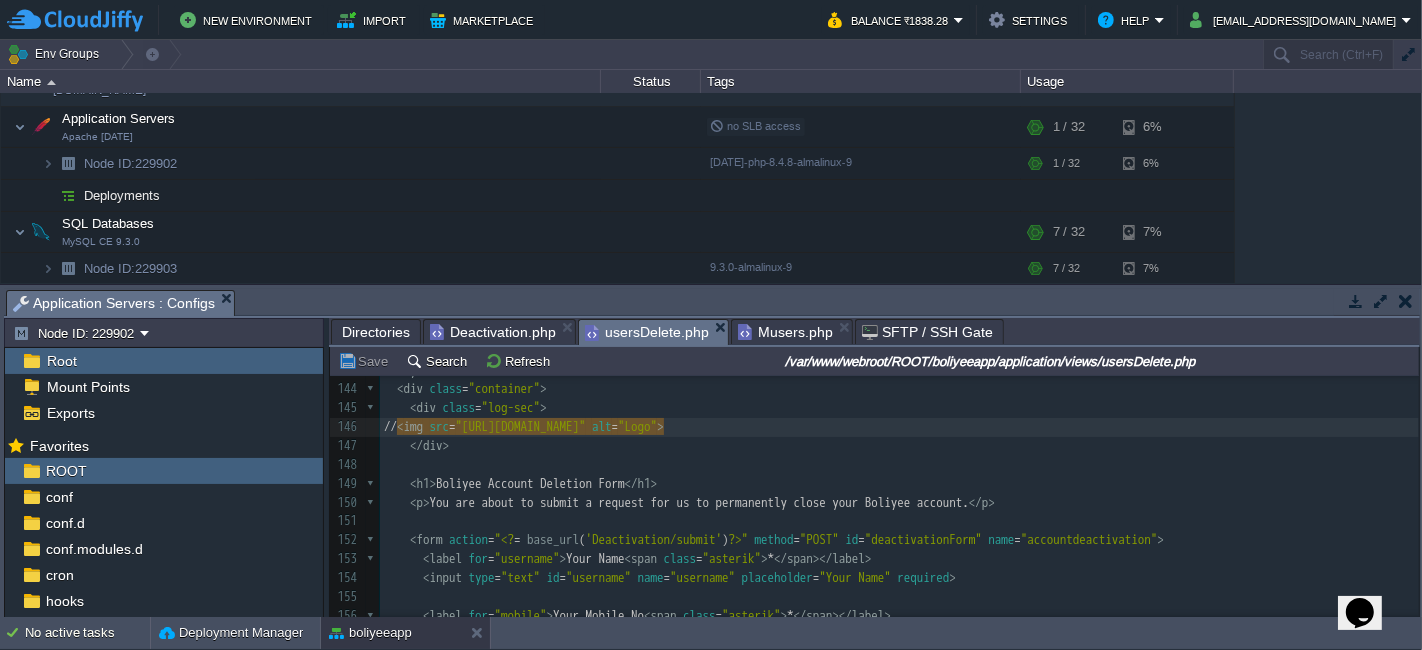 scroll, scrollTop: 2704, scrollLeft: 0, axis: vertical 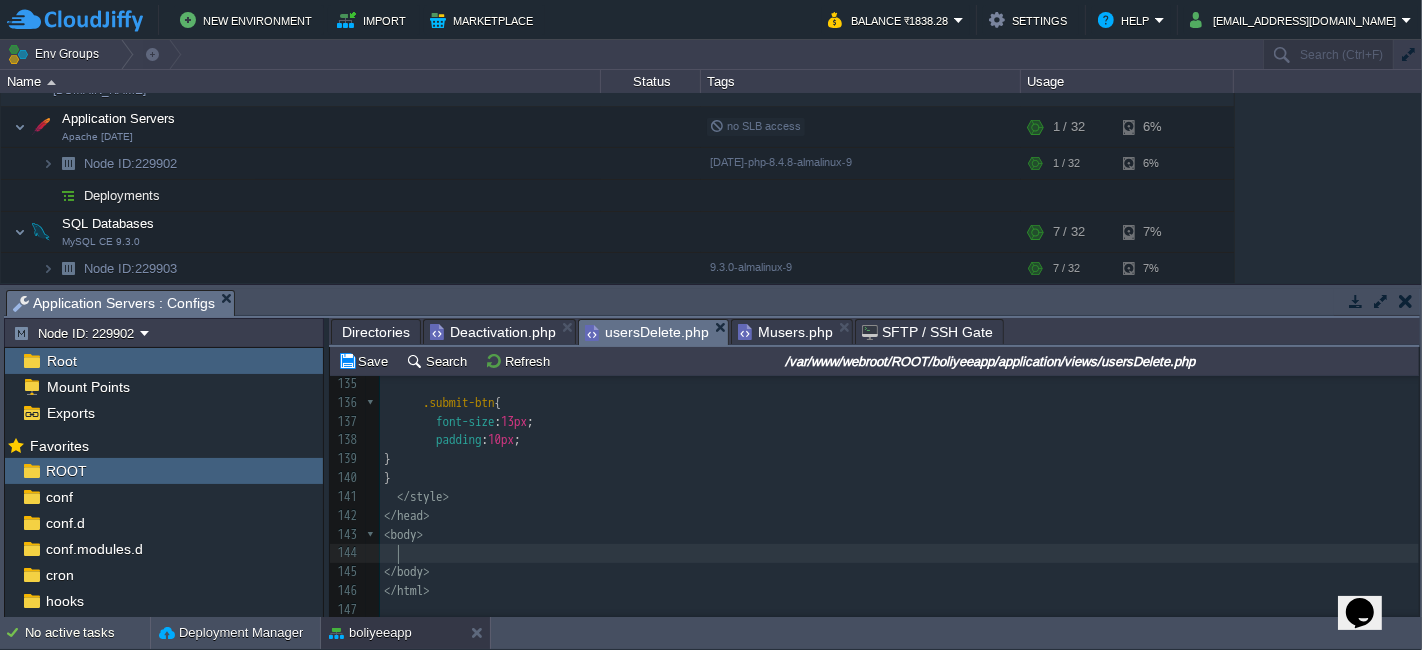click on "</ style >" at bounding box center [899, 497] 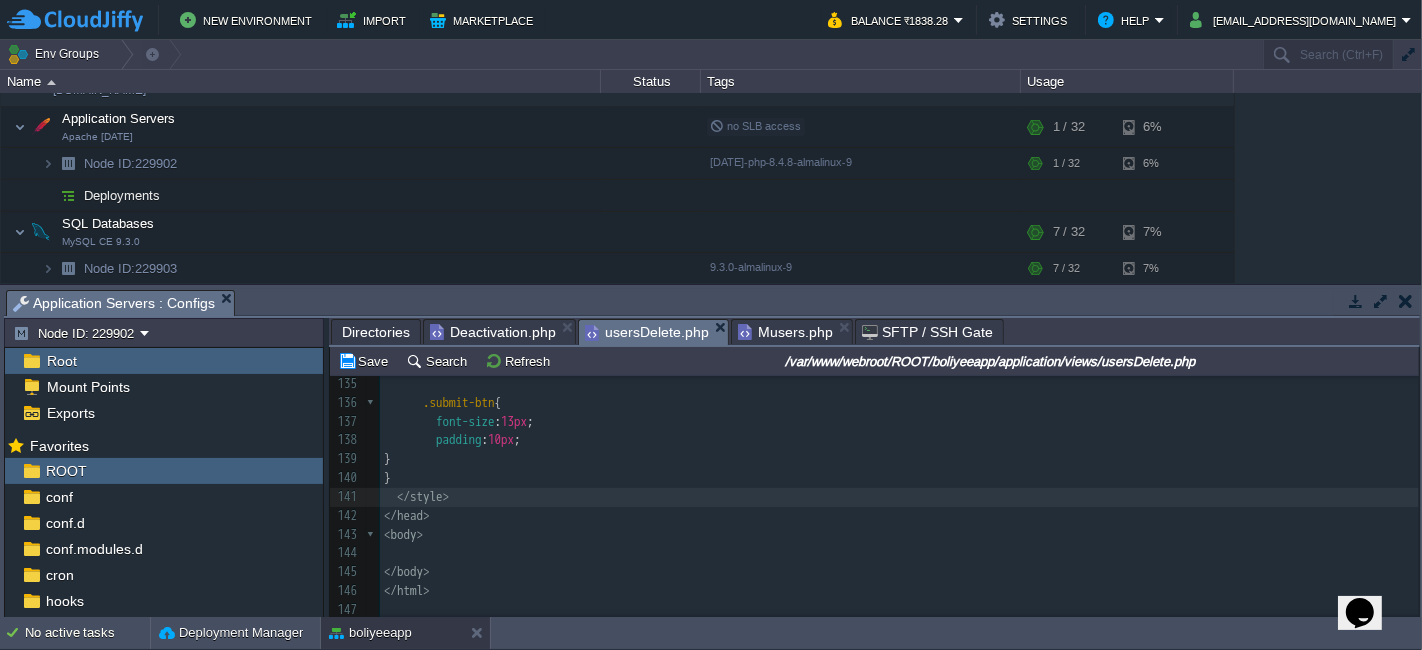 type on "-" 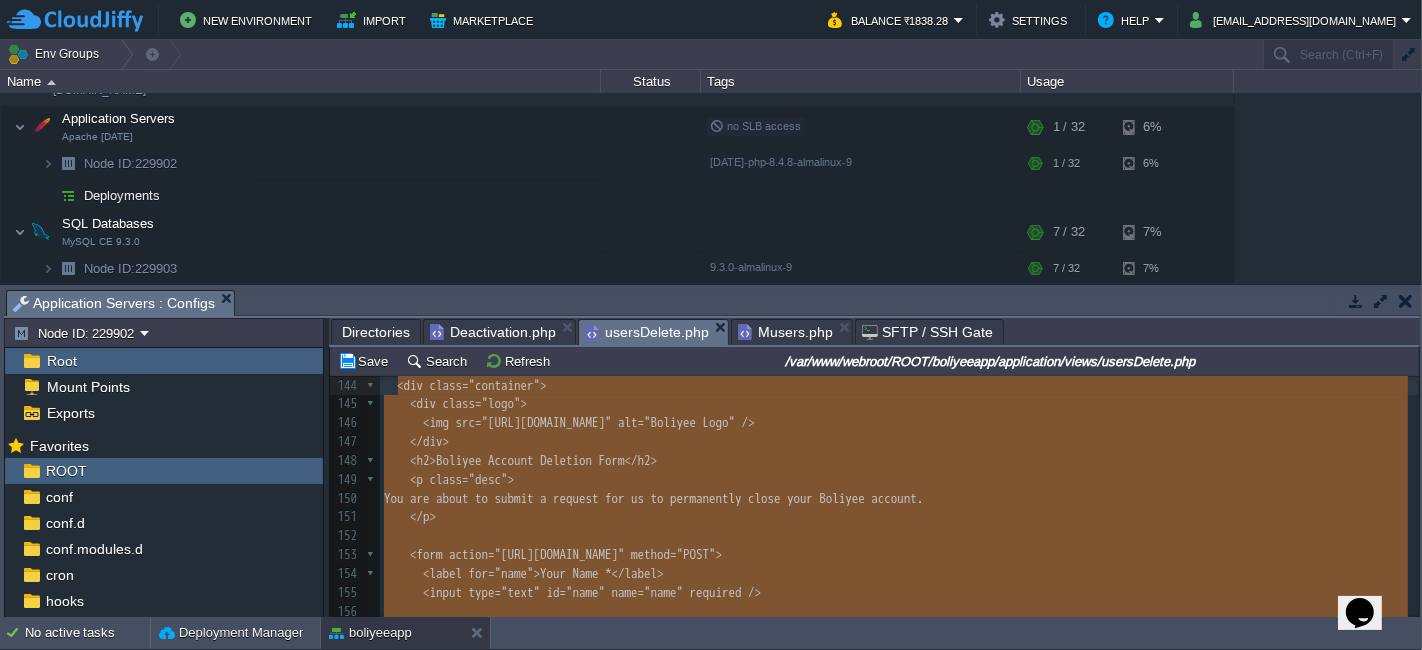 scroll, scrollTop: 0, scrollLeft: 0, axis: both 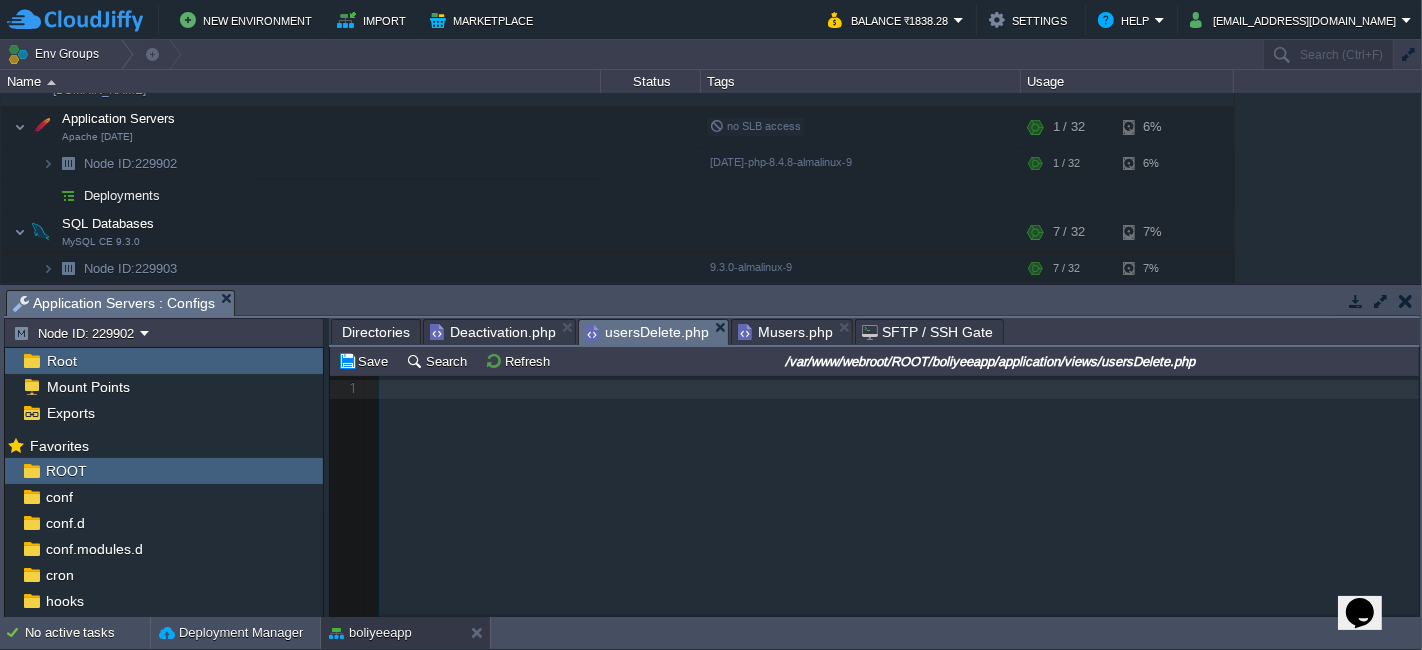 type on "-" 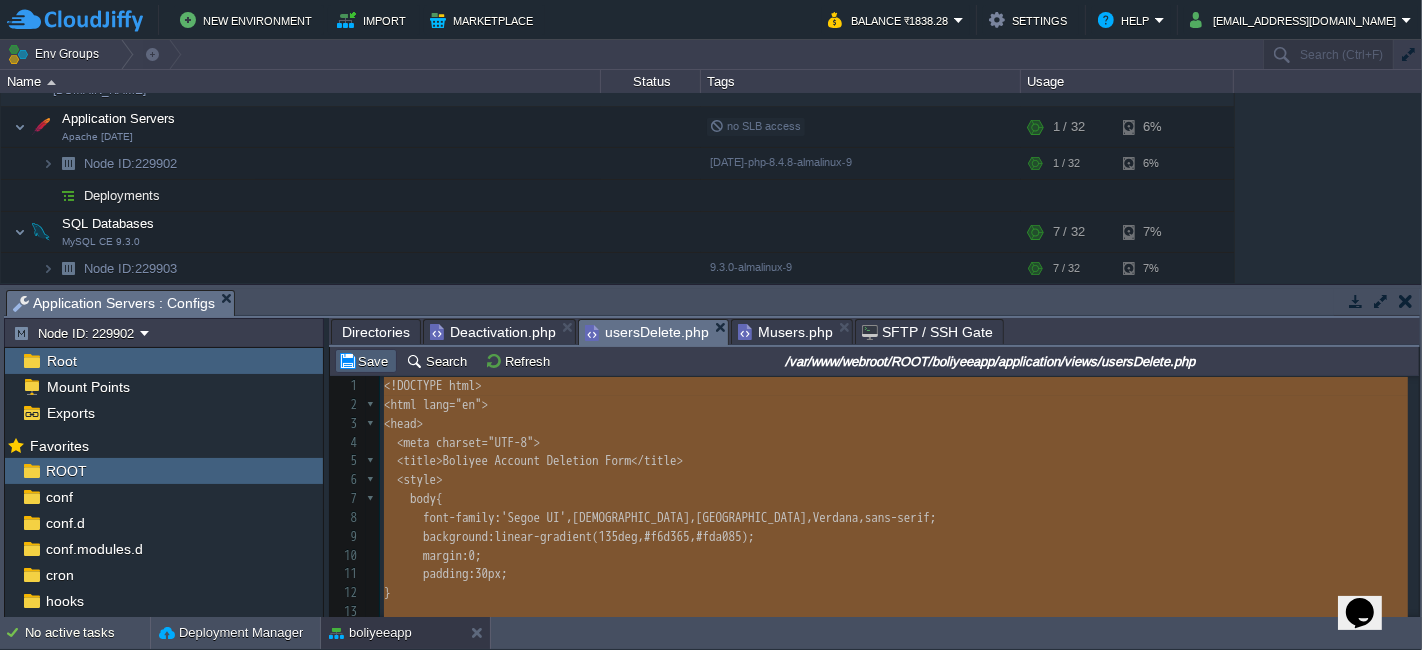 click on "Save" at bounding box center [366, 361] 